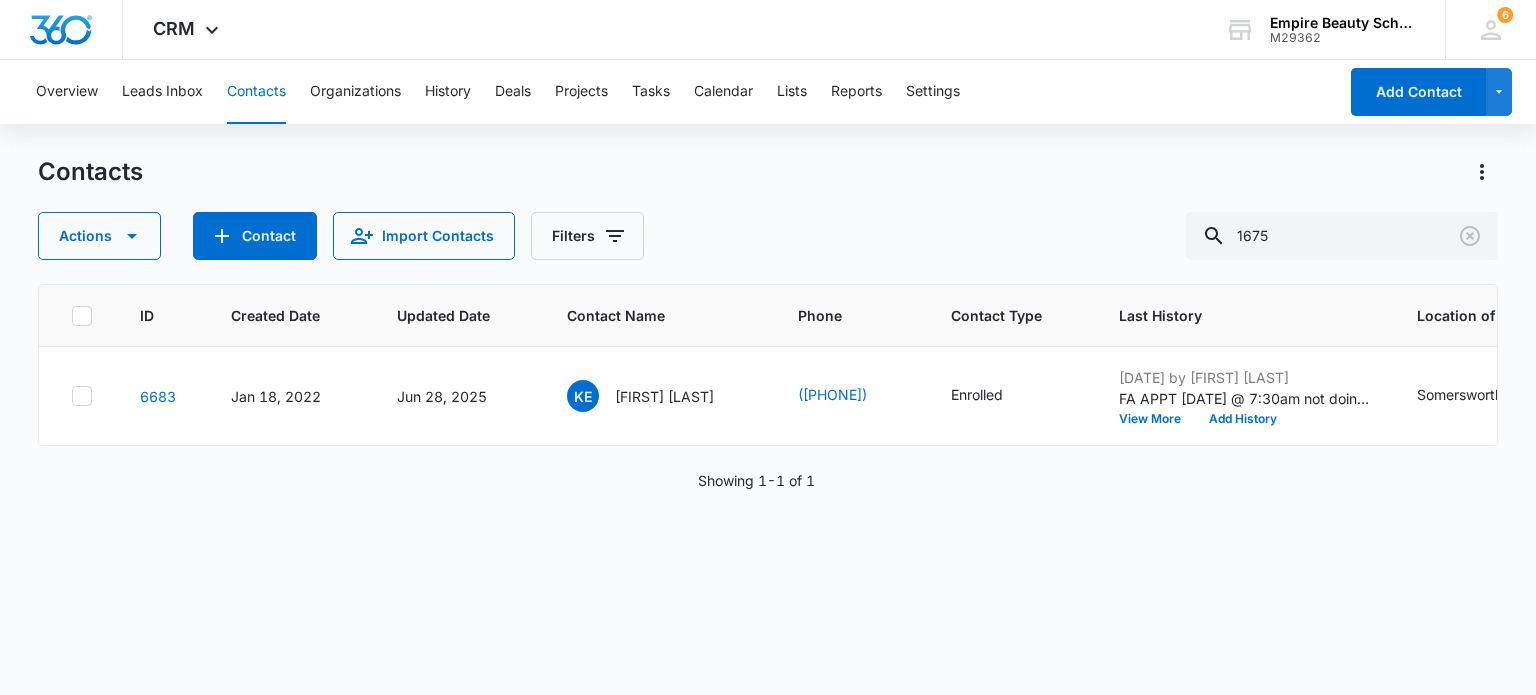 scroll, scrollTop: 0, scrollLeft: 0, axis: both 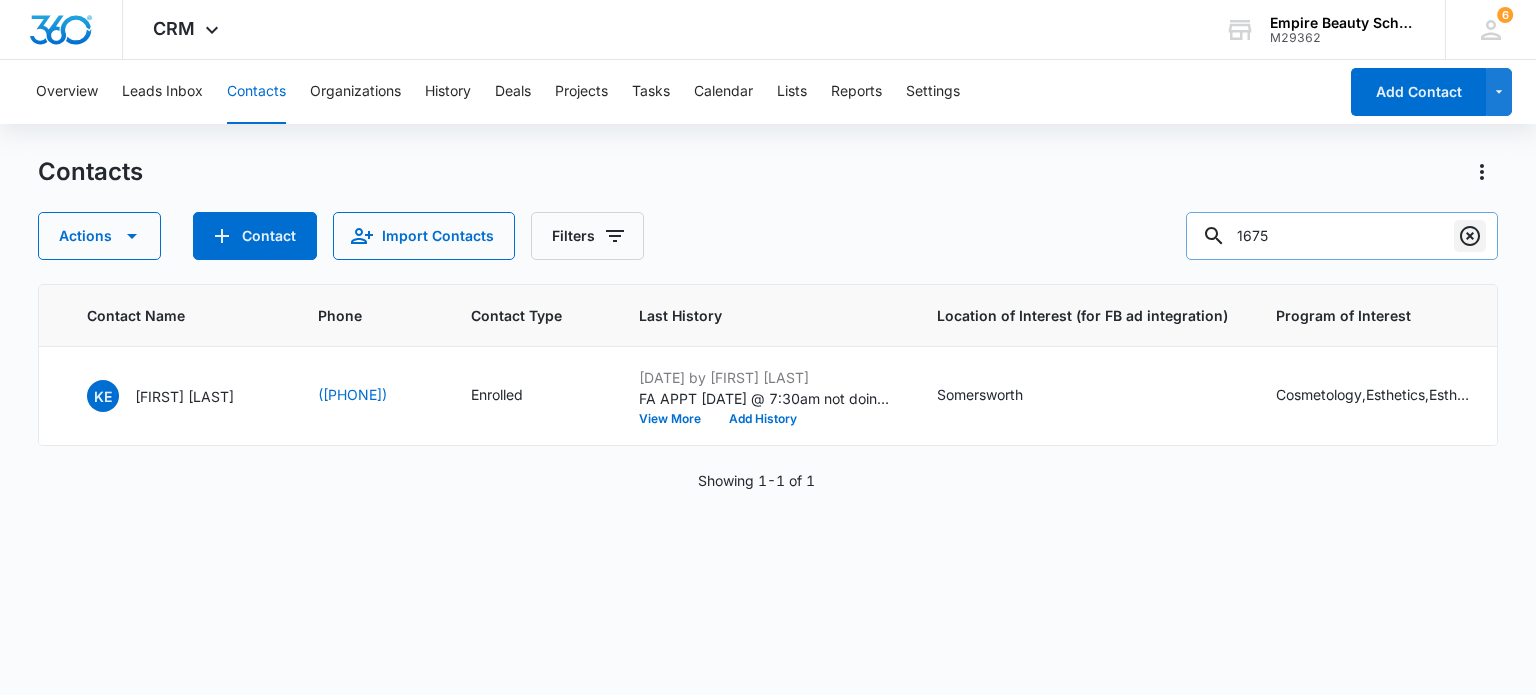 click 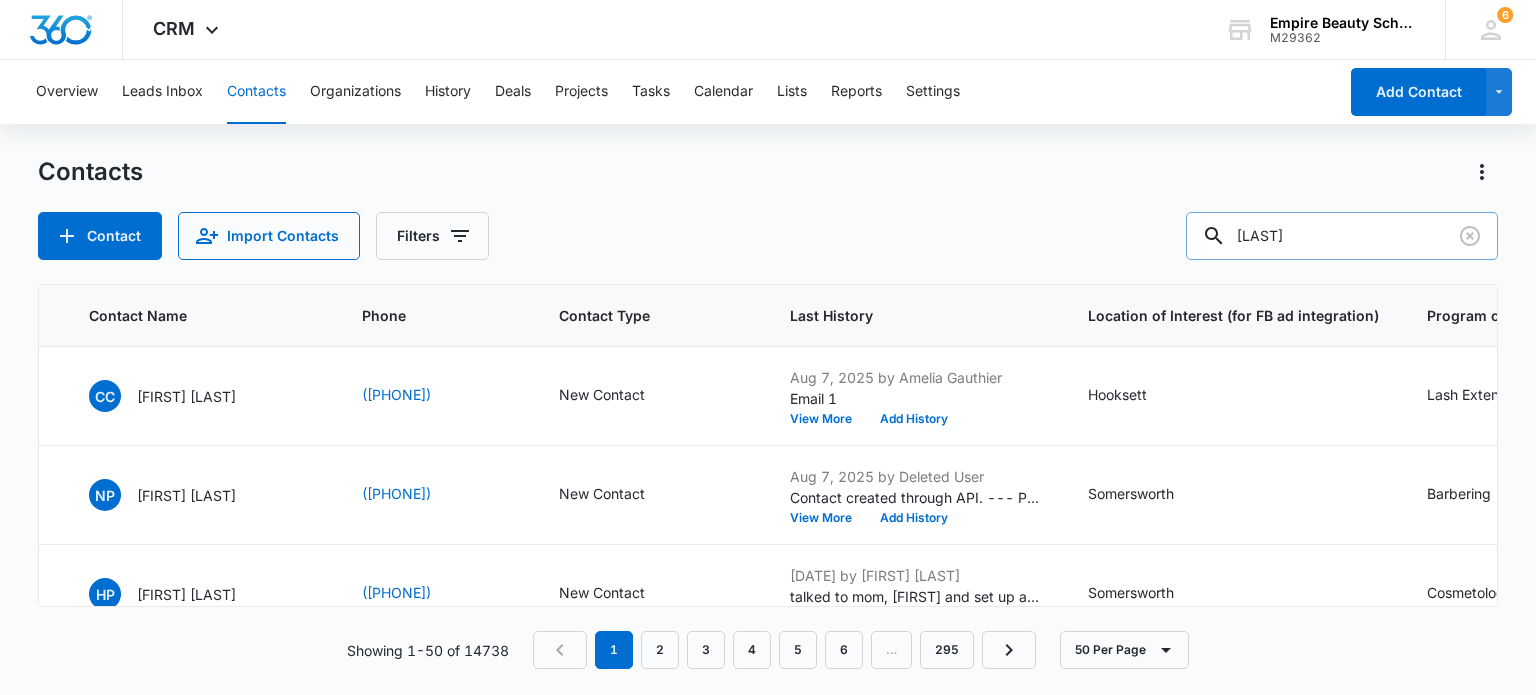 type on "[LAST]" 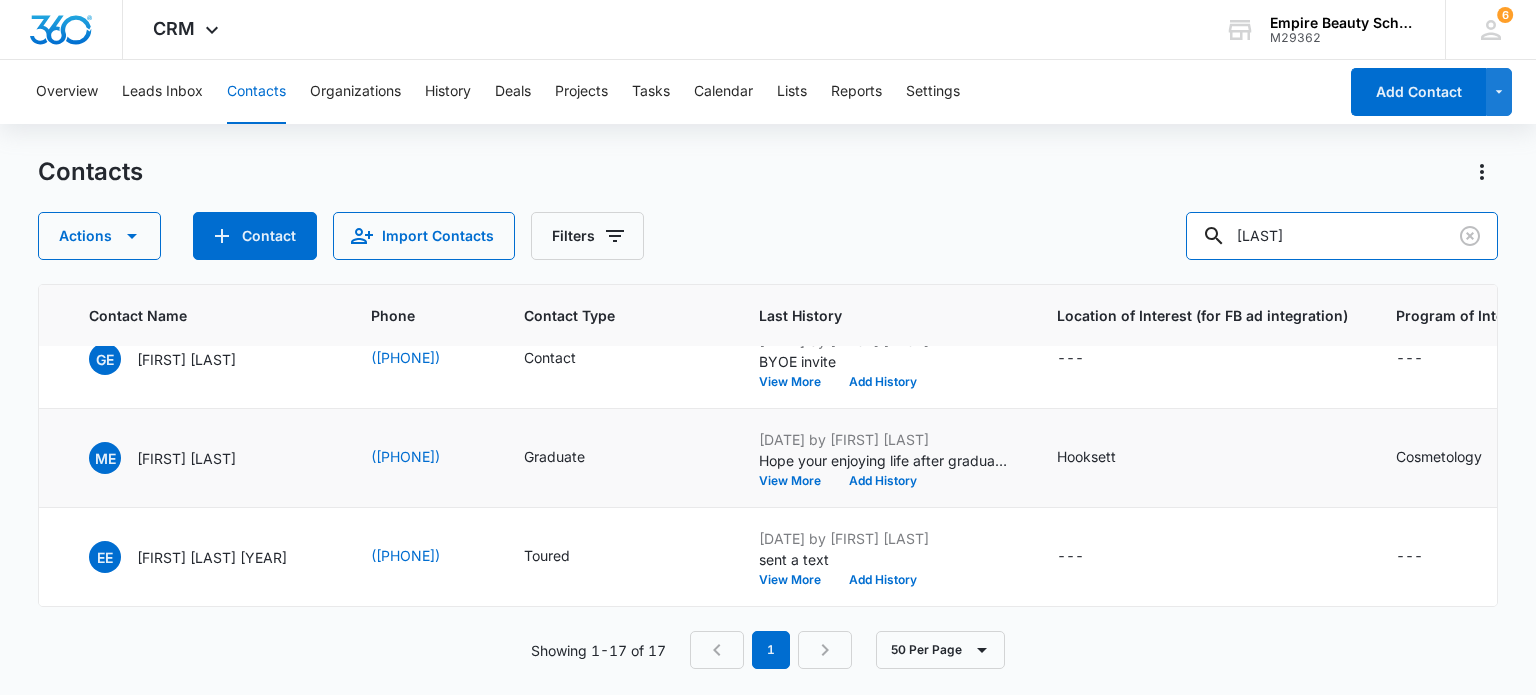 scroll, scrollTop: 0, scrollLeft: 480, axis: horizontal 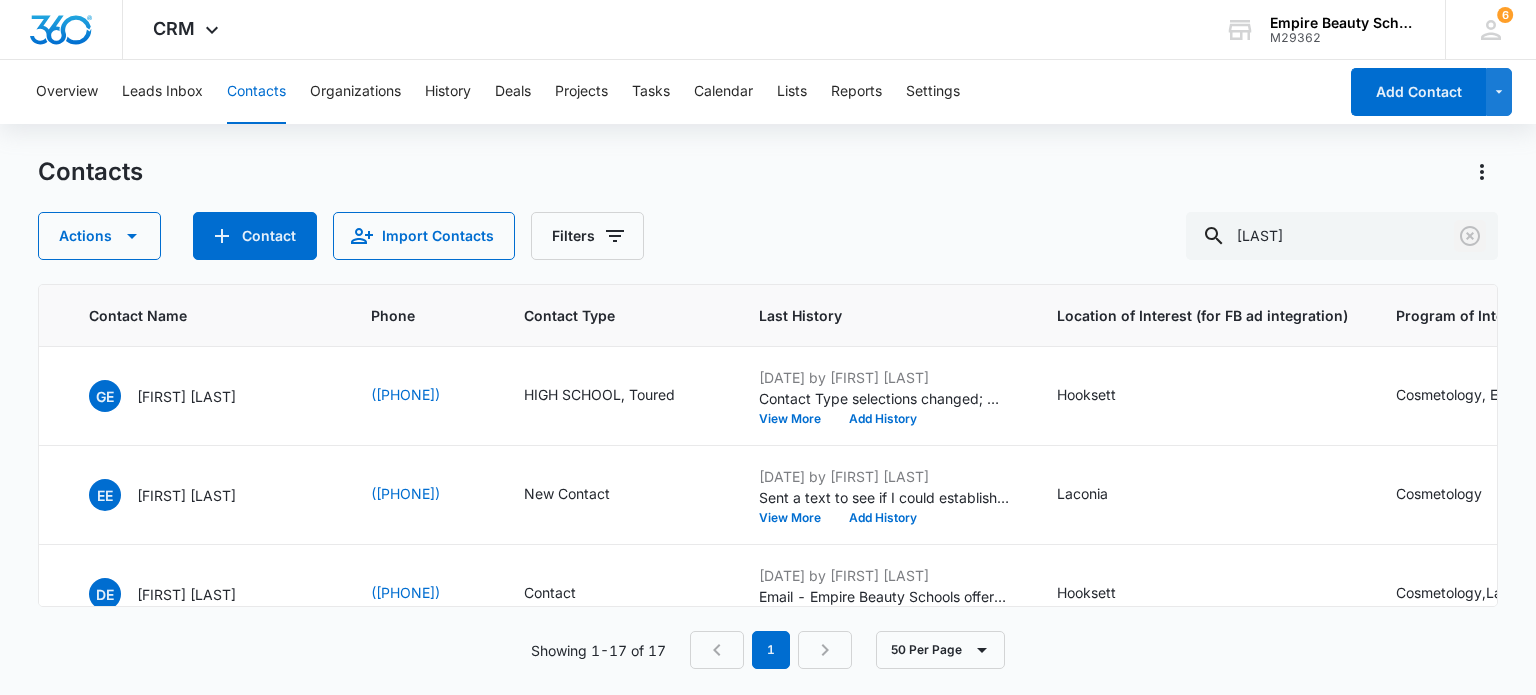 click 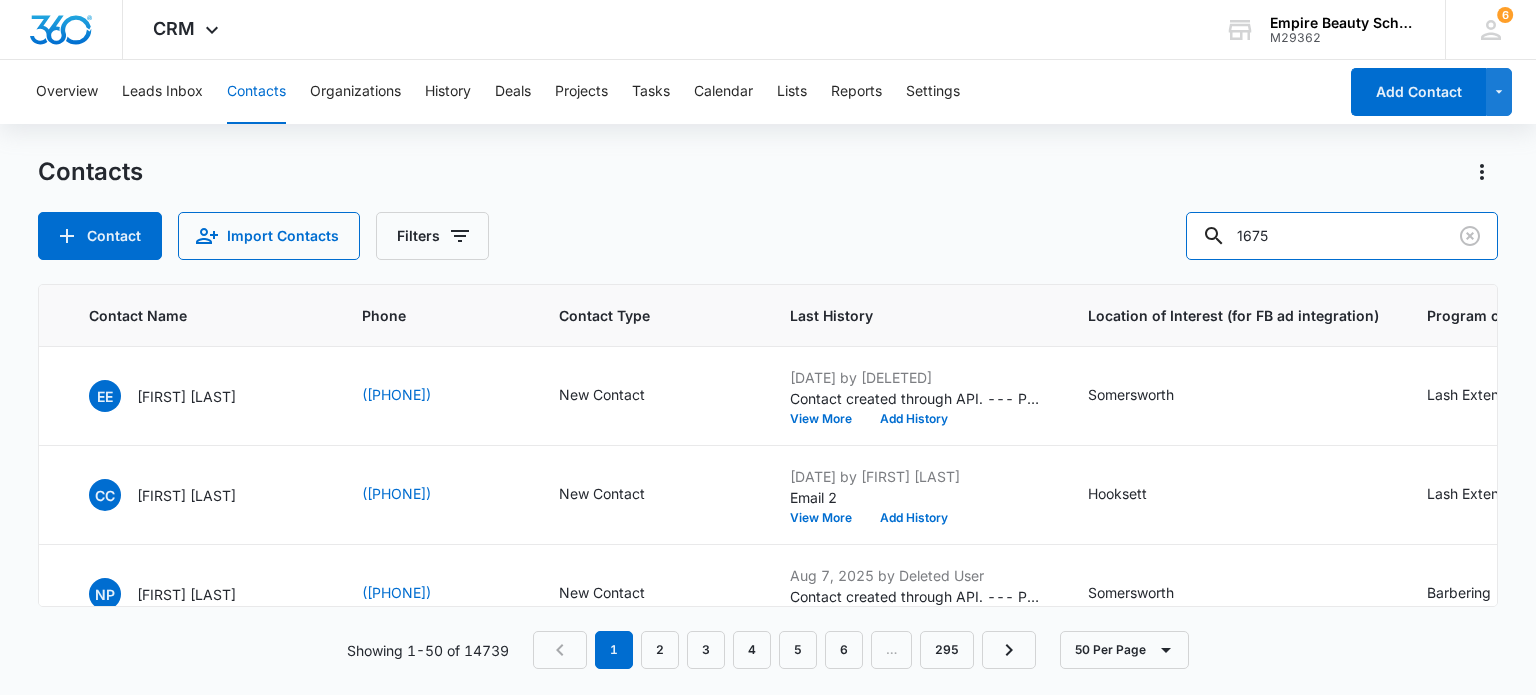 type on "1675" 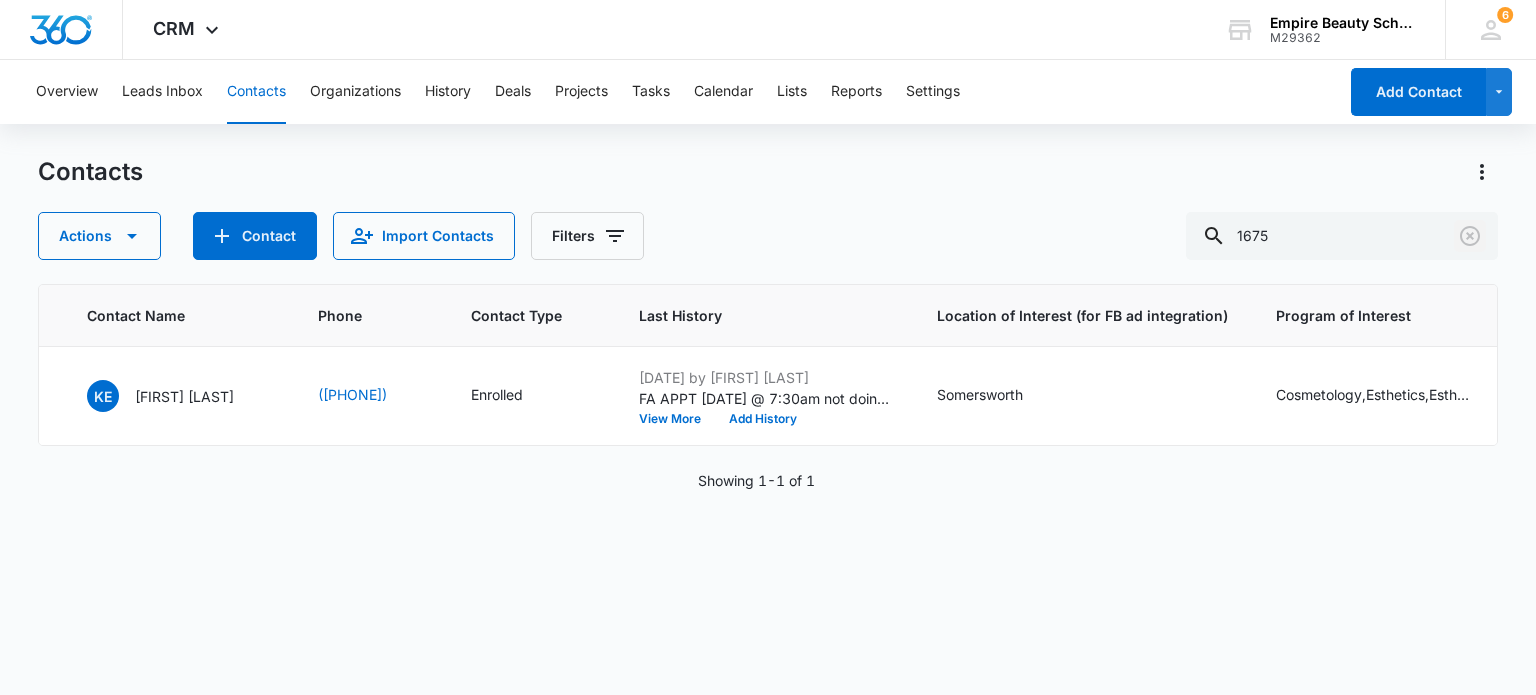 drag, startPoint x: 1471, startPoint y: 234, endPoint x: 520, endPoint y: 313, distance: 954.27563 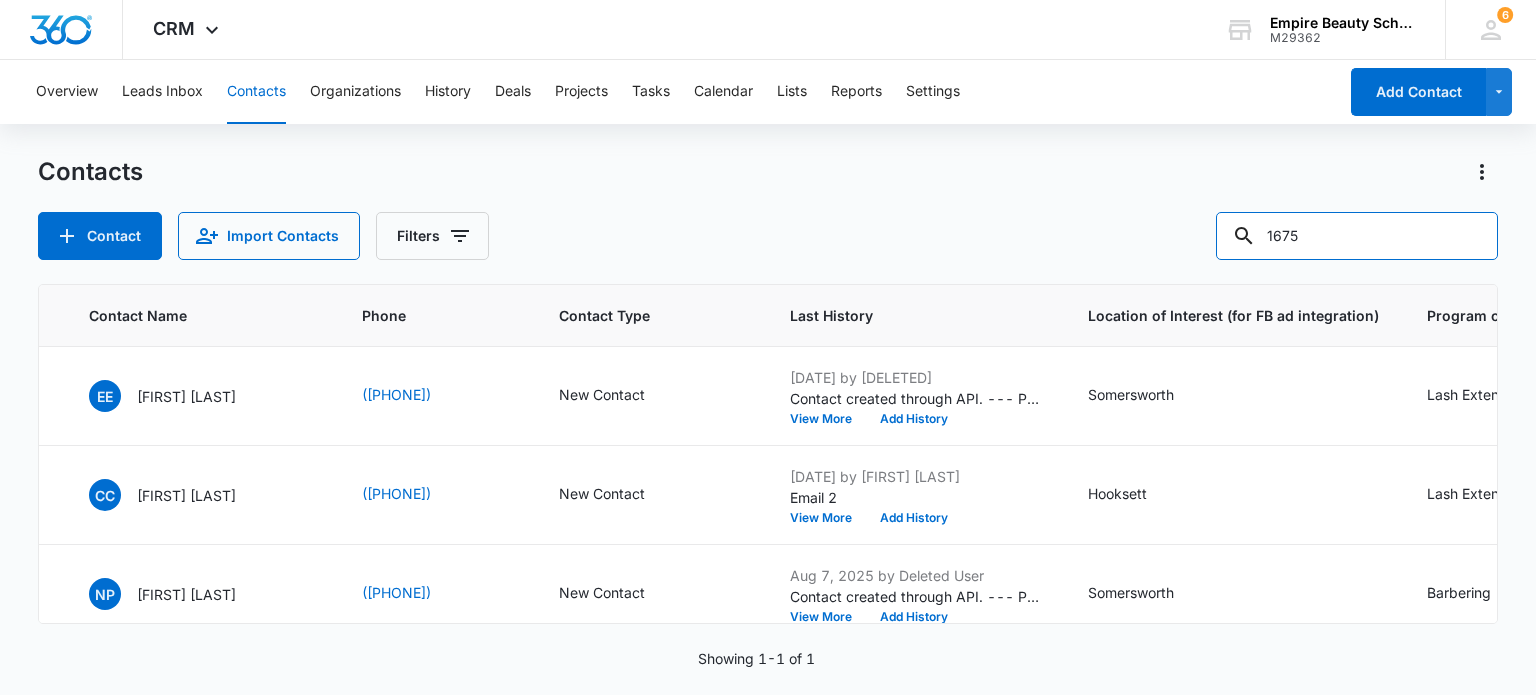 type 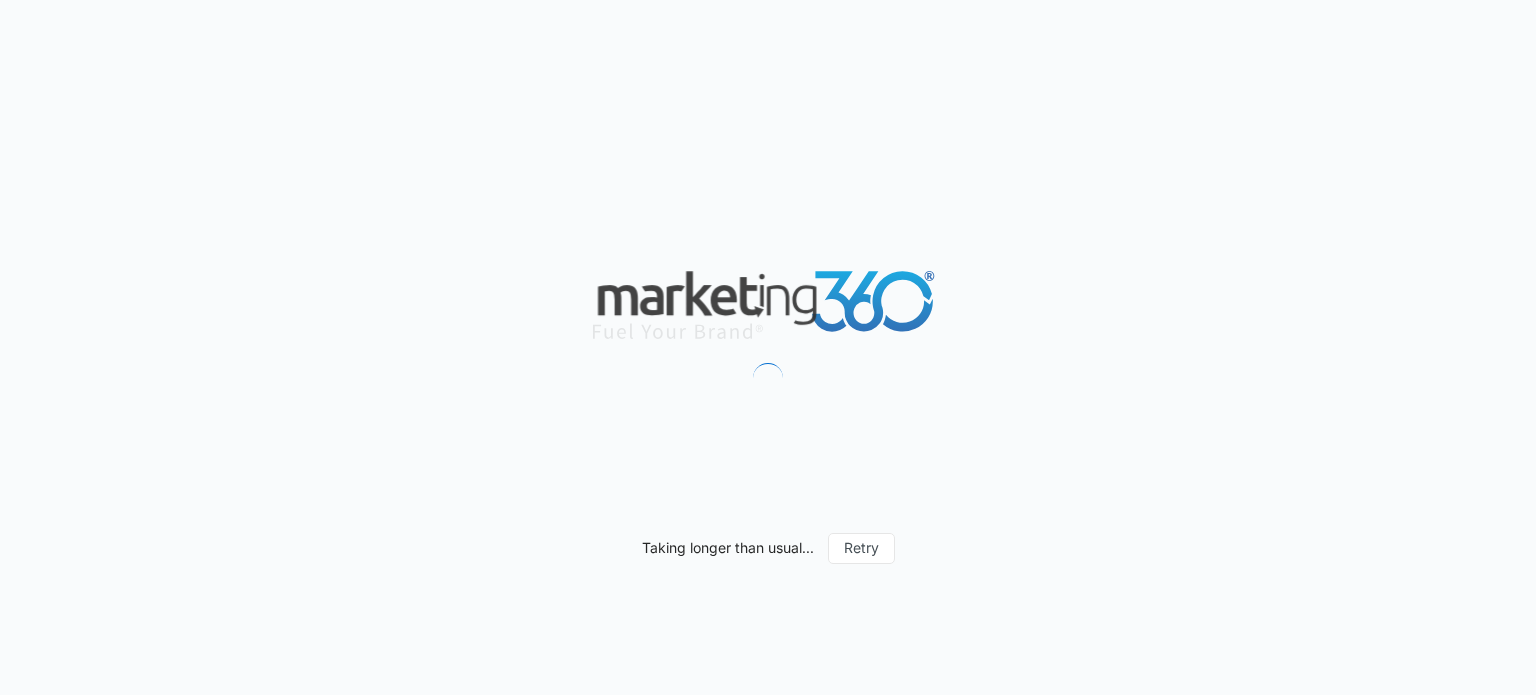 scroll, scrollTop: 0, scrollLeft: 0, axis: both 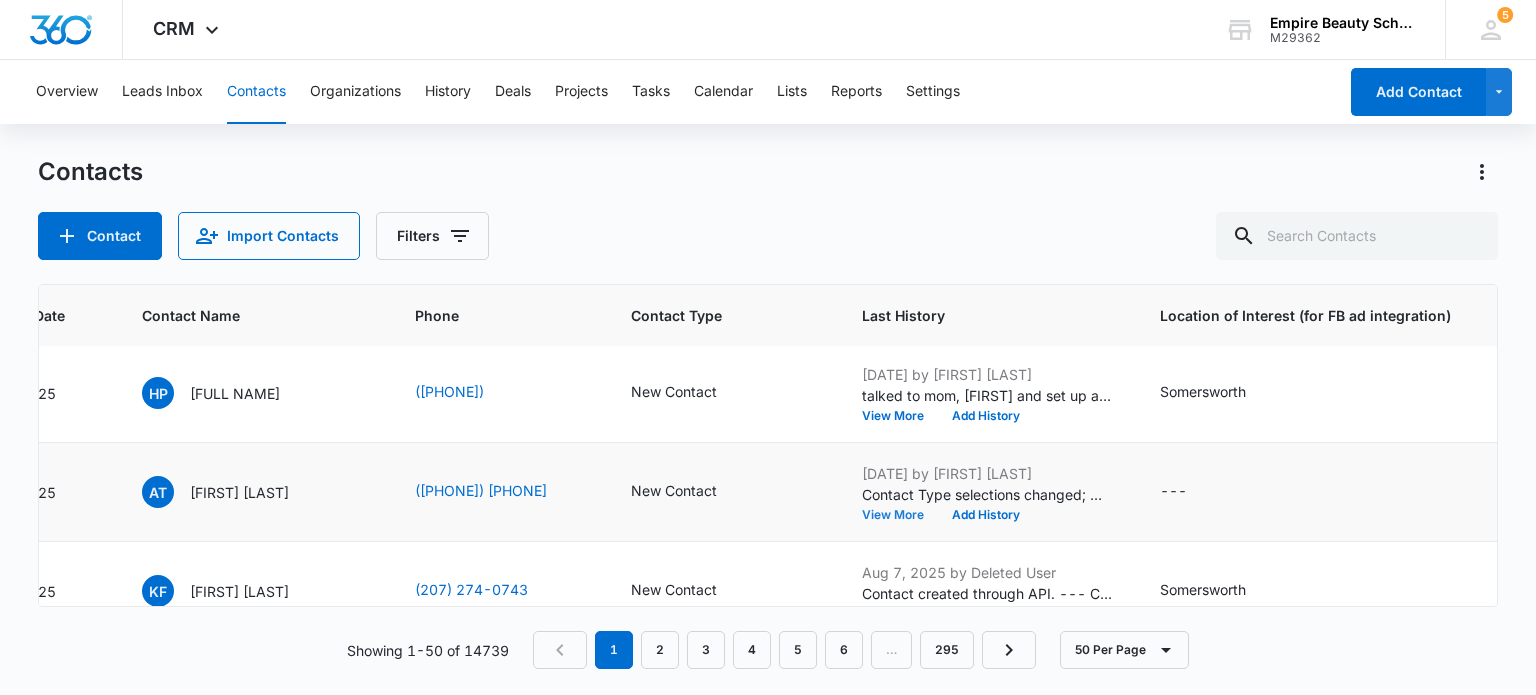 click on "View More" at bounding box center [900, 515] 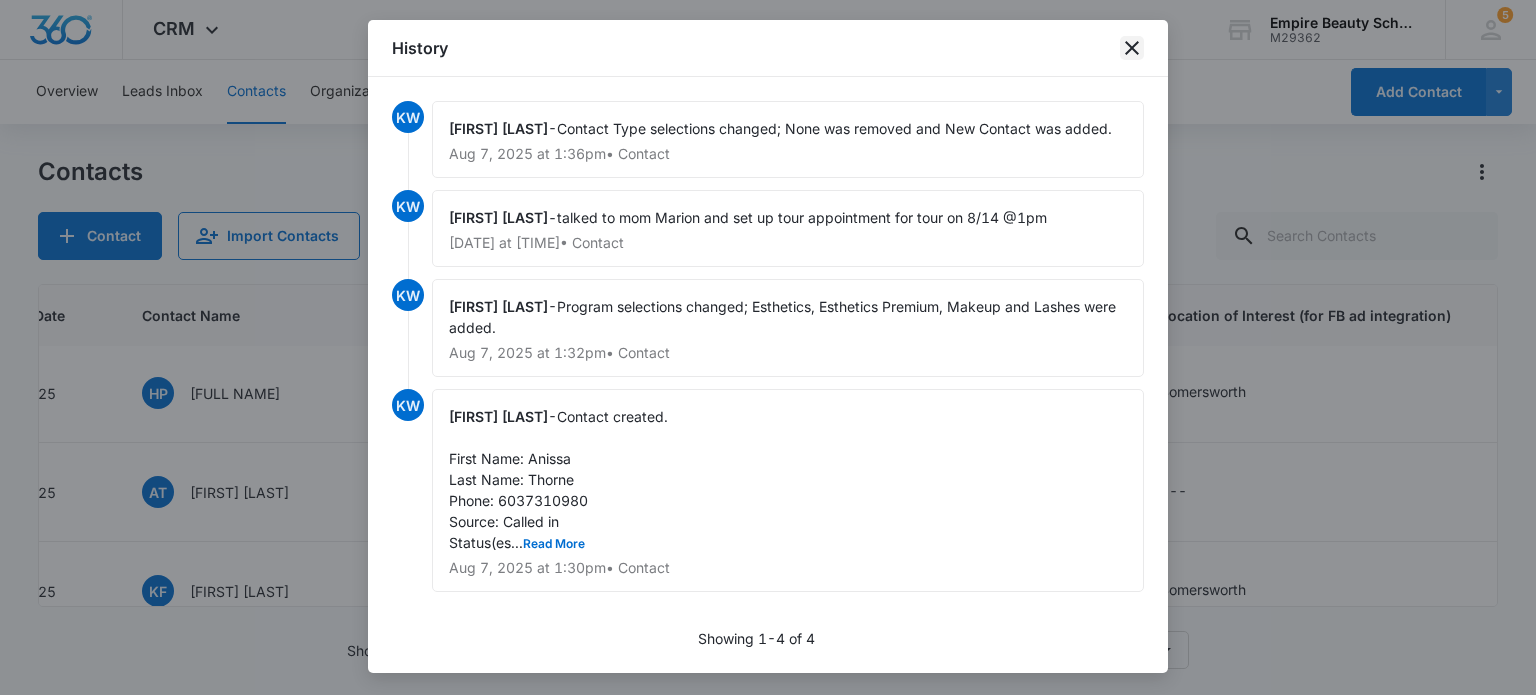click 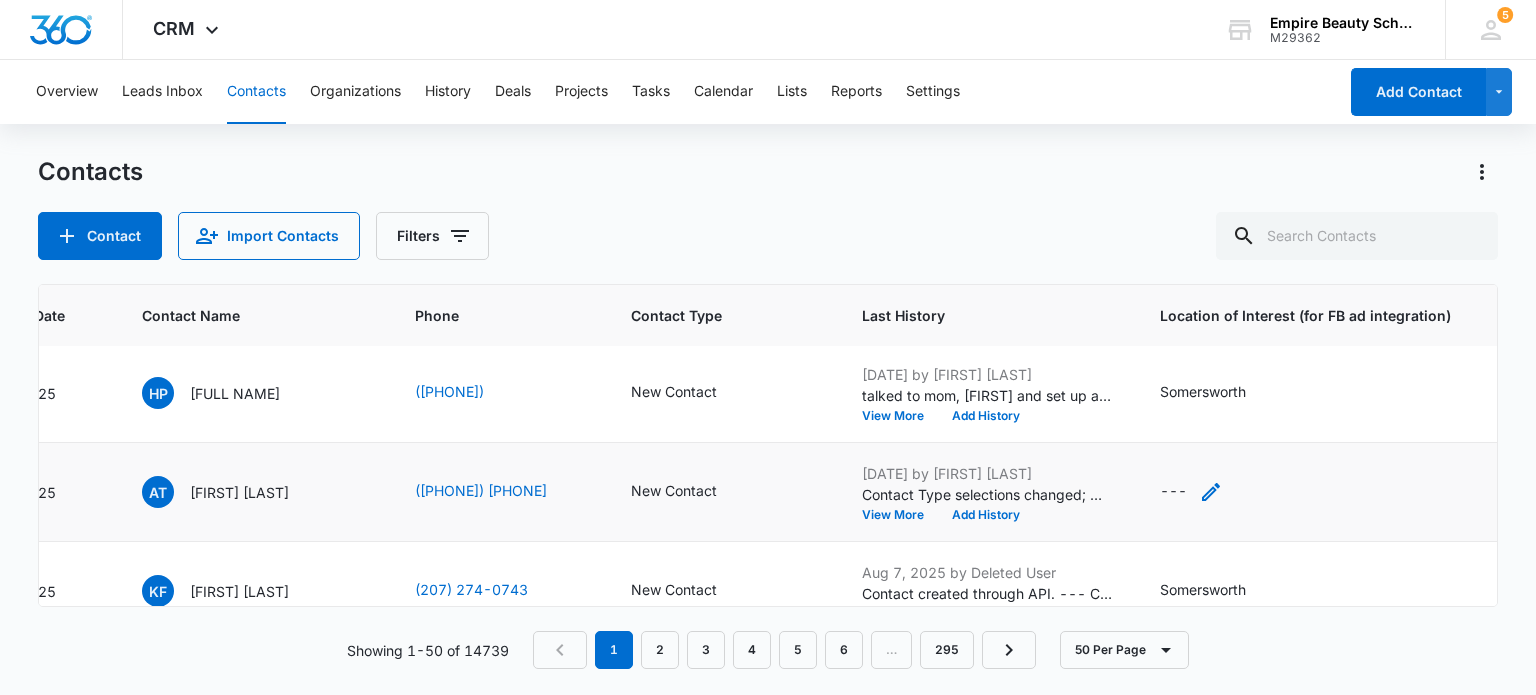 click on "---" at bounding box center (1173, 492) 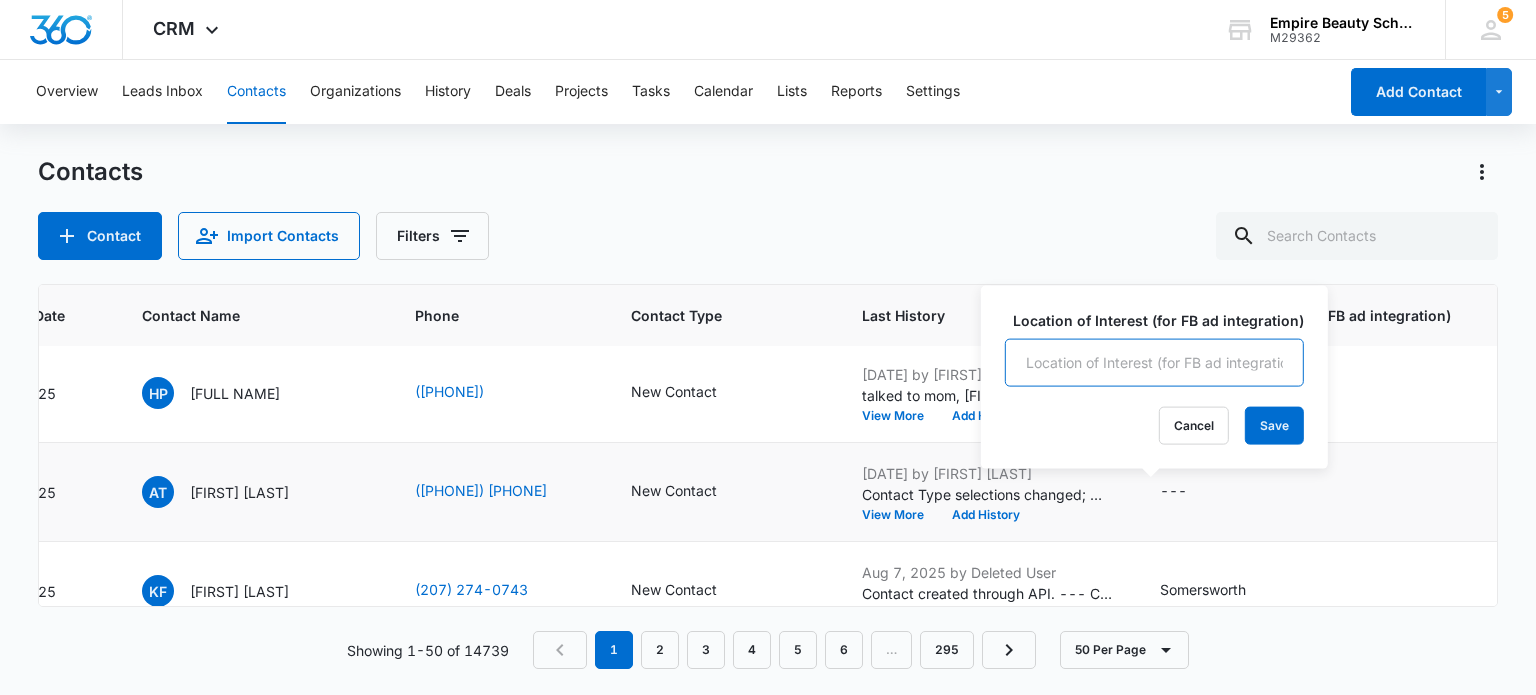click on "Location of Interest (for FB ad integration)" at bounding box center [1154, 363] 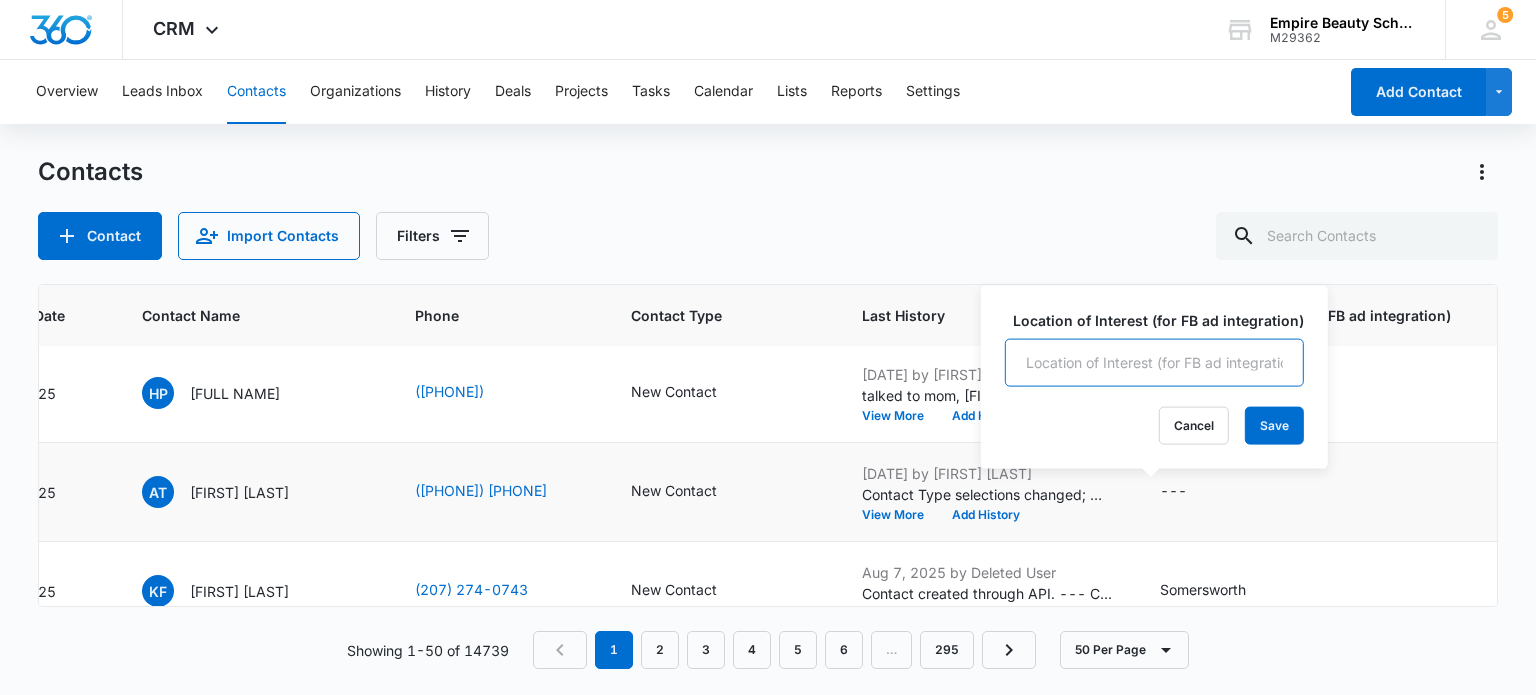 type on "Somersworth" 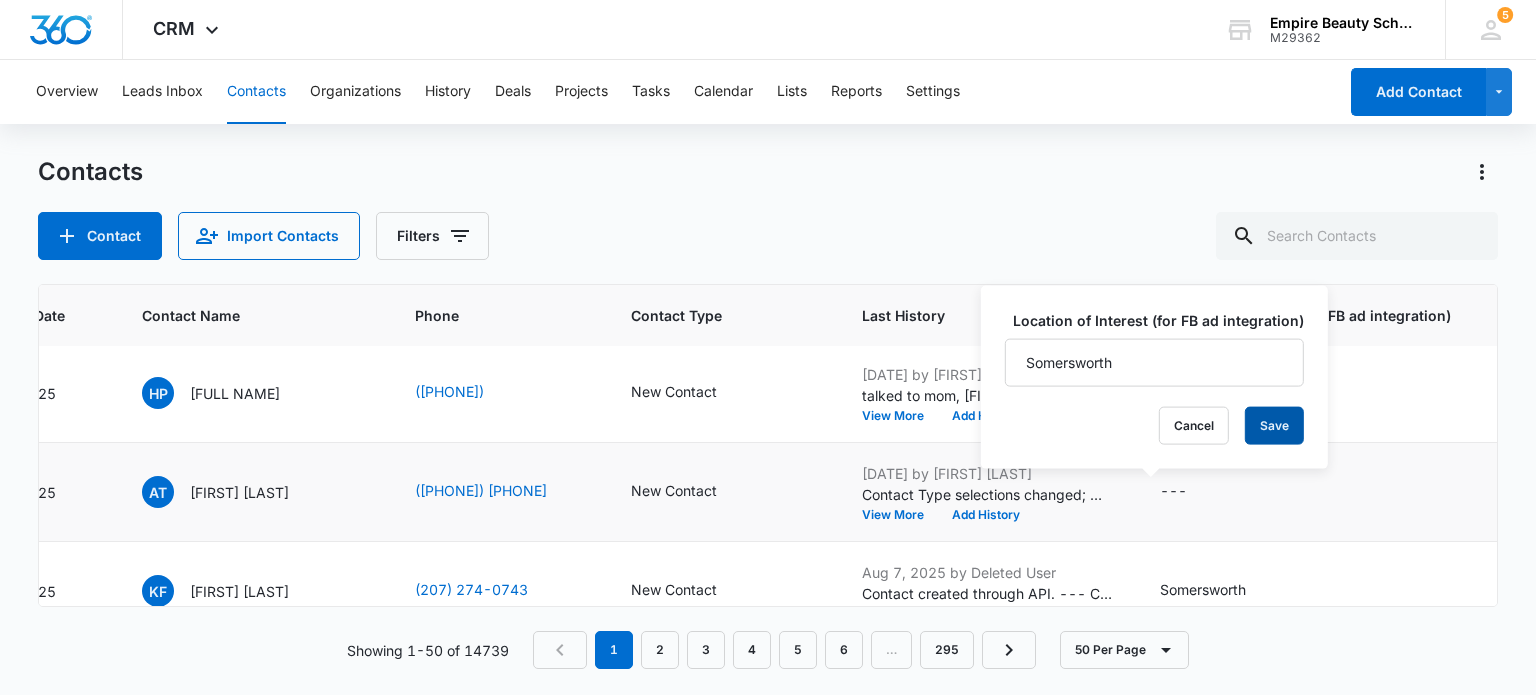 click on "Save" at bounding box center [1274, 426] 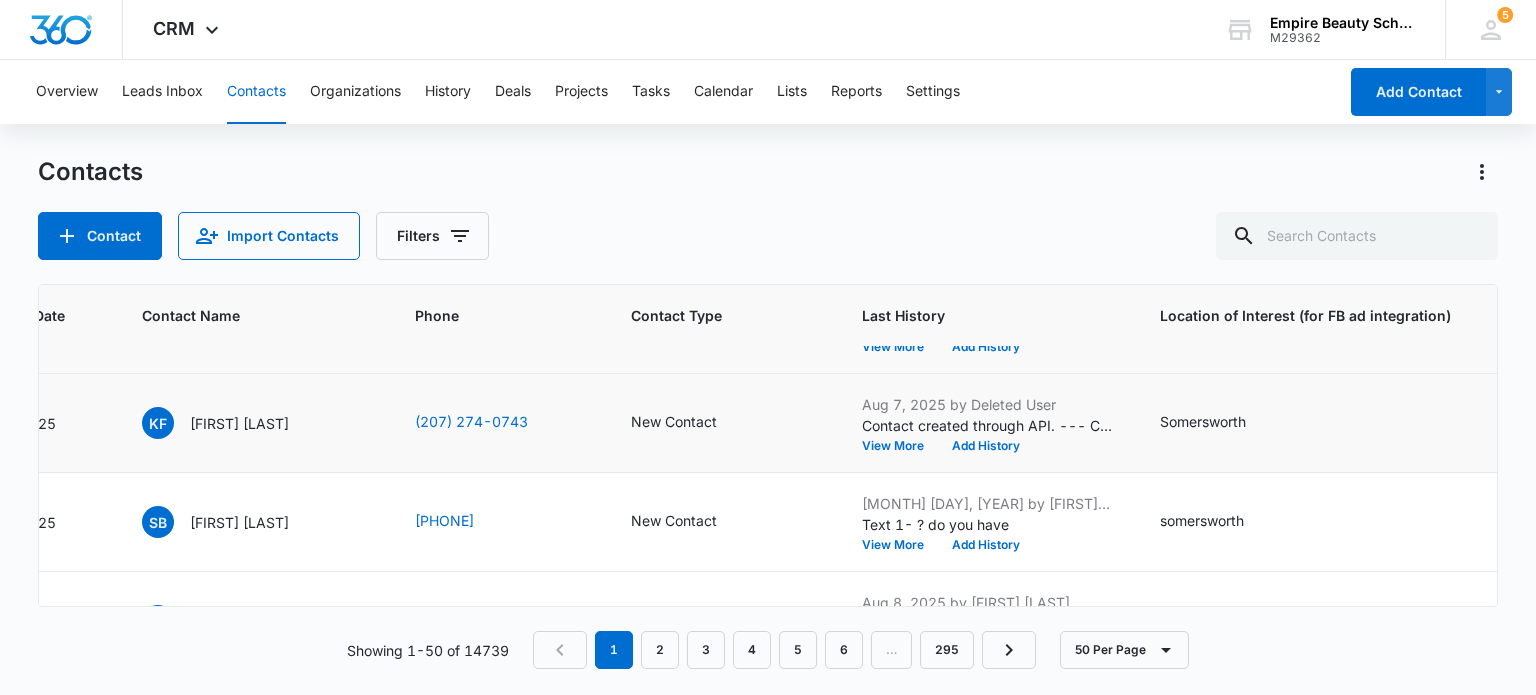 scroll, scrollTop: 500, scrollLeft: 452, axis: both 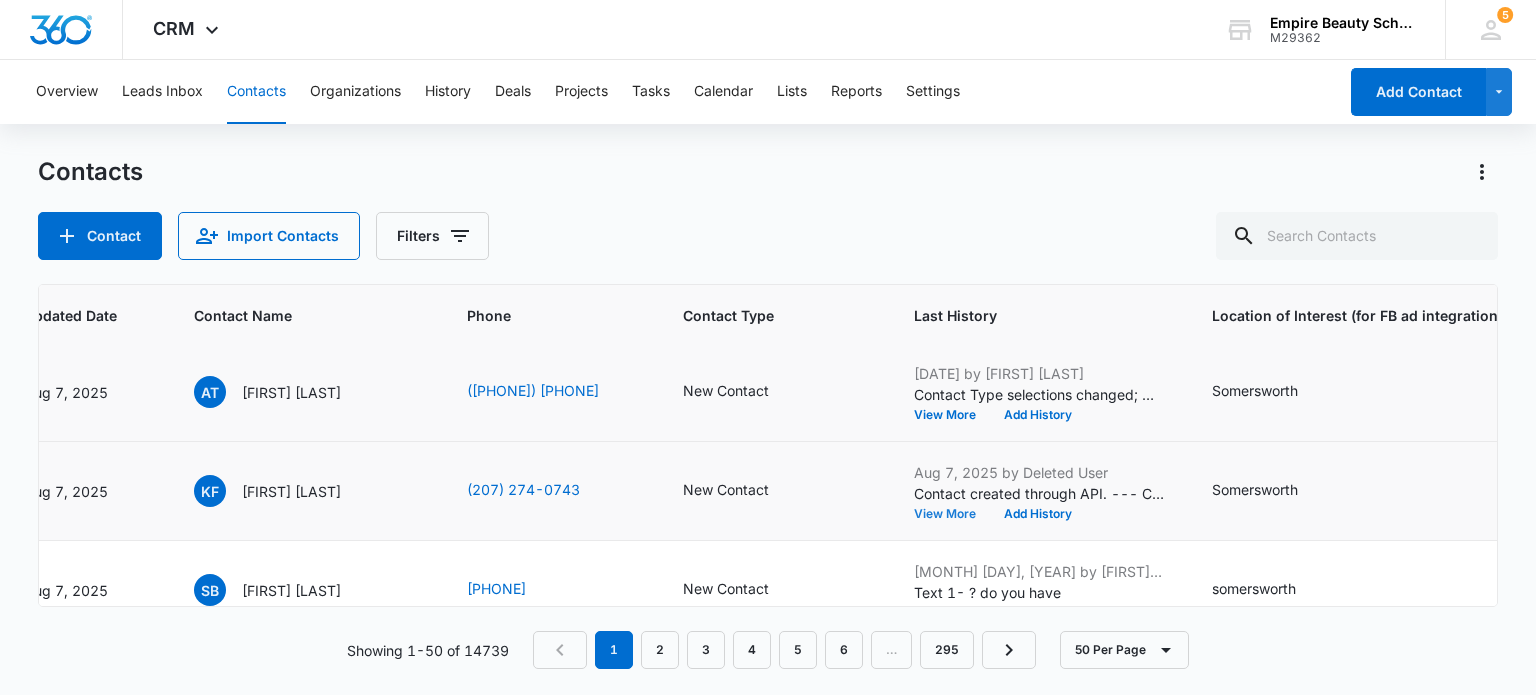 click on "View More" at bounding box center [952, 514] 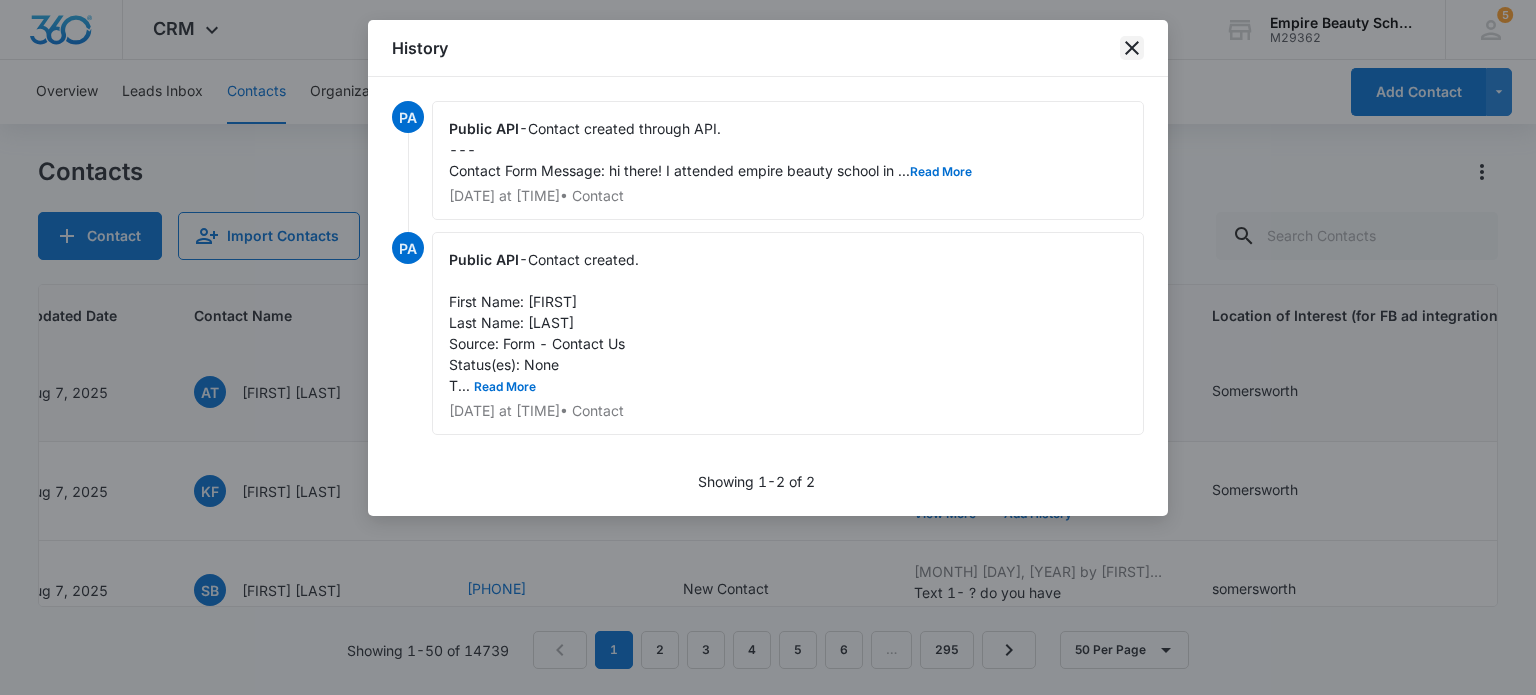 click 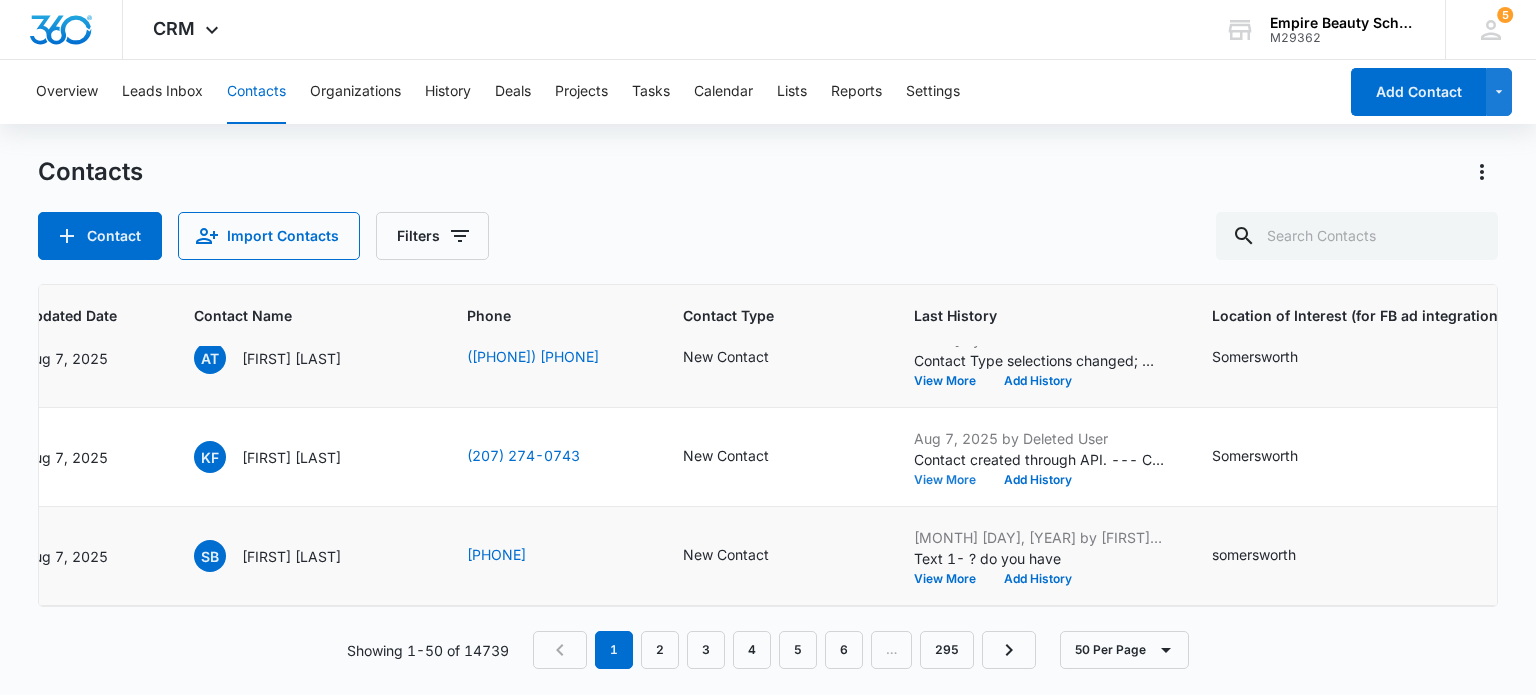 scroll, scrollTop: 400, scrollLeft: 400, axis: both 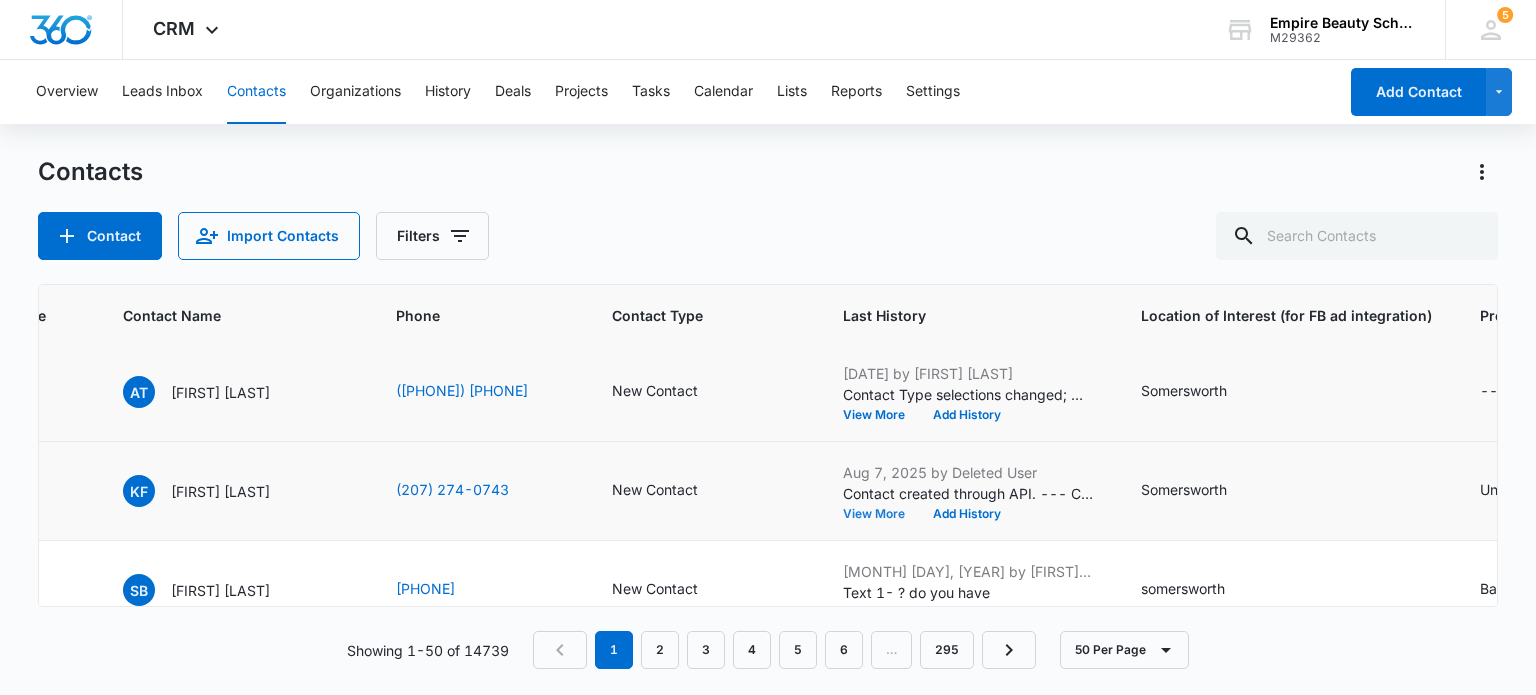 click on "View More" at bounding box center [881, 514] 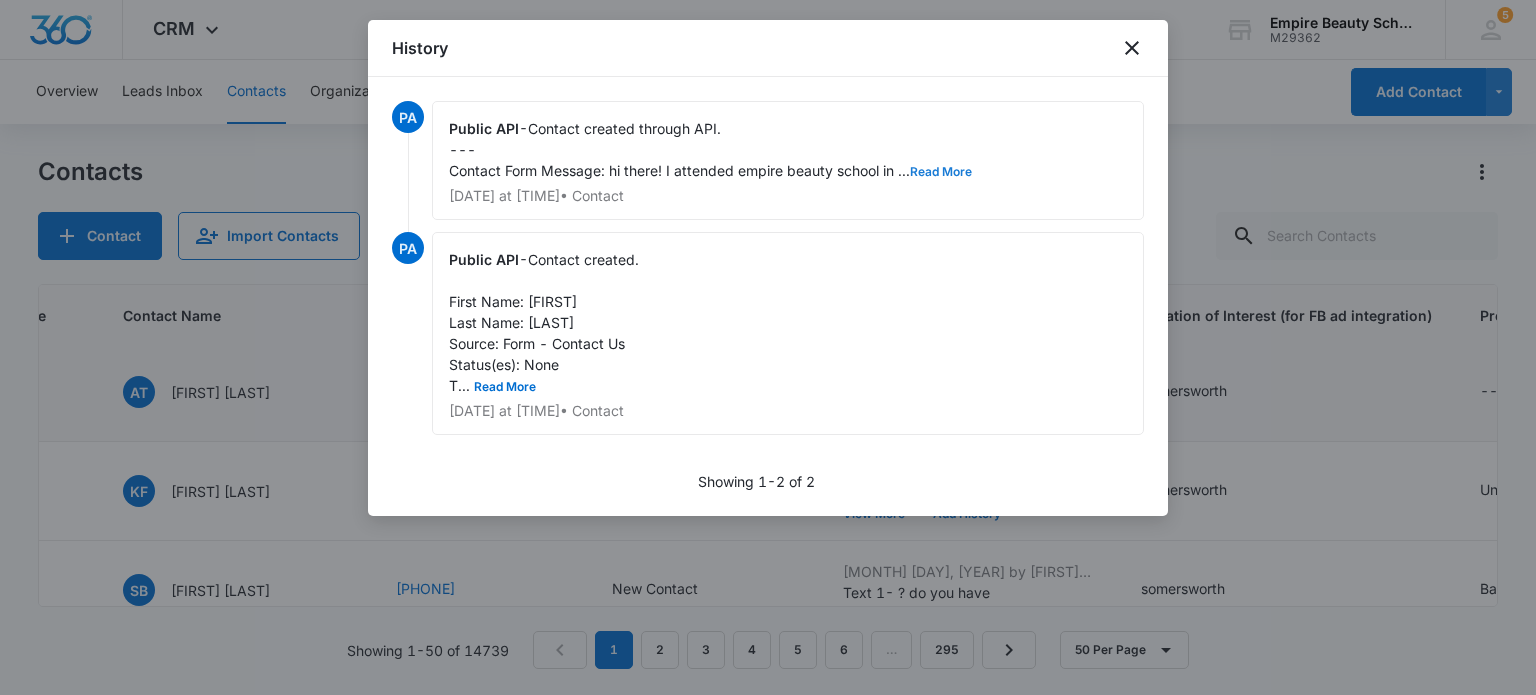 click on "Read More" at bounding box center [941, 172] 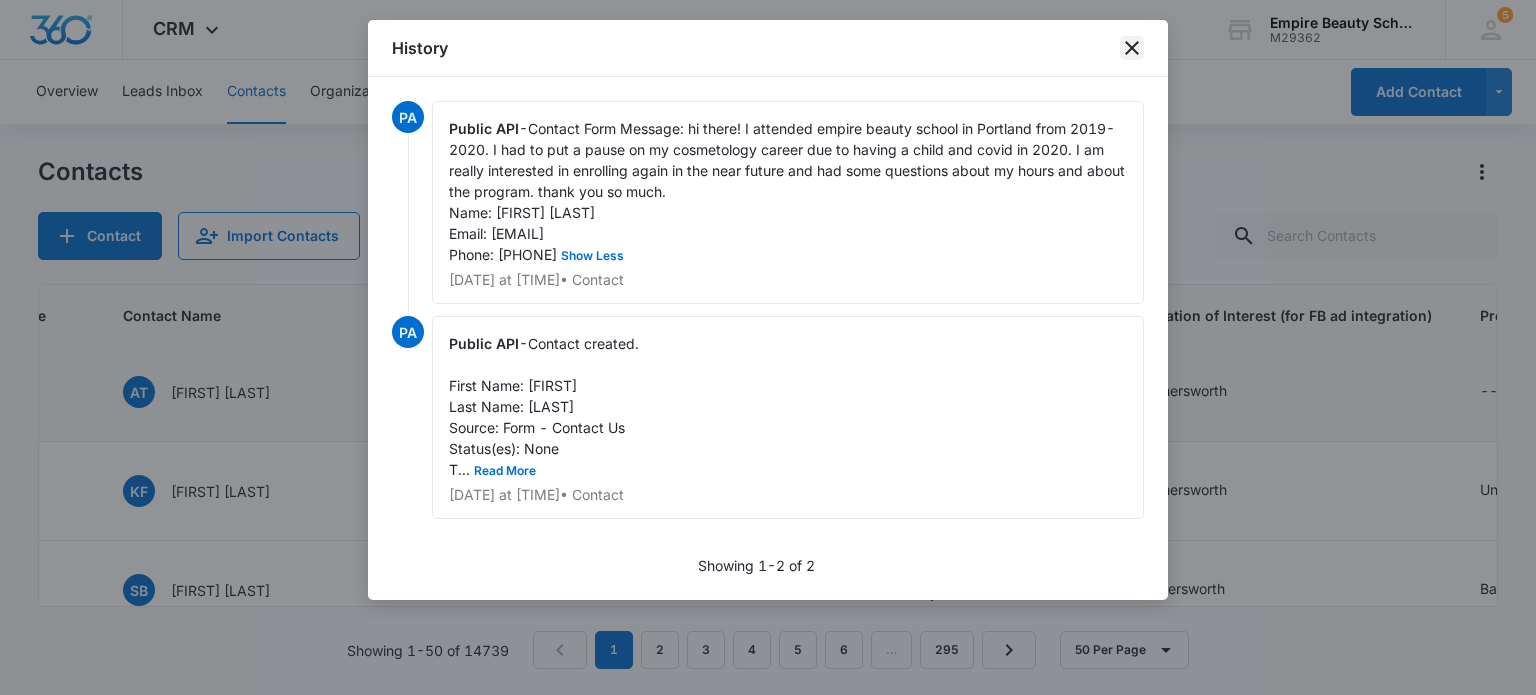 click 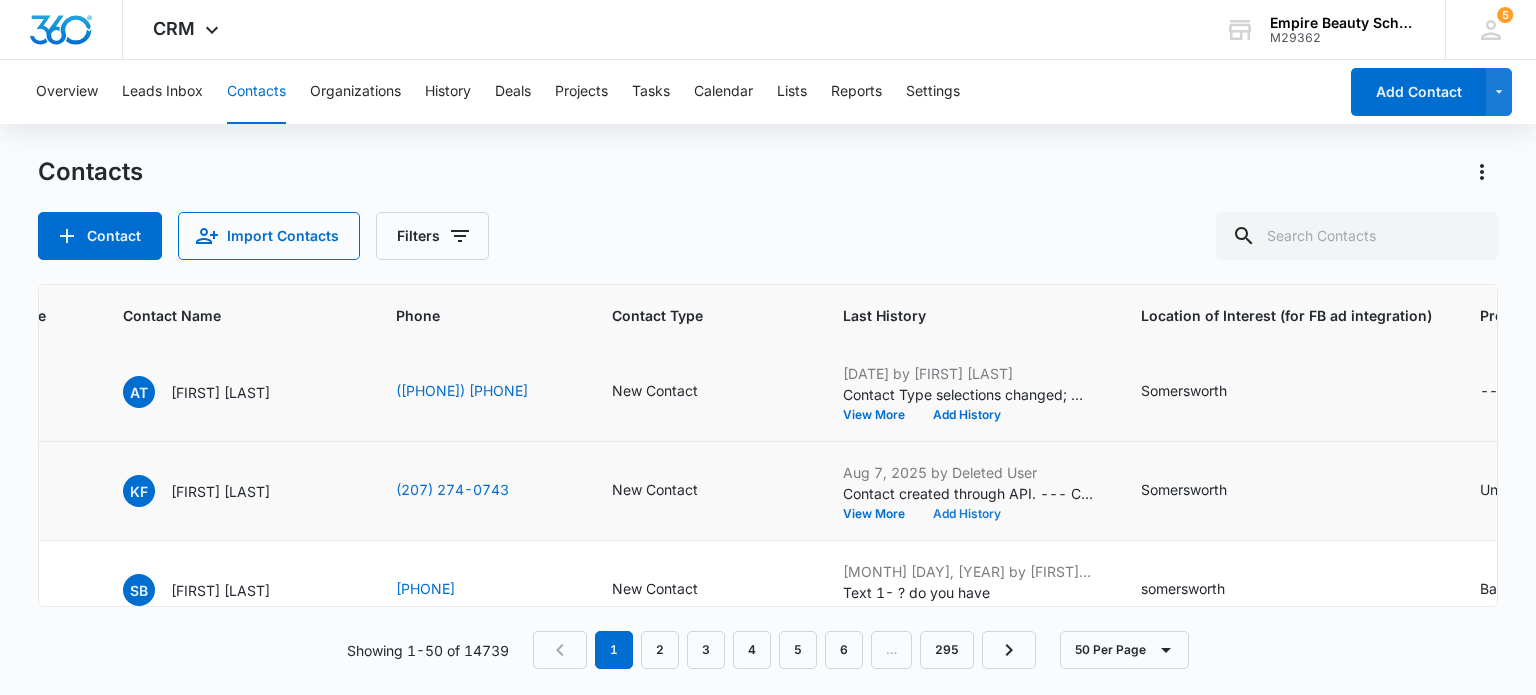 click on "Add History" at bounding box center [967, 514] 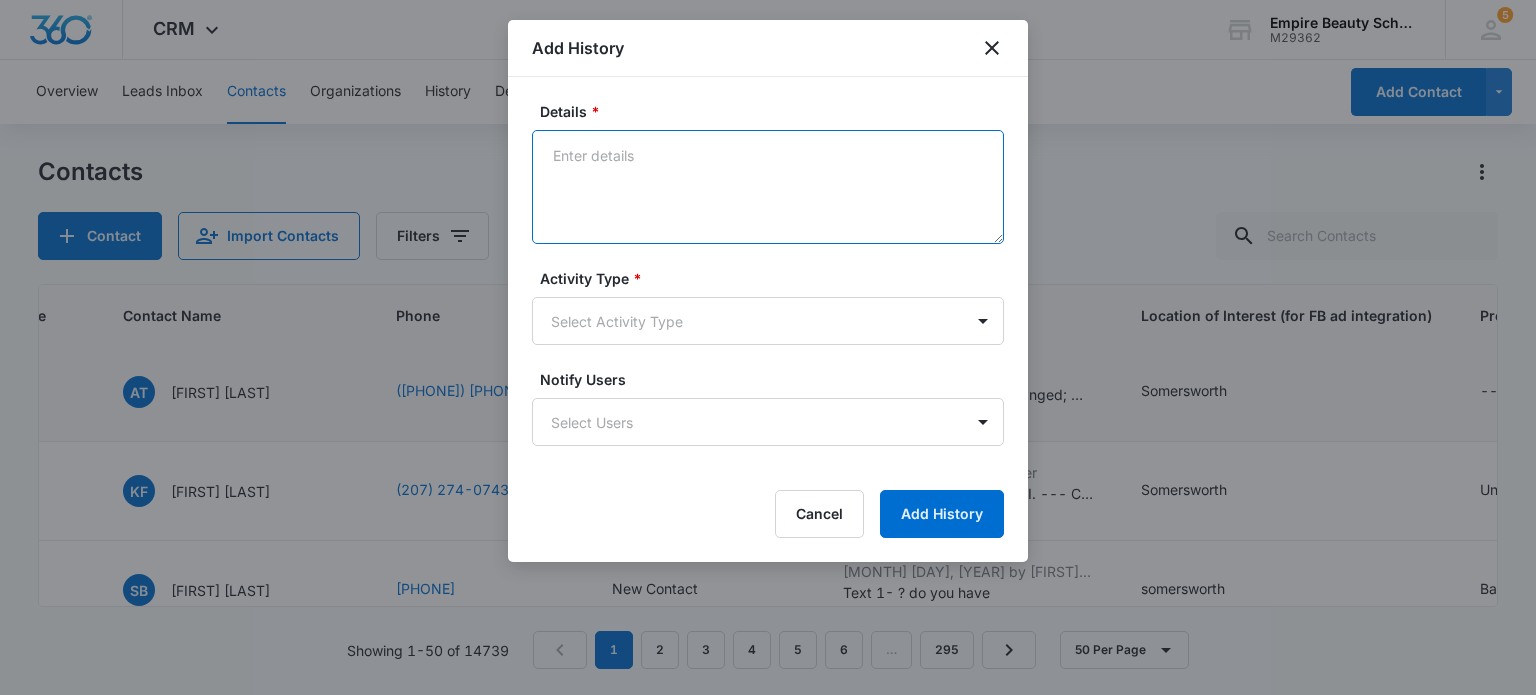 click on "Details *" at bounding box center [768, 187] 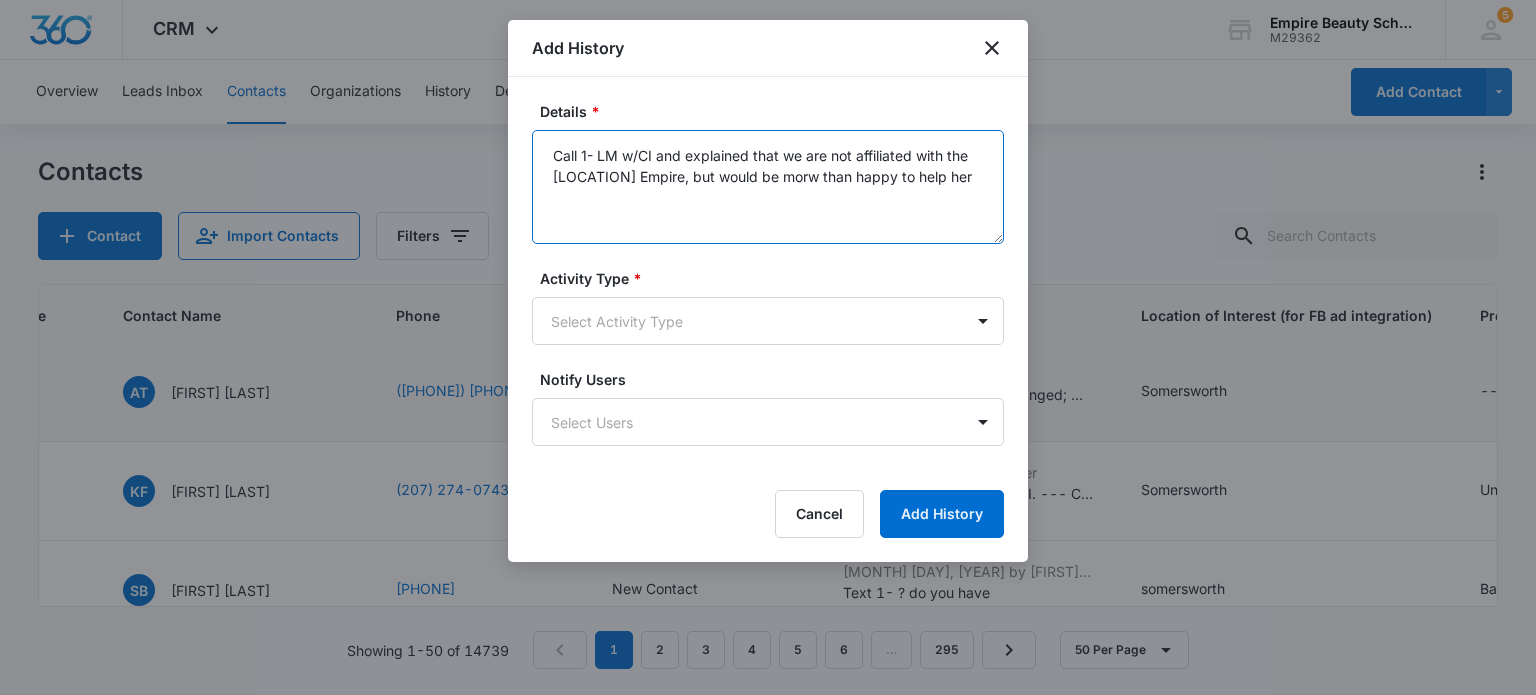 click on "Call 1- LM w/CI and explained that we are not affiliated with the [LOCATION] Empire, but would be morw than happy to help her" at bounding box center (768, 187) 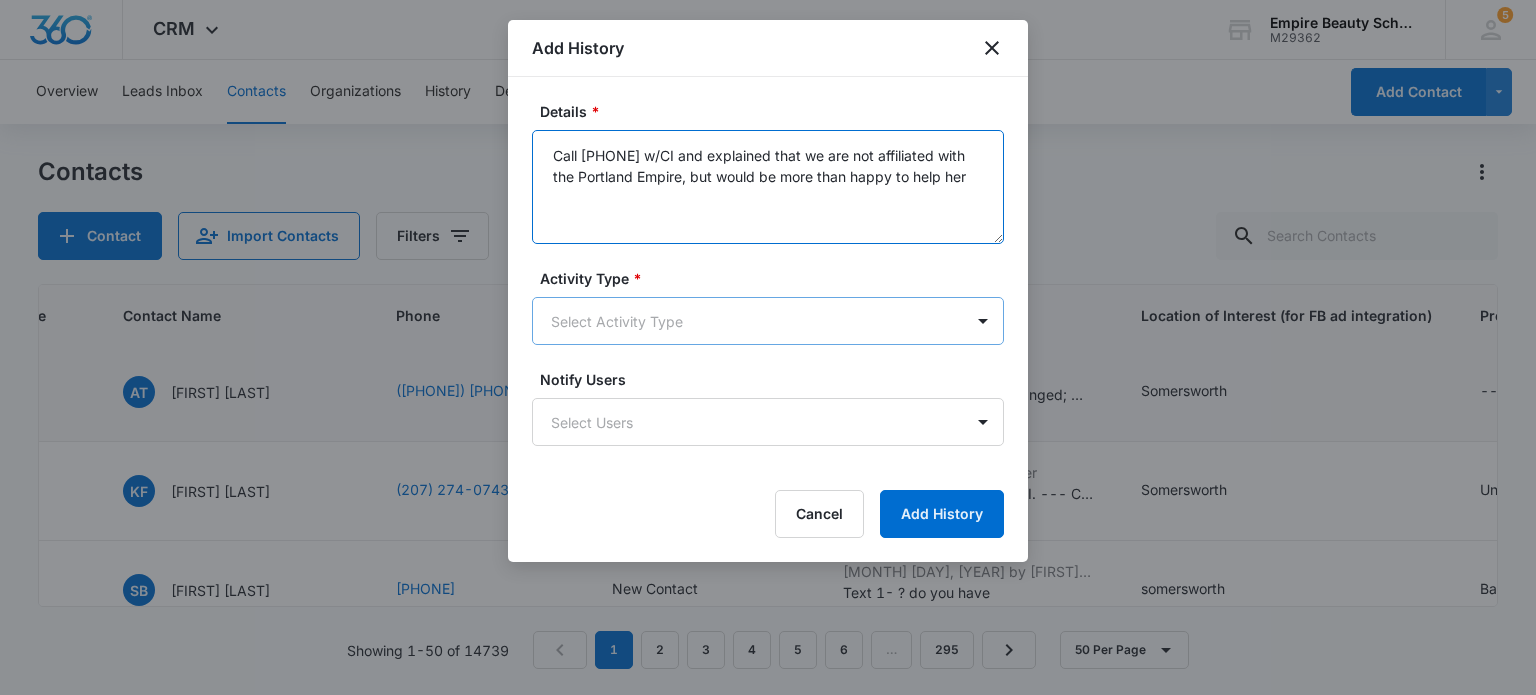 type on "Call [PHONE] w/CI and explained that we are not affiliated with the Portland Empire, but would be more than happy to help her" 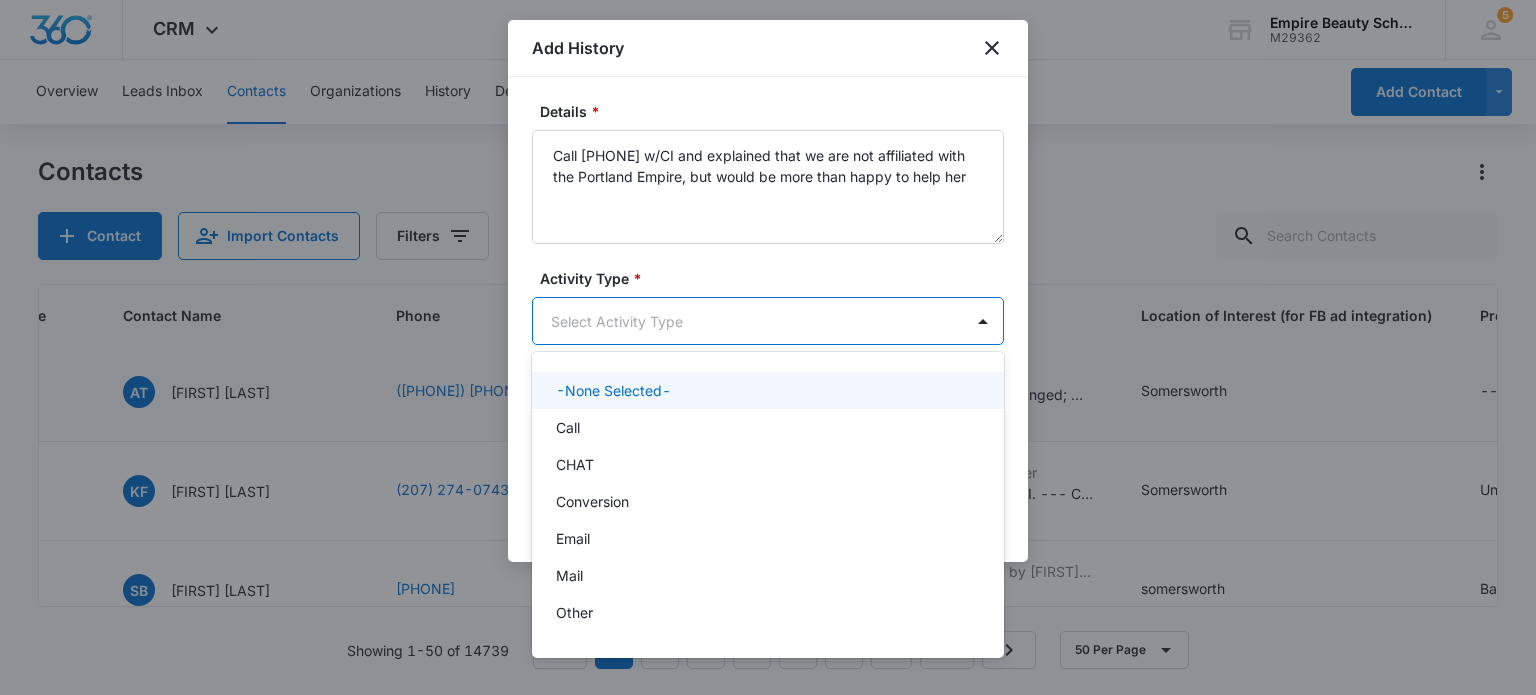 click on "CRM Apps Forms CRM Email Shop Payments POS Files Brand Settings Empire Beauty Schools M29362 Your Accounts View All 5 MJ [FIRST] [LAST] [EMAIL] My Profile 5 Notifications Support Logout Terms & Conditions &nbsp; &bull; &nbsp; Privacy Policy Overview Leads Inbox Contacts Organizations History Deals Projects Tasks Calendar Lists Reports Settings Add Contact Contacts Contact Import Contacts Filters ID Created Date Updated Date Contact Name Phone Contact Type Last History Location of Interest (for FB ad integration) Program of Interest Location Of Interest Program Email 16593 [DATE] [DATE] EE [FIRST] [LAST] [PHONE] New Contact [DATE] by Deleted User Contact created through API.
---
Program of Interest: Lash Extensions,Makeup,Cosmetology
Location of Interest (for FB ad integration): Somersworth
Name:...
View More Add History Somersworth Lash Extensions,Makeup,Cosmetology --- --- [EMAIL] 16592 [DATE] [DATE] CC [FIRST] [LAST] [PHONE] New Contact" at bounding box center (768, 347) 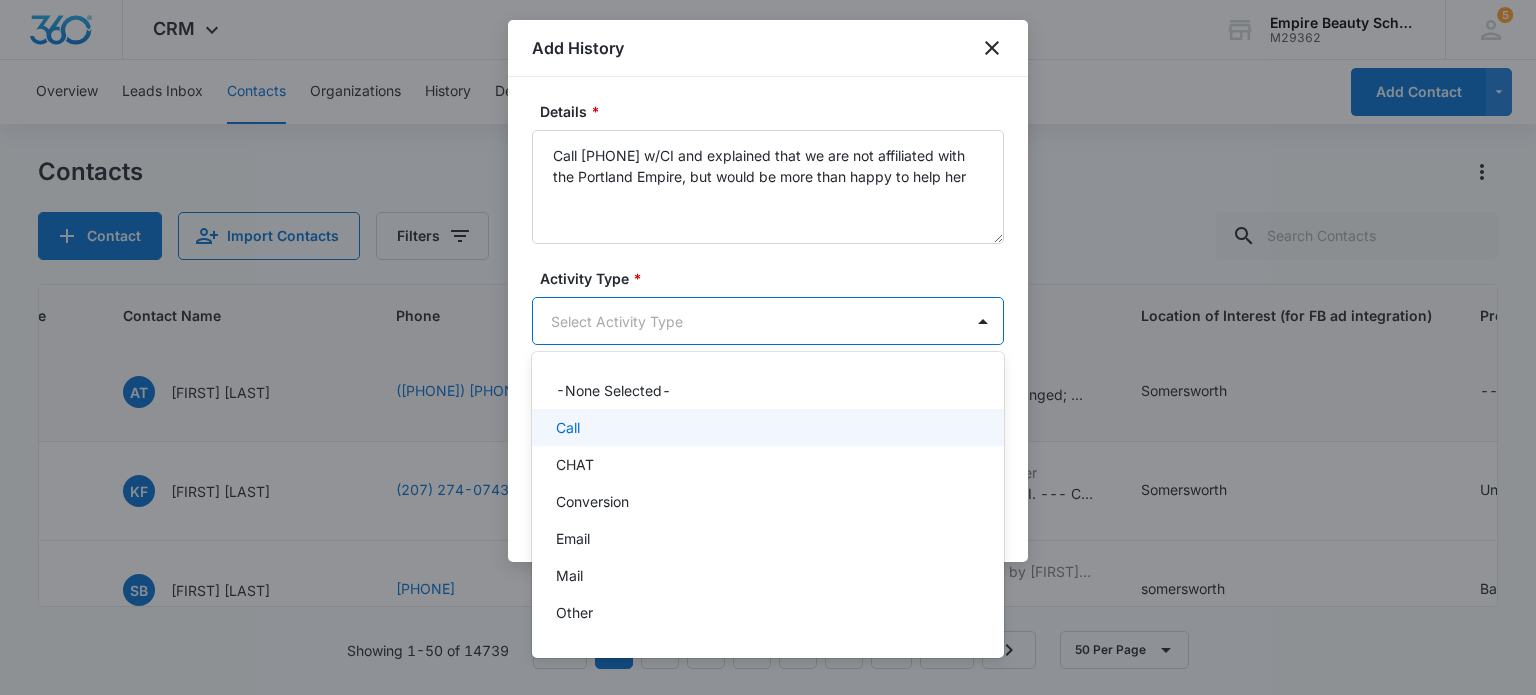 click on "Call" at bounding box center (768, 427) 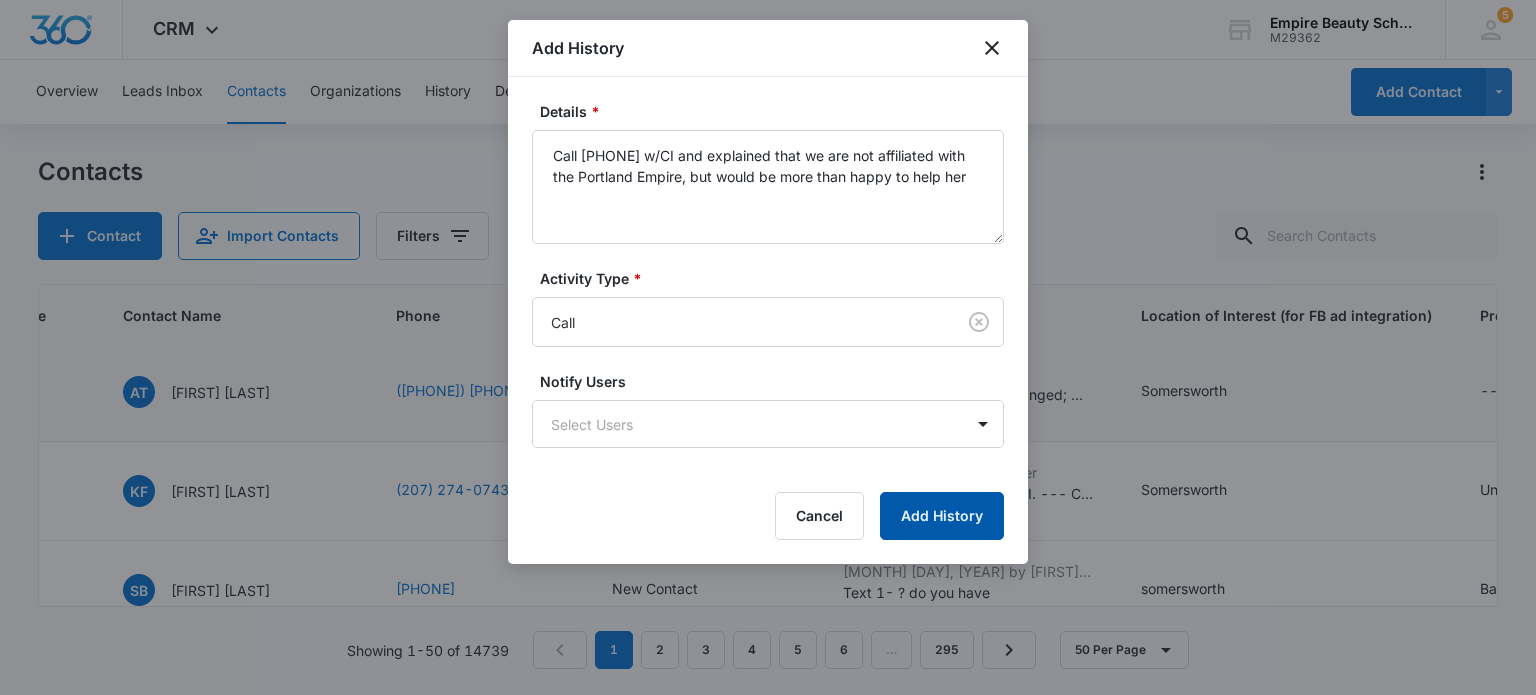 click on "Add History" at bounding box center (942, 516) 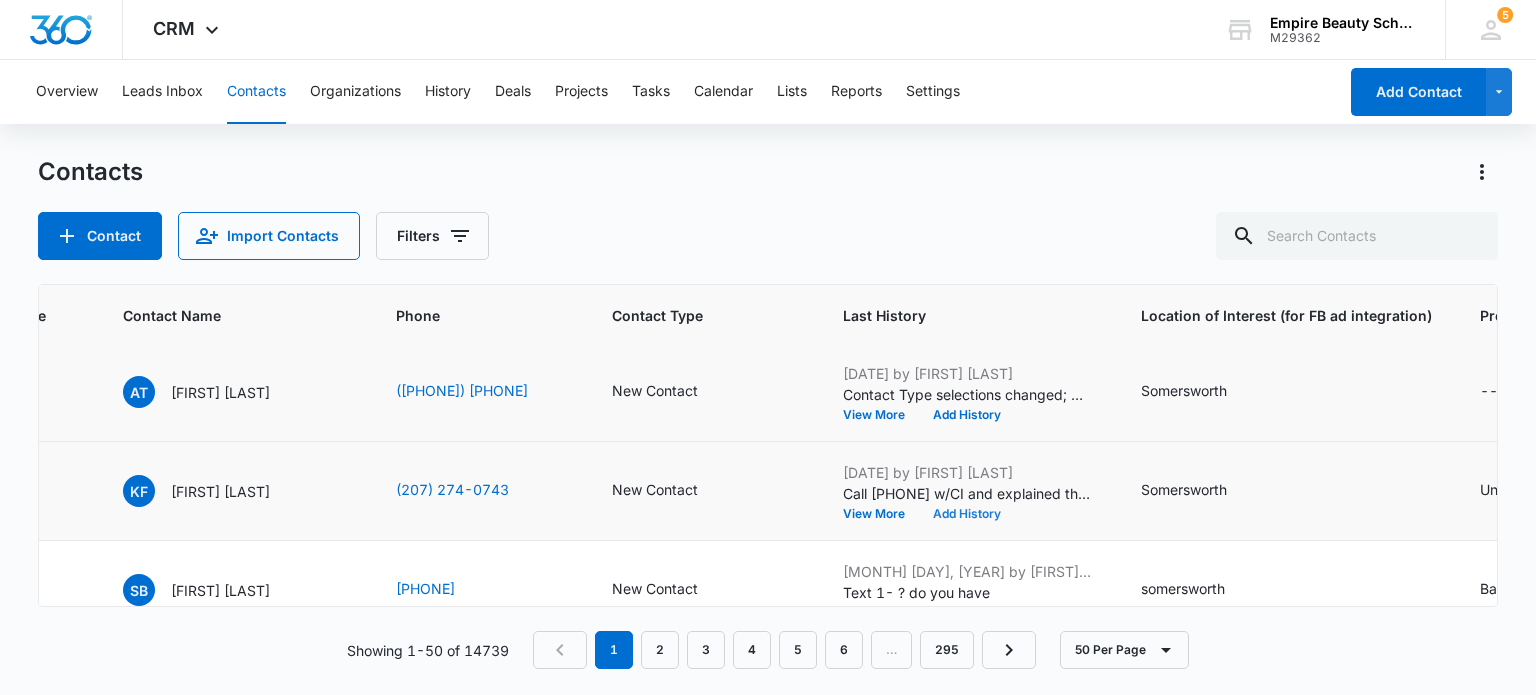 click on "Add History" at bounding box center [967, 514] 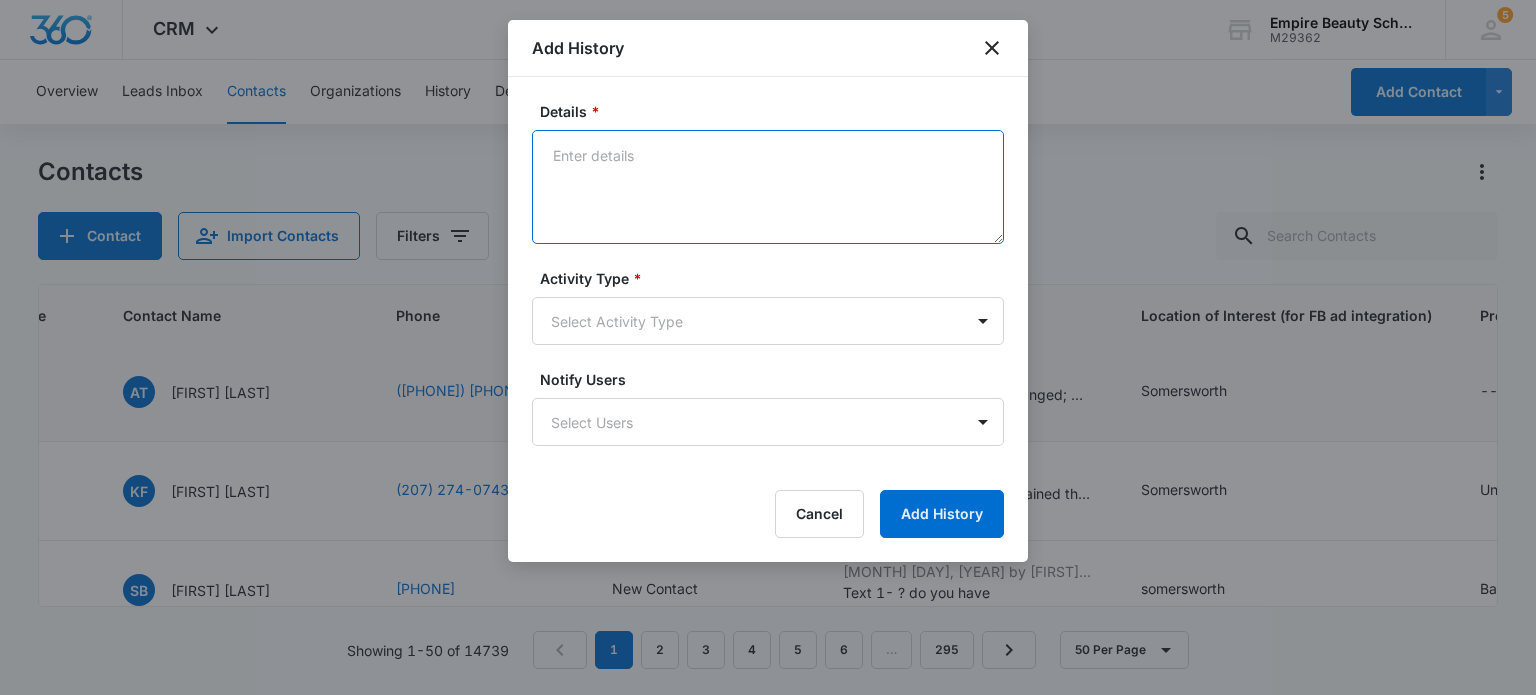 click on "Details *" at bounding box center (768, 187) 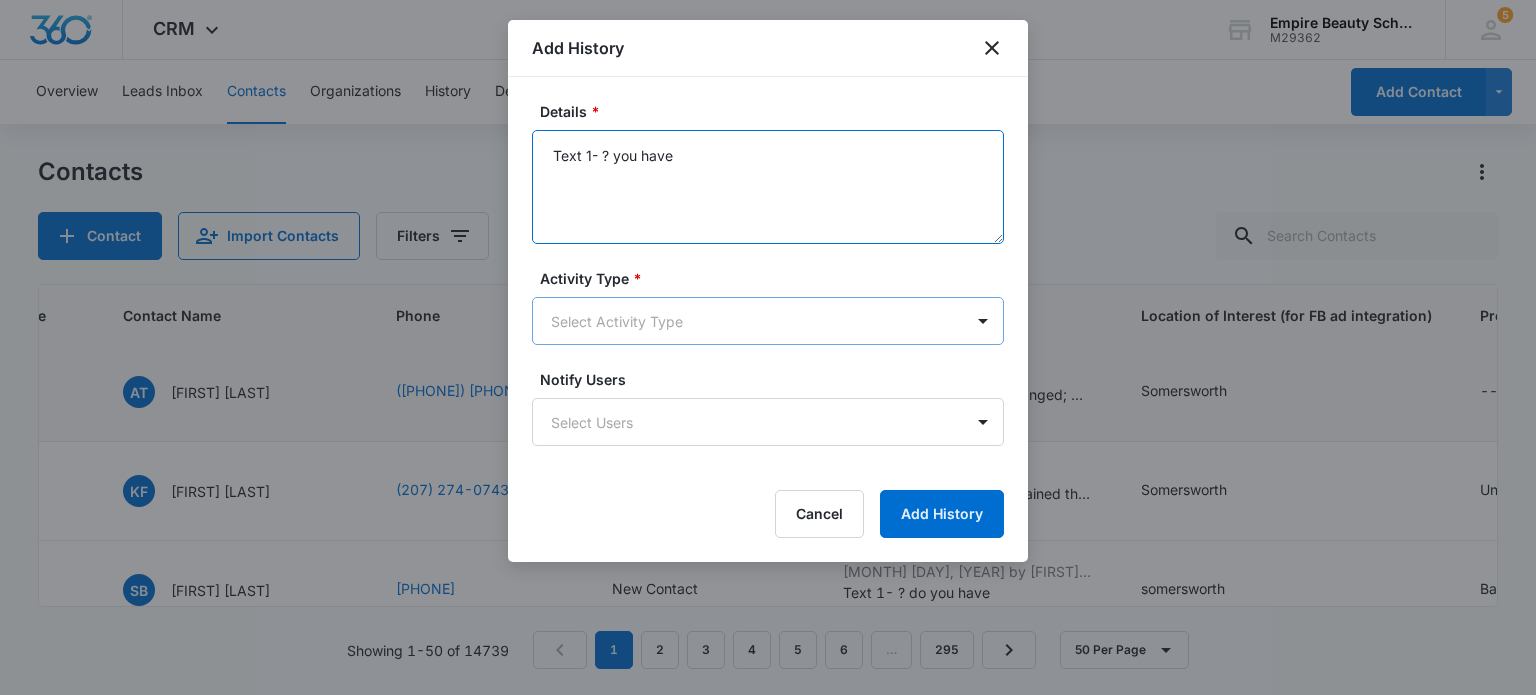 type on "Text 1- ? you have" 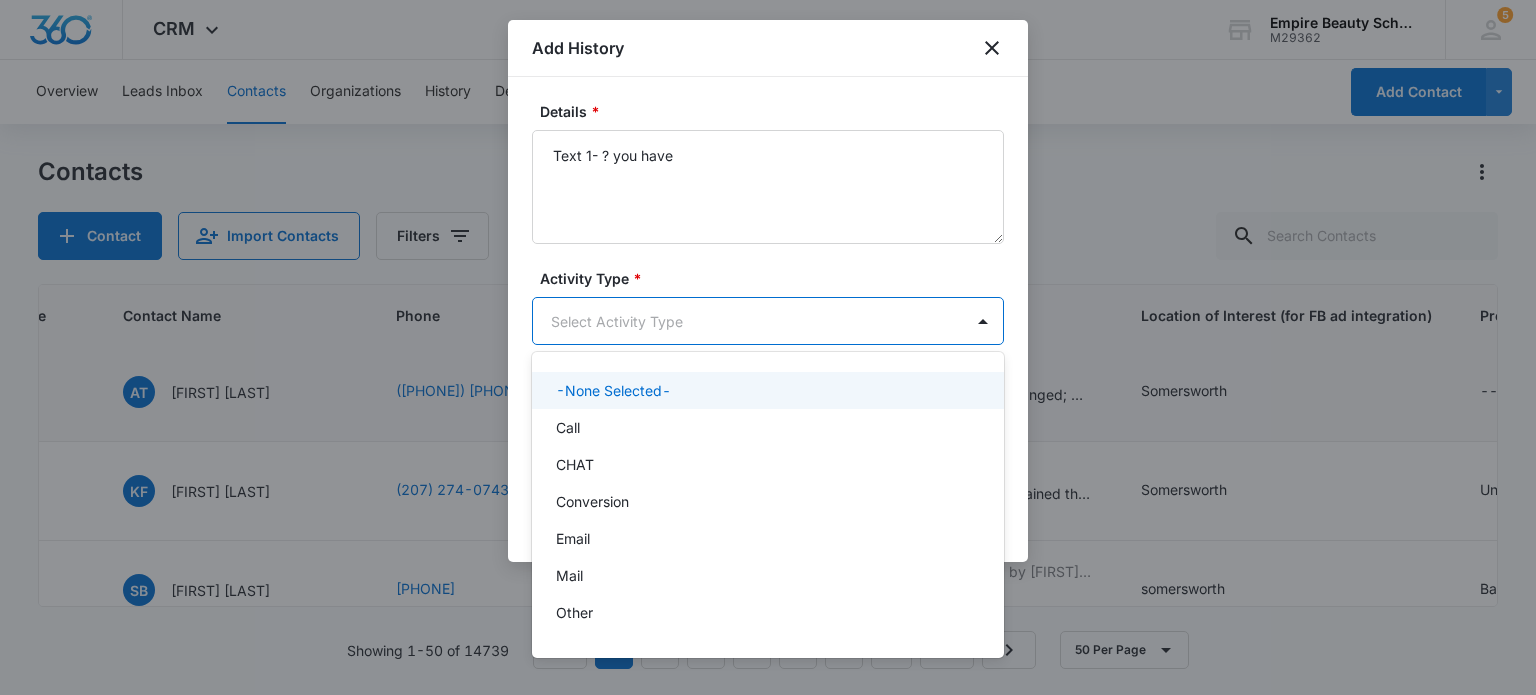click on "CRM Apps Forms CRM Email Shop Payments POS Files Brand Settings Empire Beauty Schools M29362 Your Accounts View All 5 MJ [FIRST] [LAST] [EMAIL] My Profile 5 Notifications Support Logout Terms & Conditions &nbsp; &bull; &nbsp; Privacy Policy Overview Leads Inbox Contacts Organizations History Deals Projects Tasks Calendar Lists Reports Settings Add Contact Contacts Contact Import Contacts Filters ID Created Date Updated Date Contact Name Phone Contact Type Last History Location of Interest (for FB ad integration) Program of Interest Location Of Interest Program Email 16593 [DATE] [DATE] EE [FIRST] [LAST] [PHONE] New Contact [DATE] by Deleted User Contact created through API.
---
Program of Interest: Lash Extensions,Makeup,Cosmetology
Location of Interest (for FB ad integration): Somersworth
Name:...
View More Add History Somersworth Lash Extensions,Makeup,Cosmetology --- --- [EMAIL] 16592 [DATE] [DATE] CC [FIRST] [LAST] [PHONE] New Contact" at bounding box center (768, 347) 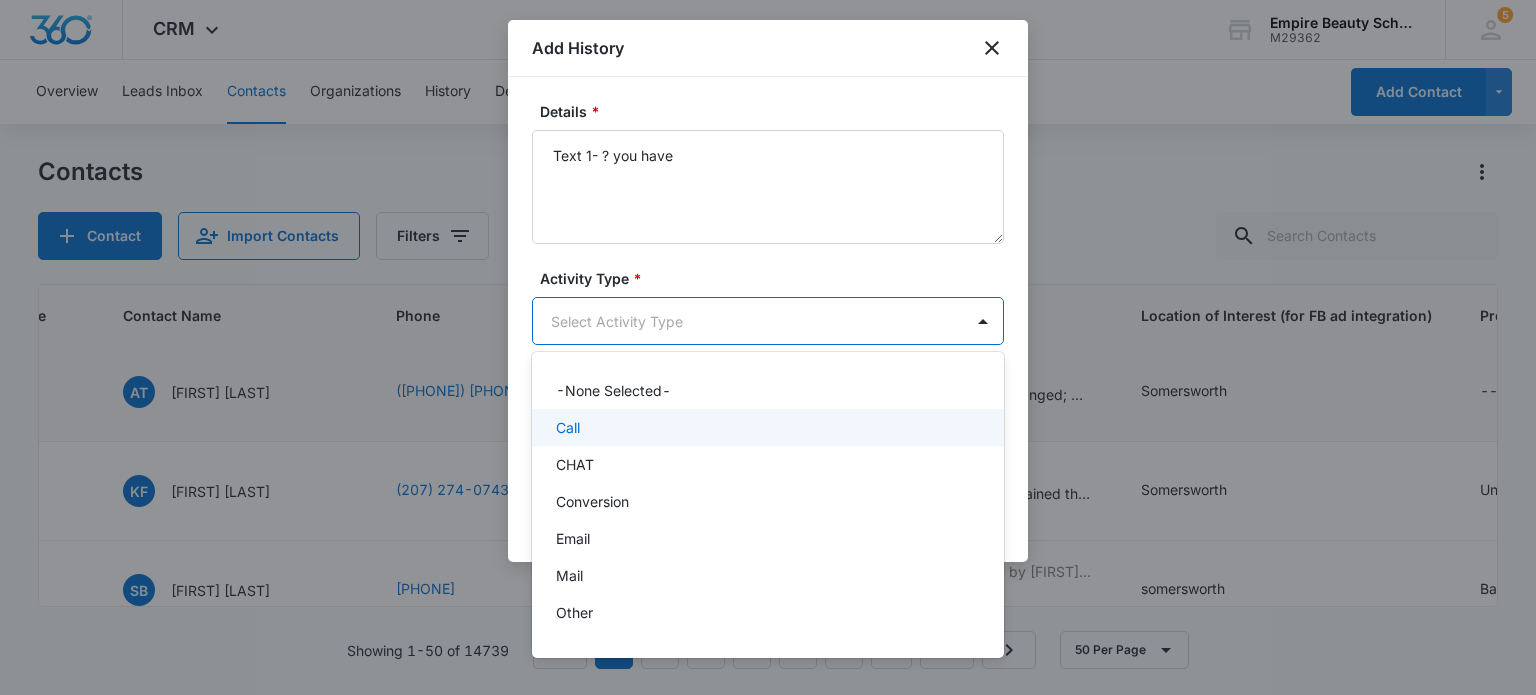 scroll, scrollTop: 104, scrollLeft: 0, axis: vertical 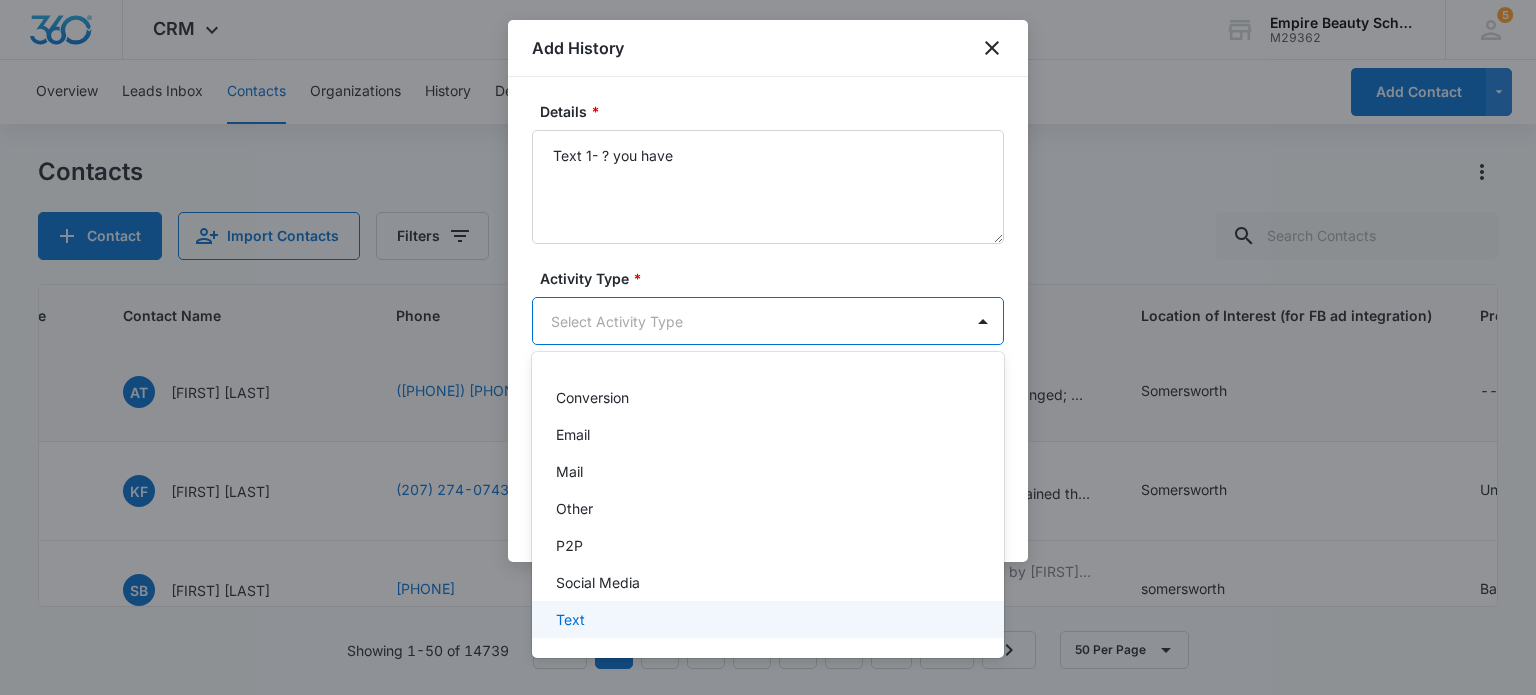click on "Text" at bounding box center (766, 619) 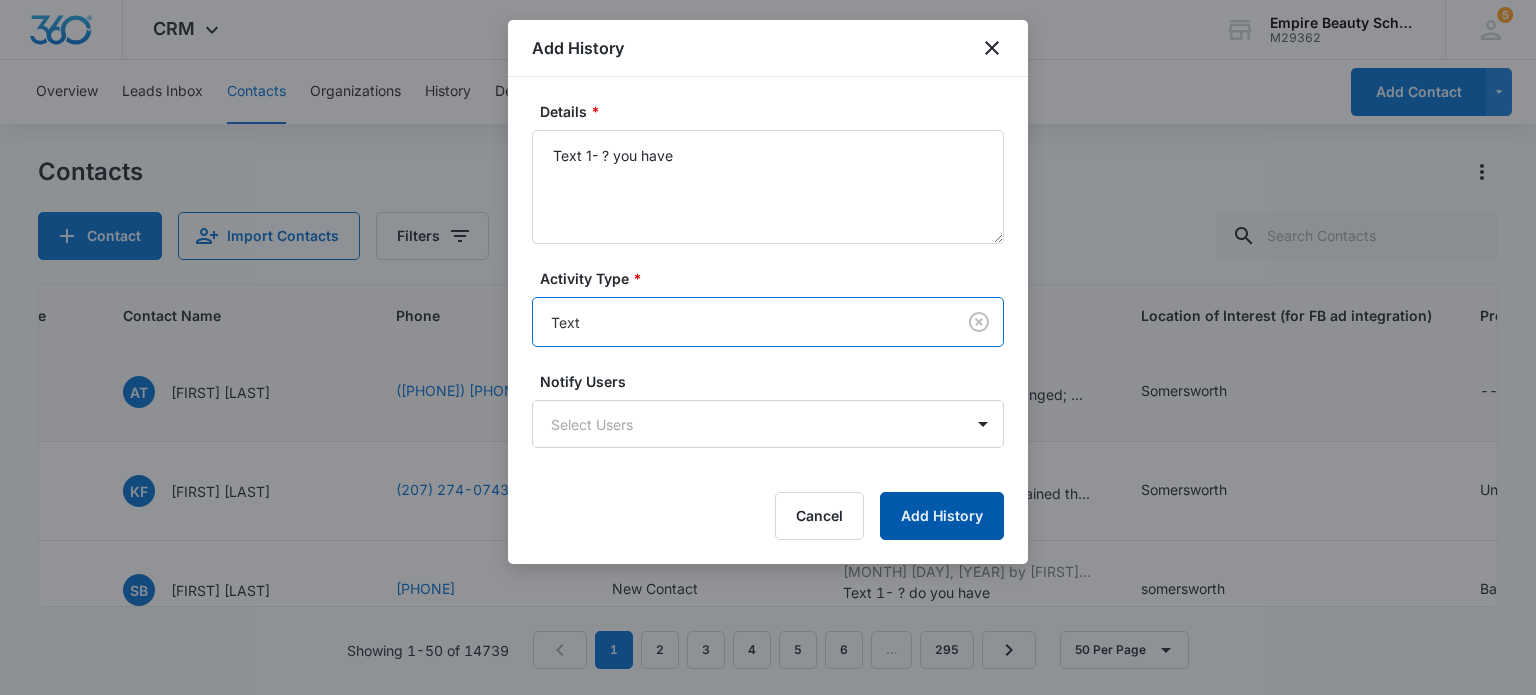 click on "Add History" at bounding box center [942, 516] 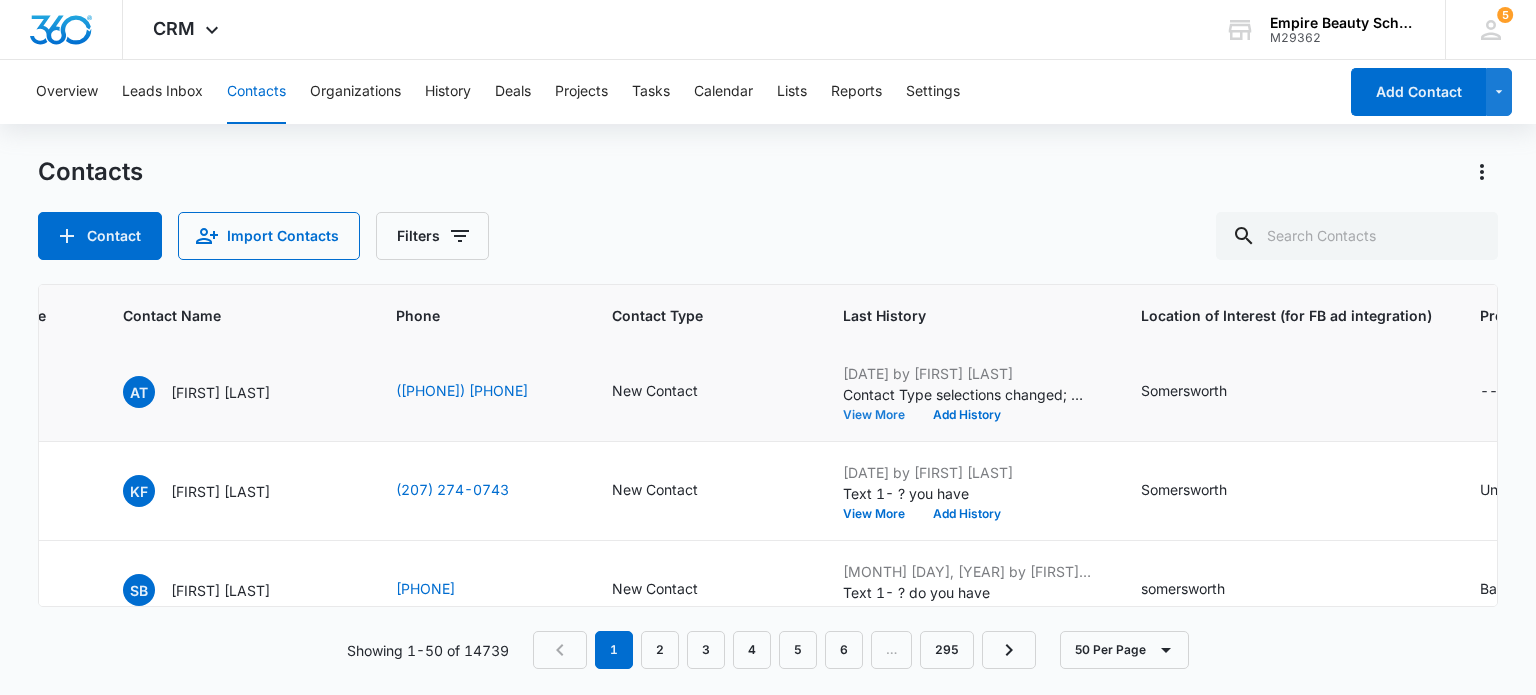 click on "View More" at bounding box center [881, 415] 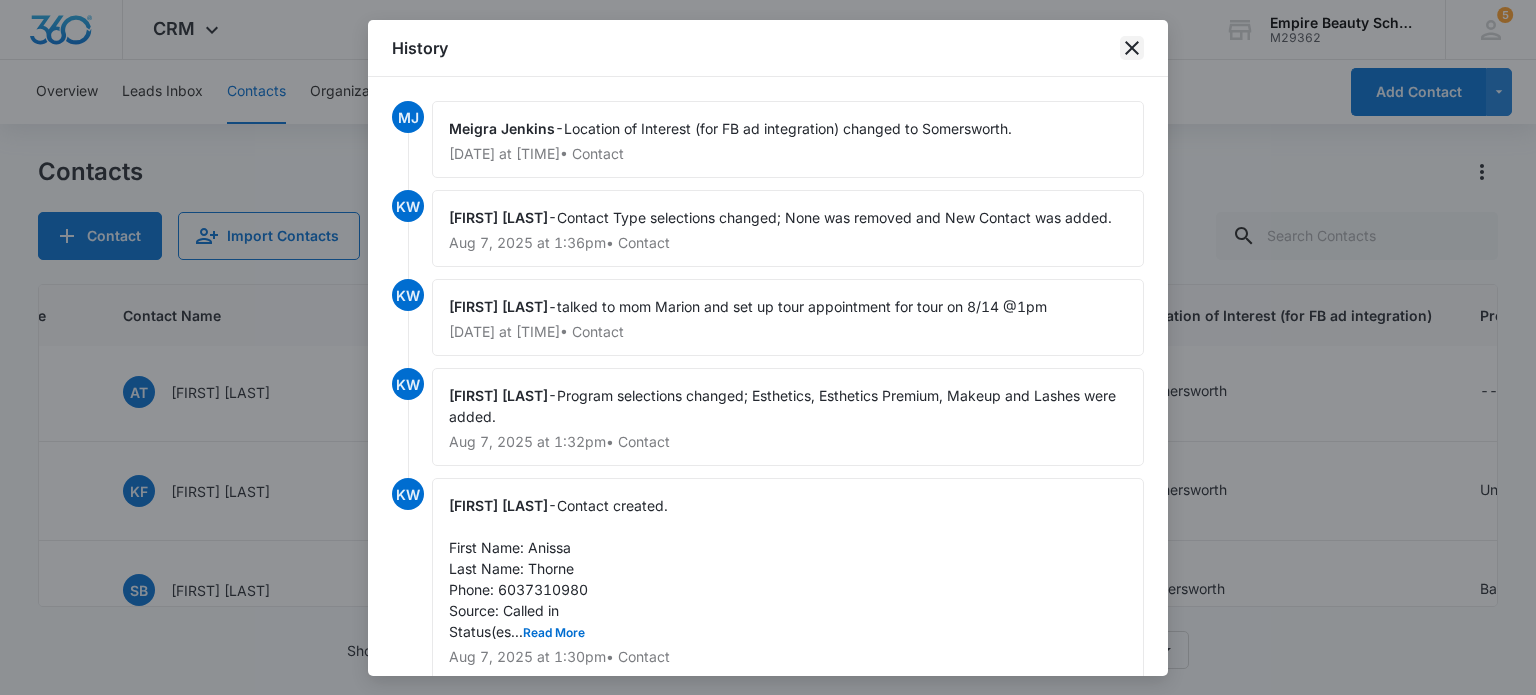 click 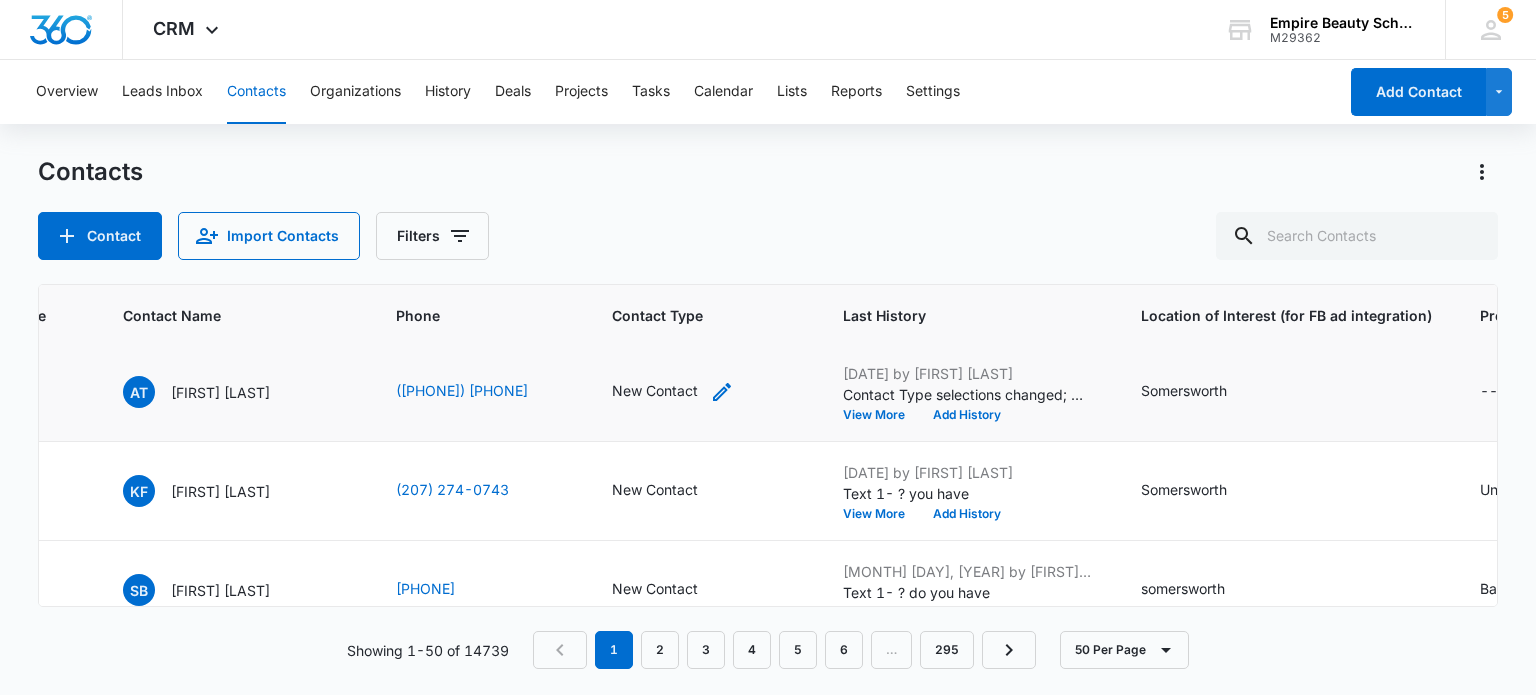 click on "New Contact" at bounding box center [655, 390] 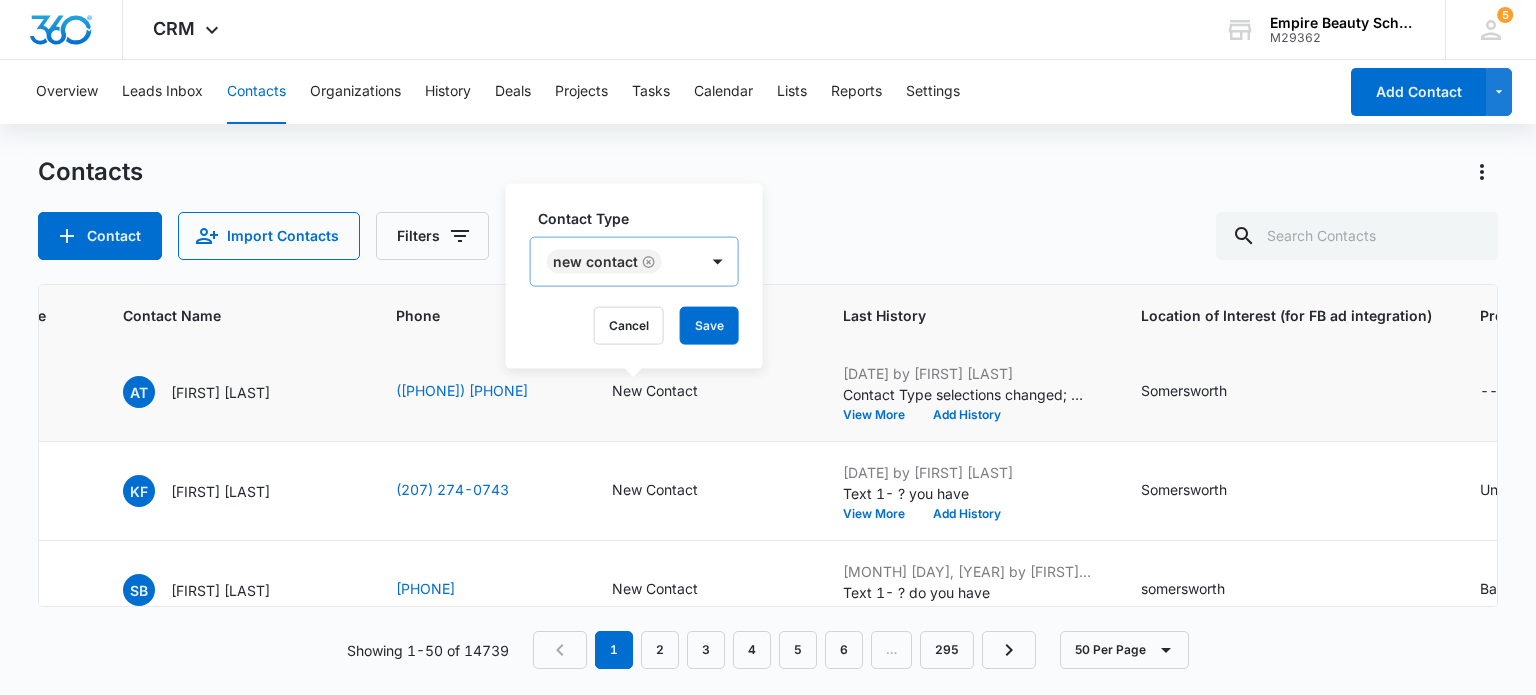 click on "New Contact" at bounding box center [614, 262] 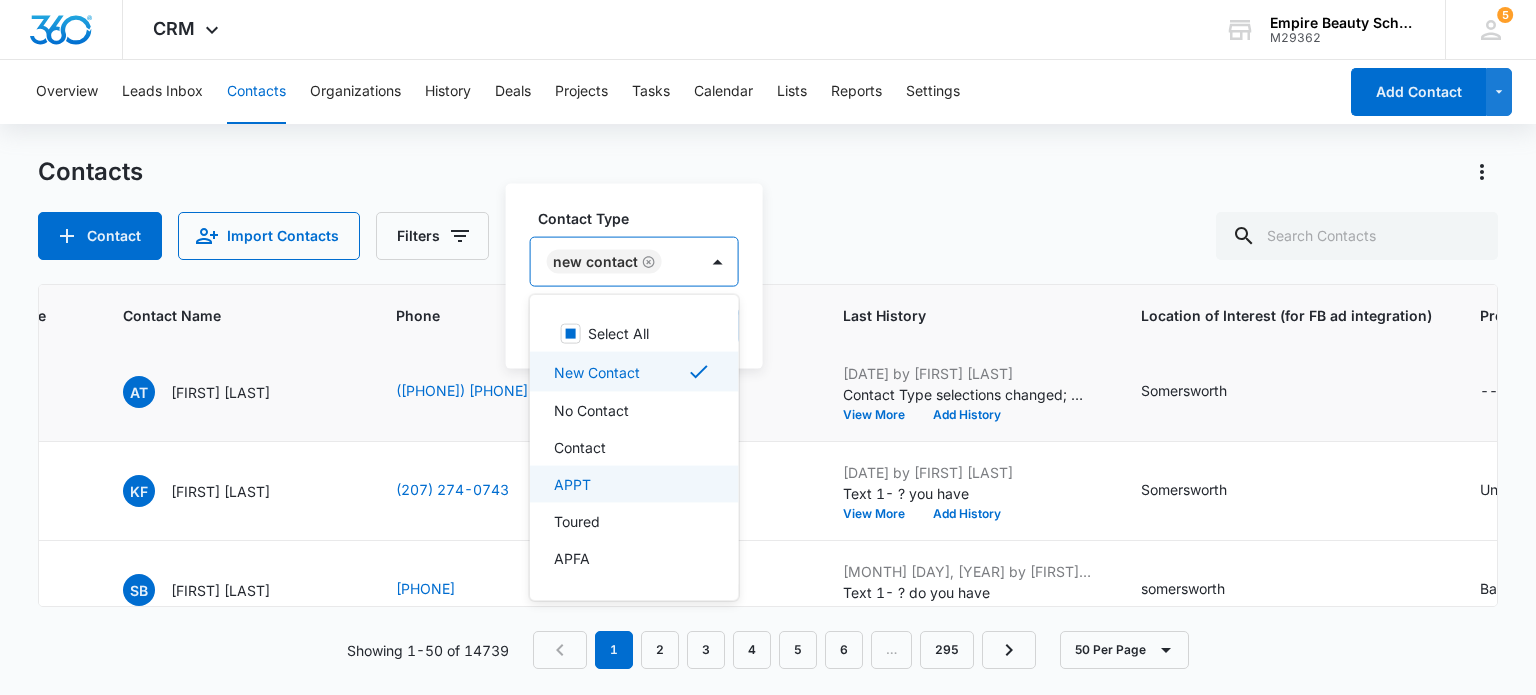 click on "APPT" at bounding box center (572, 484) 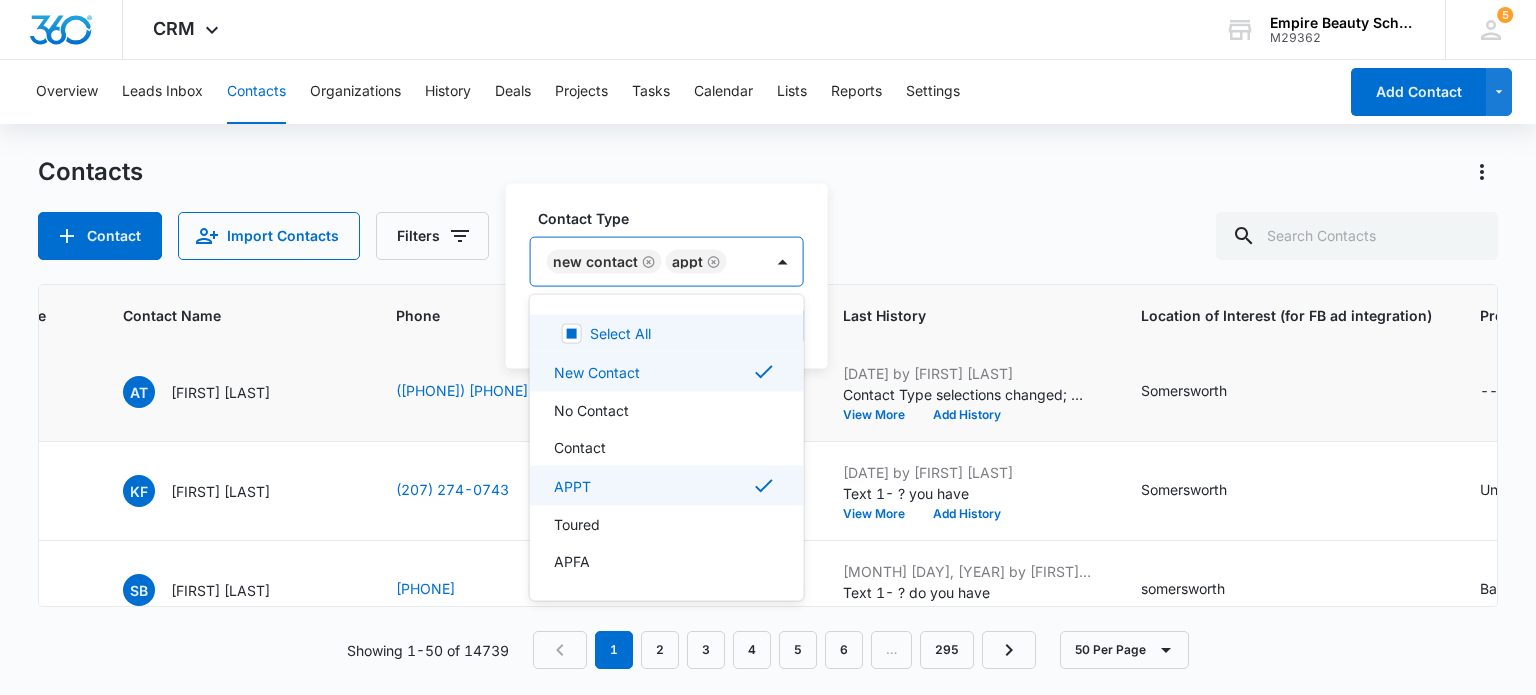 click on "New Contact APPT" at bounding box center (647, 262) 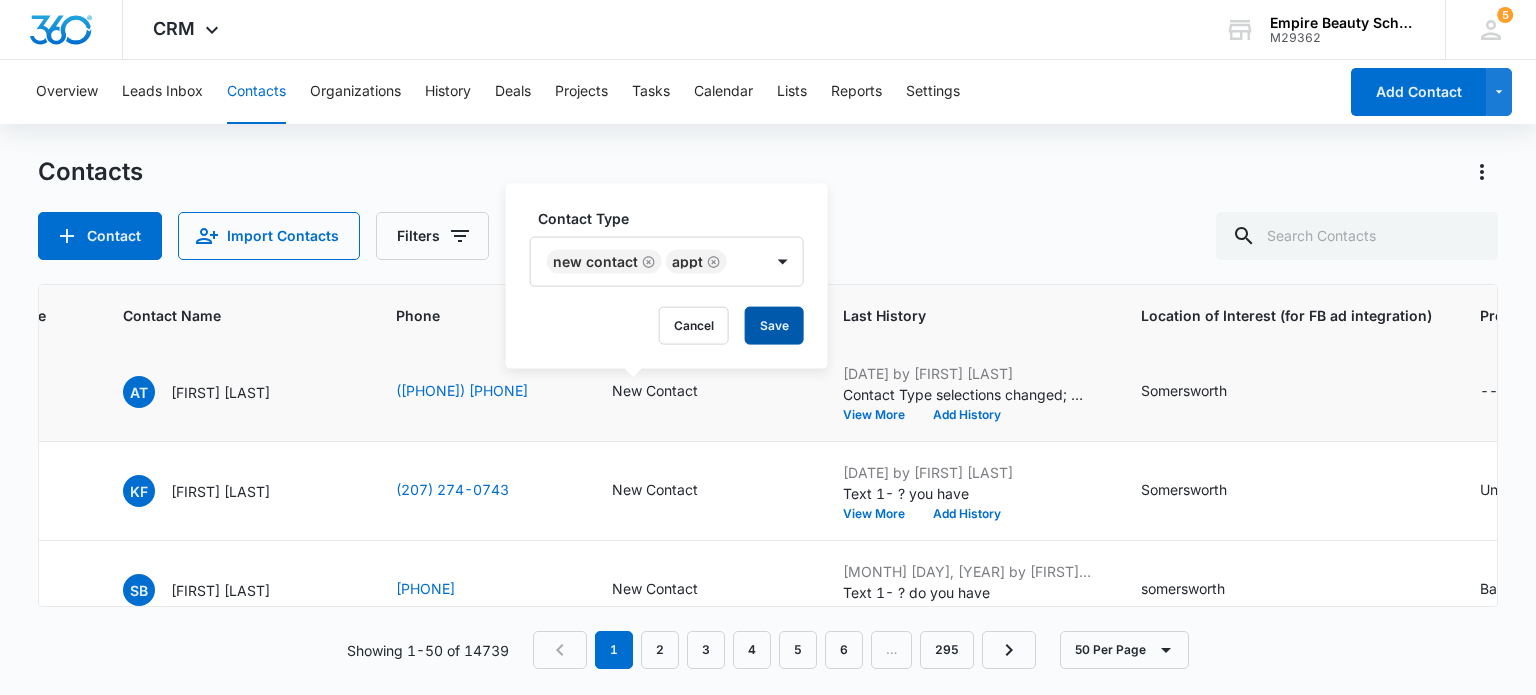 click on "Save" at bounding box center [774, 326] 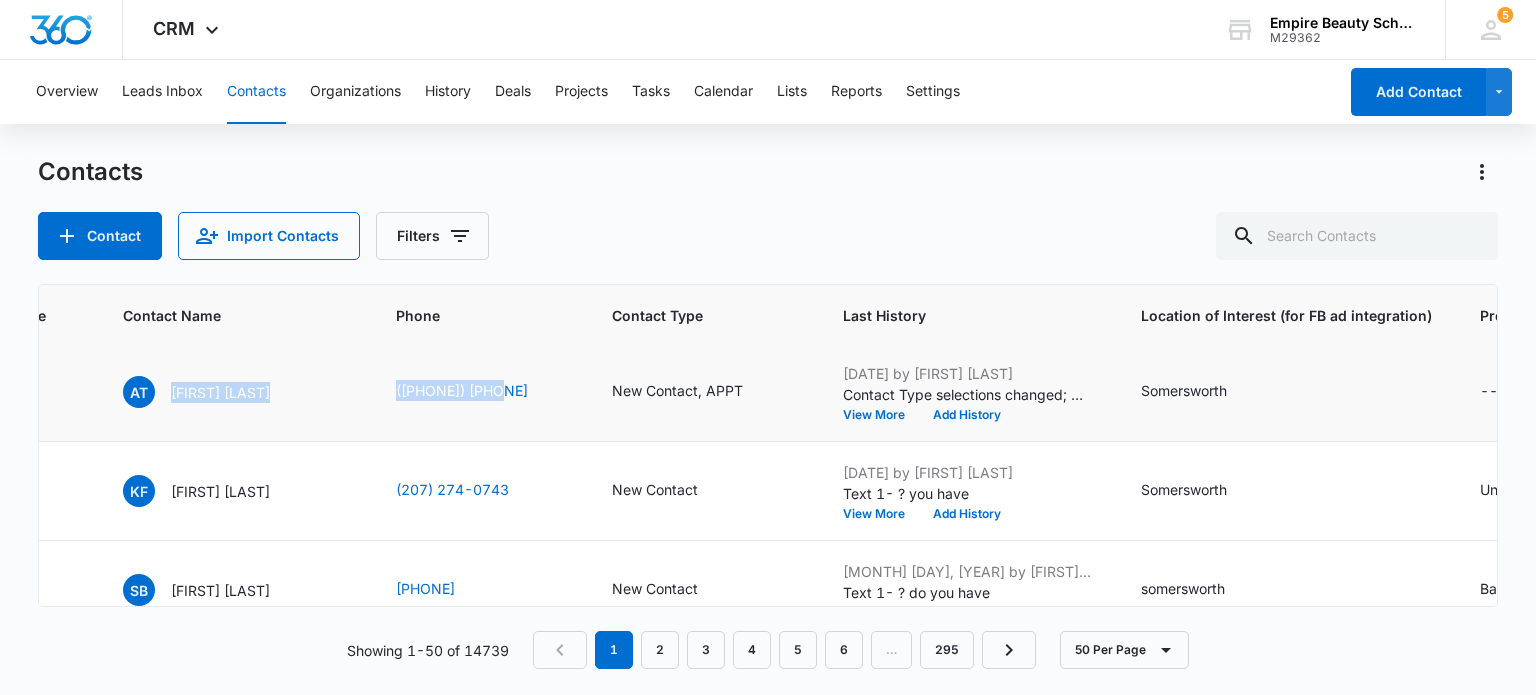 drag, startPoint x: 148, startPoint y: 392, endPoint x: 488, endPoint y: 403, distance: 340.1779 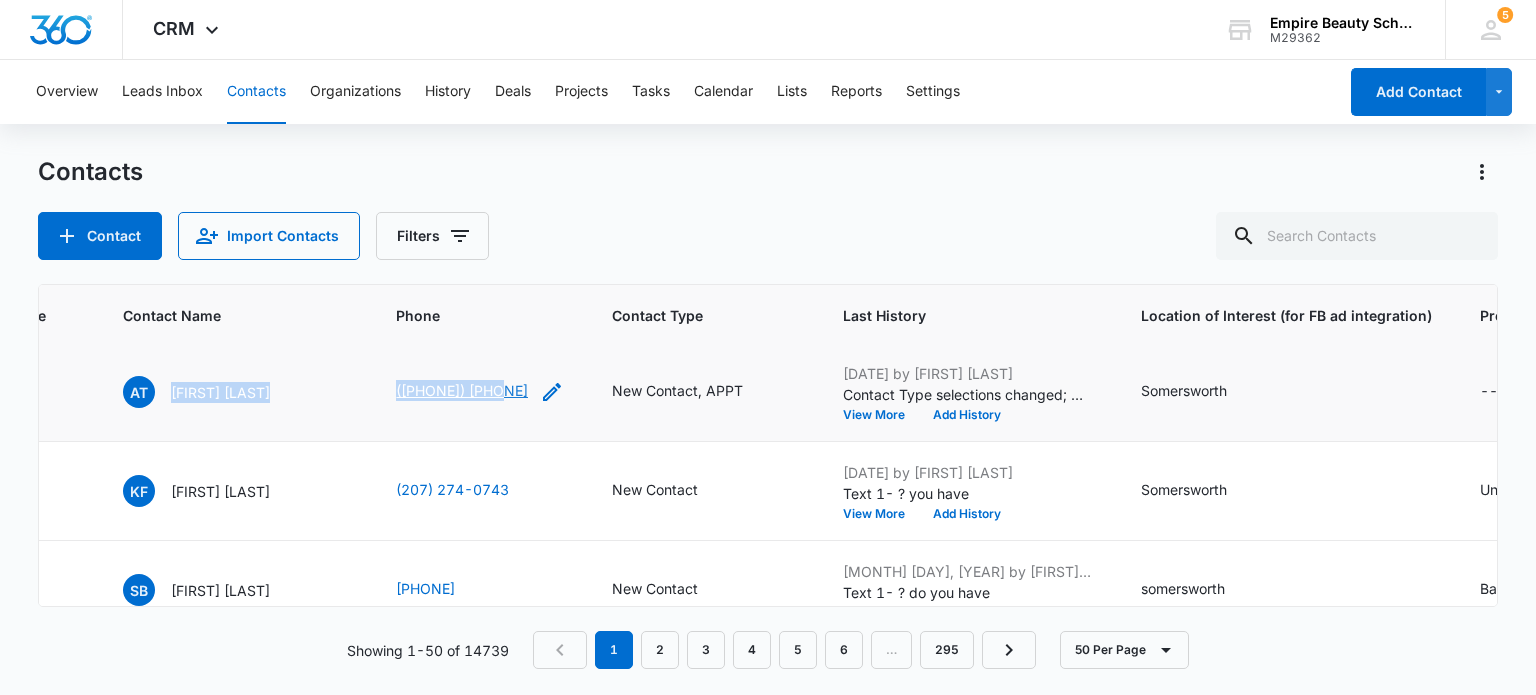 copy on "[FIRST] [LAST] [PHONE]" 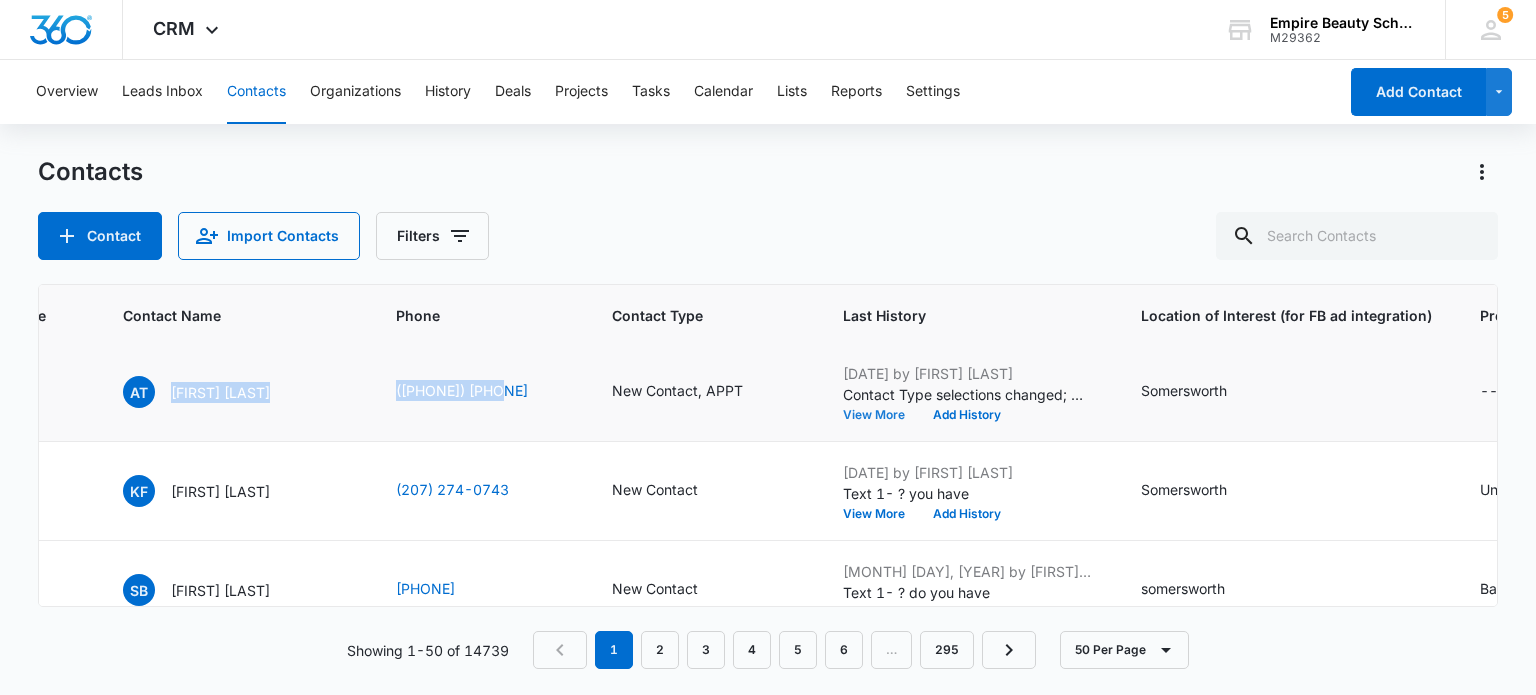 click on "View More" at bounding box center [881, 415] 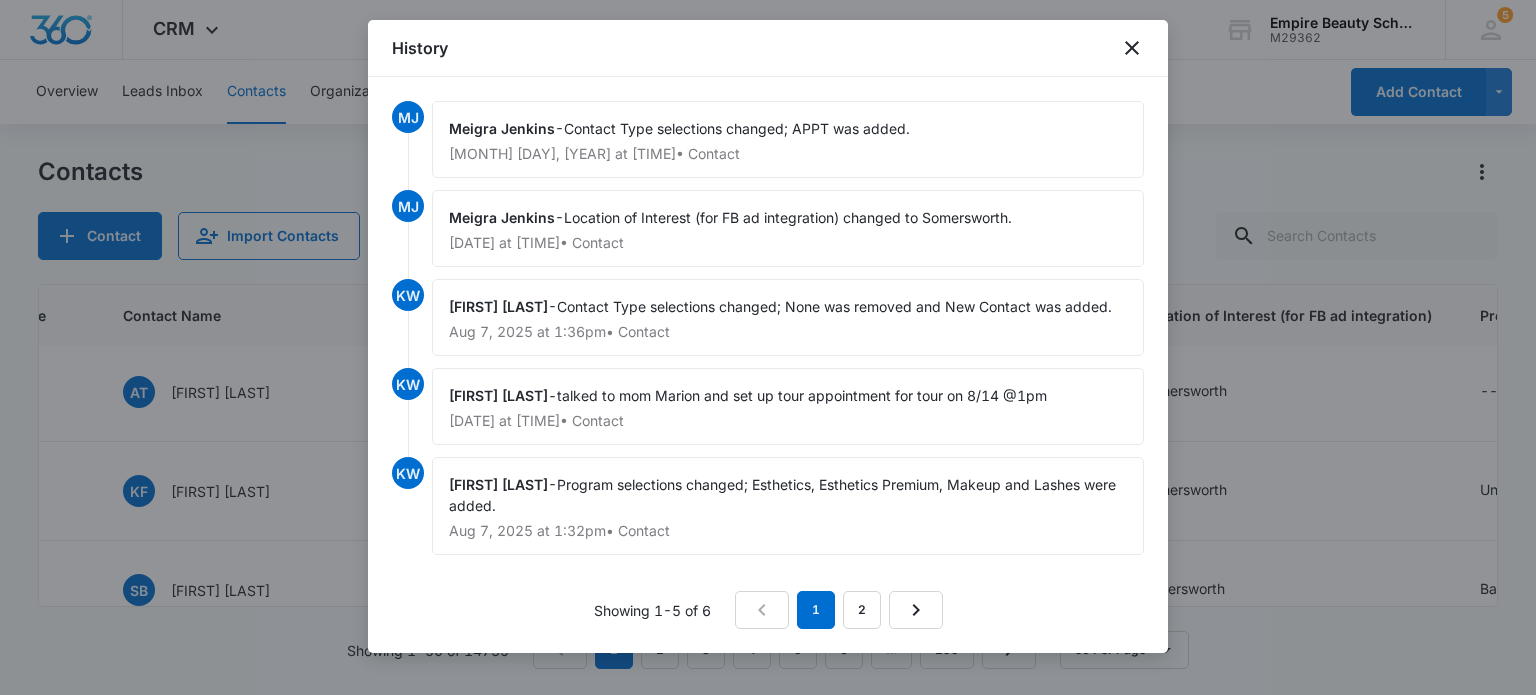 click on "History" at bounding box center [768, 48] 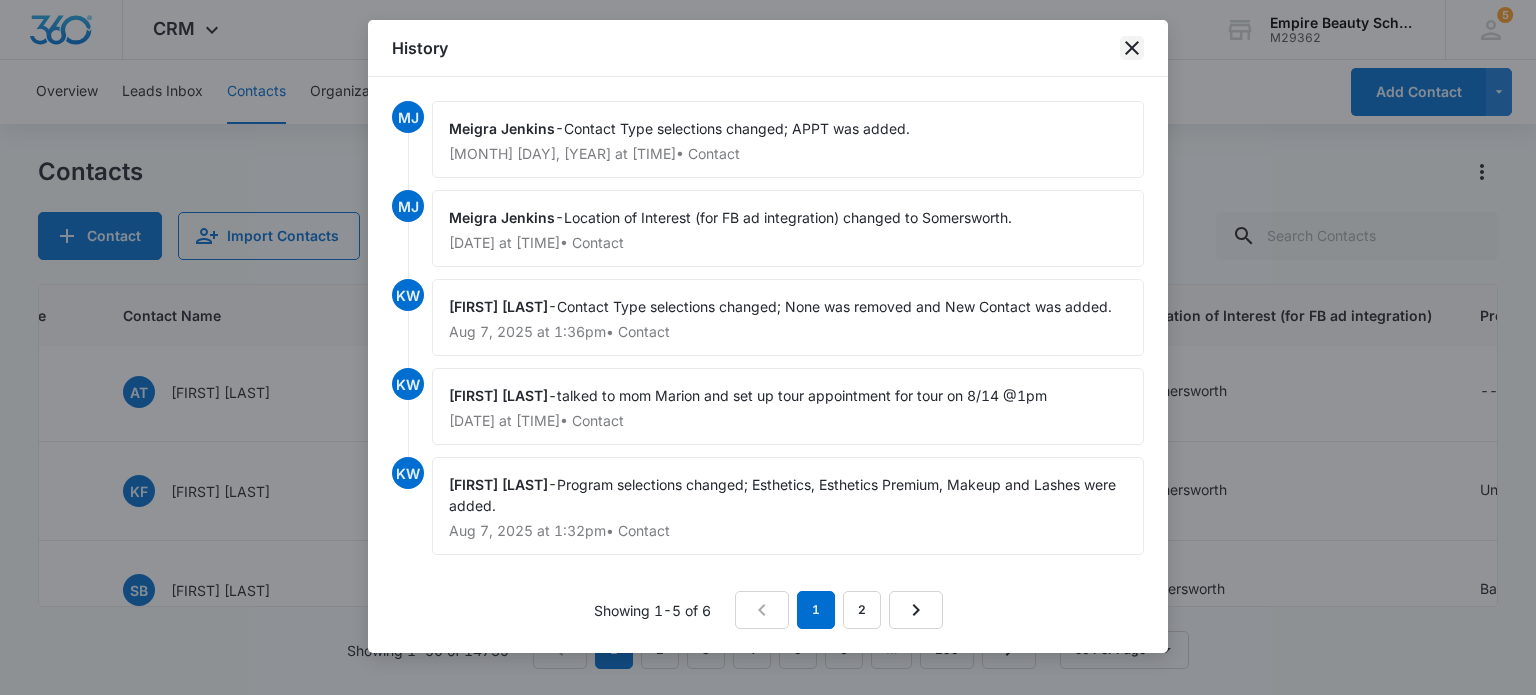 click 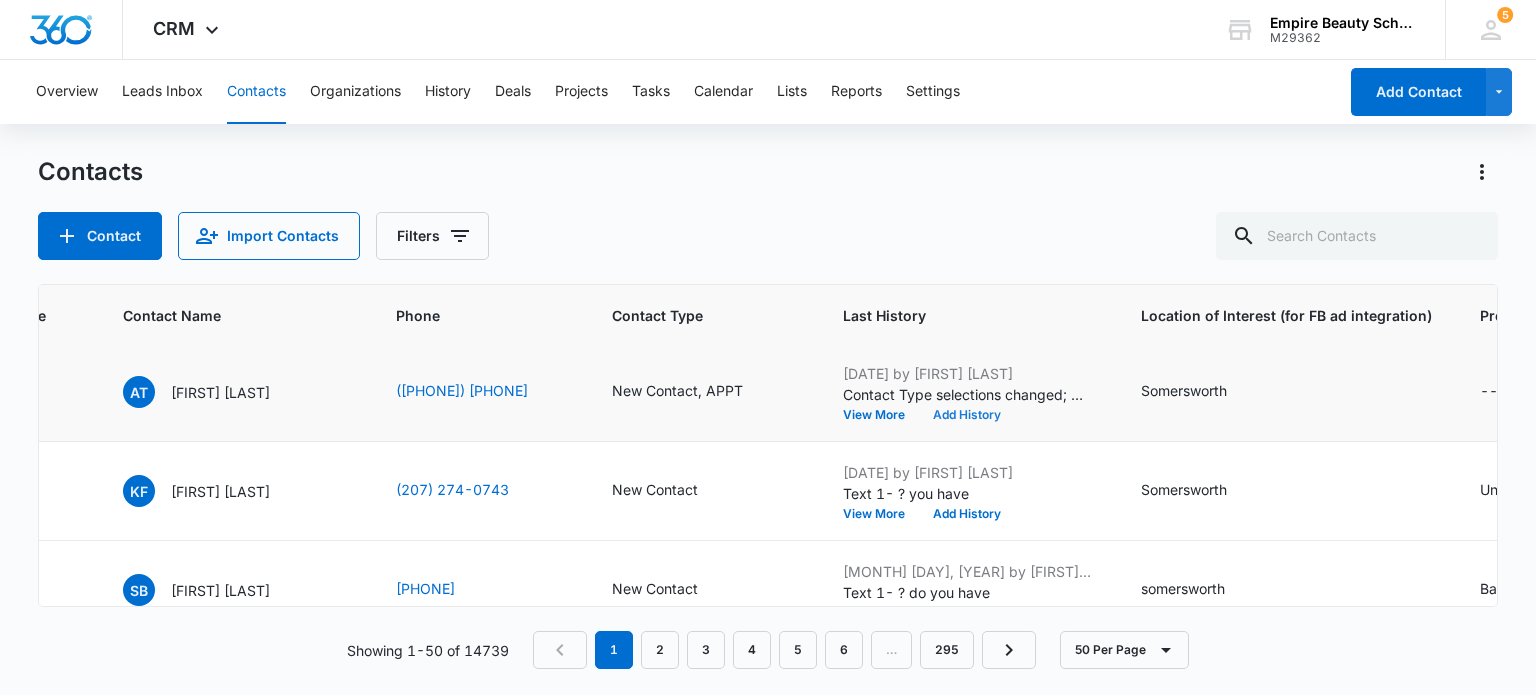 click on "Add History" at bounding box center [967, 415] 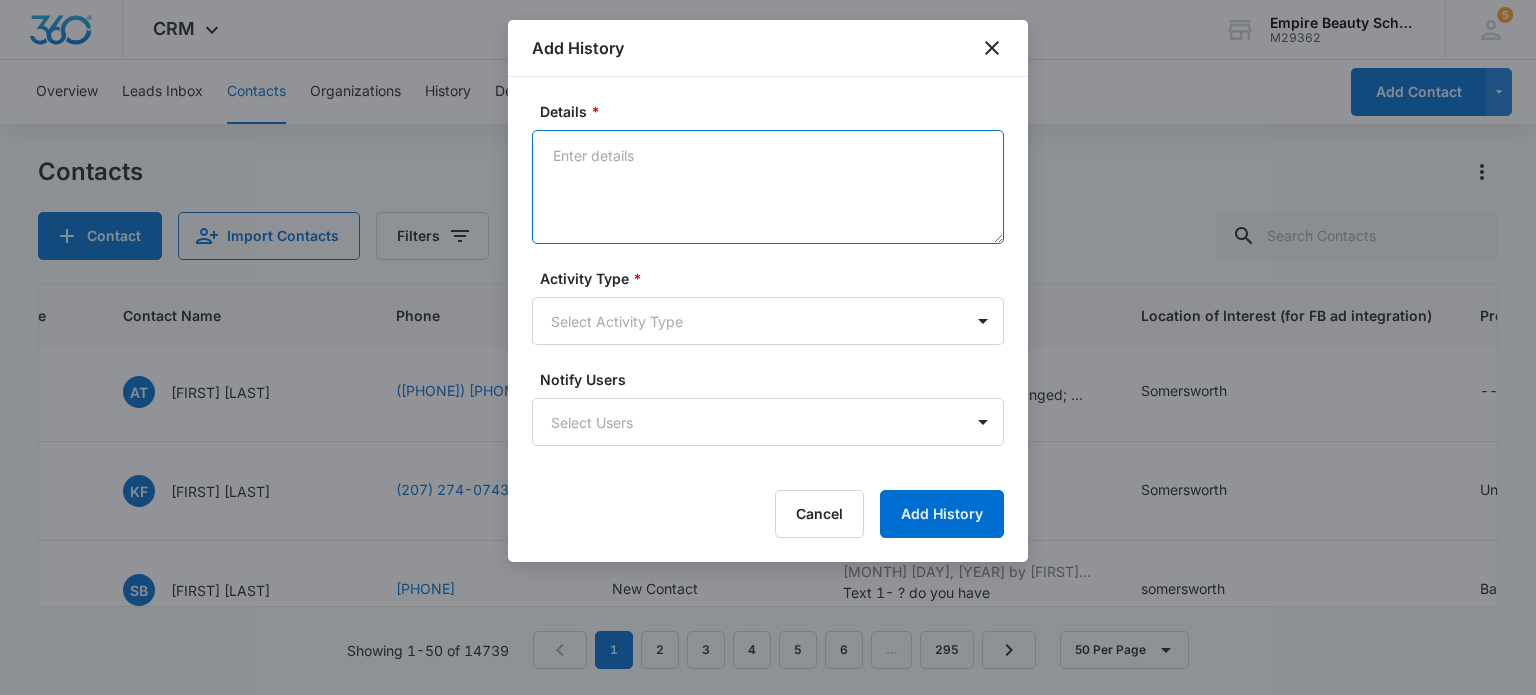 click on "Details *" at bounding box center [768, 187] 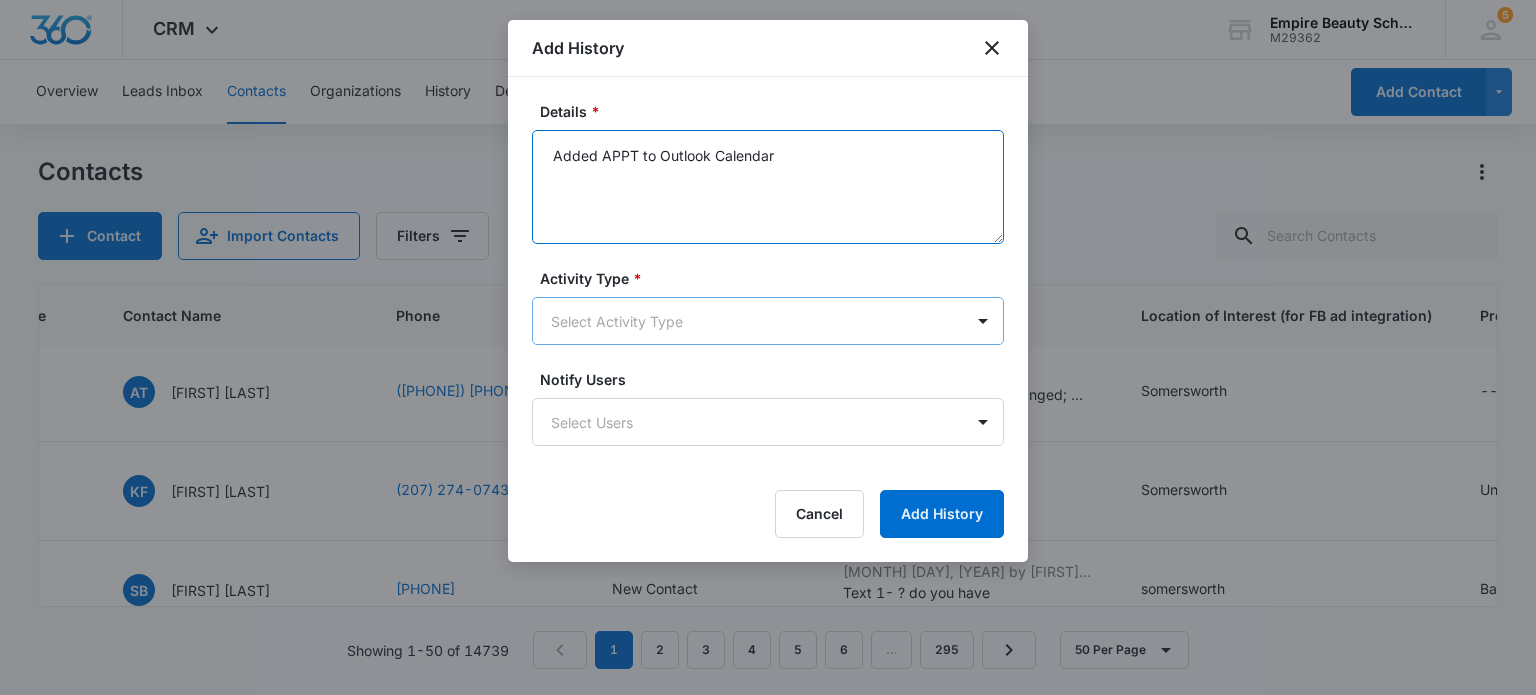 type on "Added APPT to Outlook Calendar" 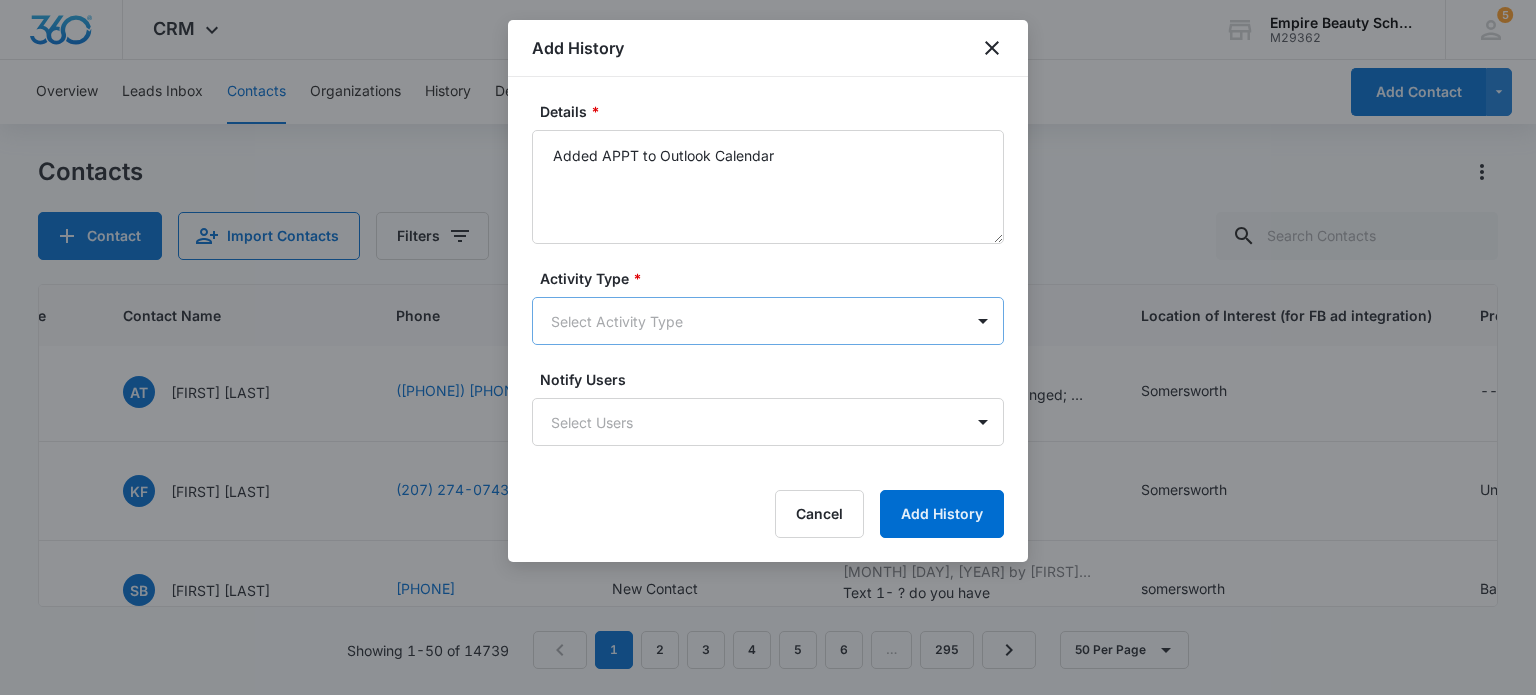 click on "CRM Apps Forms CRM Email Shop Payments POS Files Brand Settings Empire Beauty Schools M29362 Your Accounts View All 5 MJ [FIRST] [LAST] [EMAIL] My Profile 5 Notifications Support Logout Terms & Conditions &nbsp; &bull; &nbsp; Privacy Policy Overview Leads Inbox Contacts Organizations History Deals Projects Tasks Calendar Lists Reports Settings Add Contact Contacts Contact Import Contacts Filters ID Created Date Updated Date Contact Name Phone Contact Type Last History Location of Interest (for FB ad integration) Program of Interest Location Of Interest Program Email 16593 [DATE] [DATE] EE [FIRST] [LAST] [PHONE] New Contact [DATE] by Deleted User Contact created through API.
---
Program of Interest: Lash Extensions,Makeup,Cosmetology
Location of Interest (for FB ad integration): Somersworth
Name:...
View More Add History Somersworth Lash Extensions,Makeup,Cosmetology --- --- [EMAIL] 16592 [DATE] [DATE] CC [FIRST] [LAST] [PHONE] New Contact" at bounding box center [768, 347] 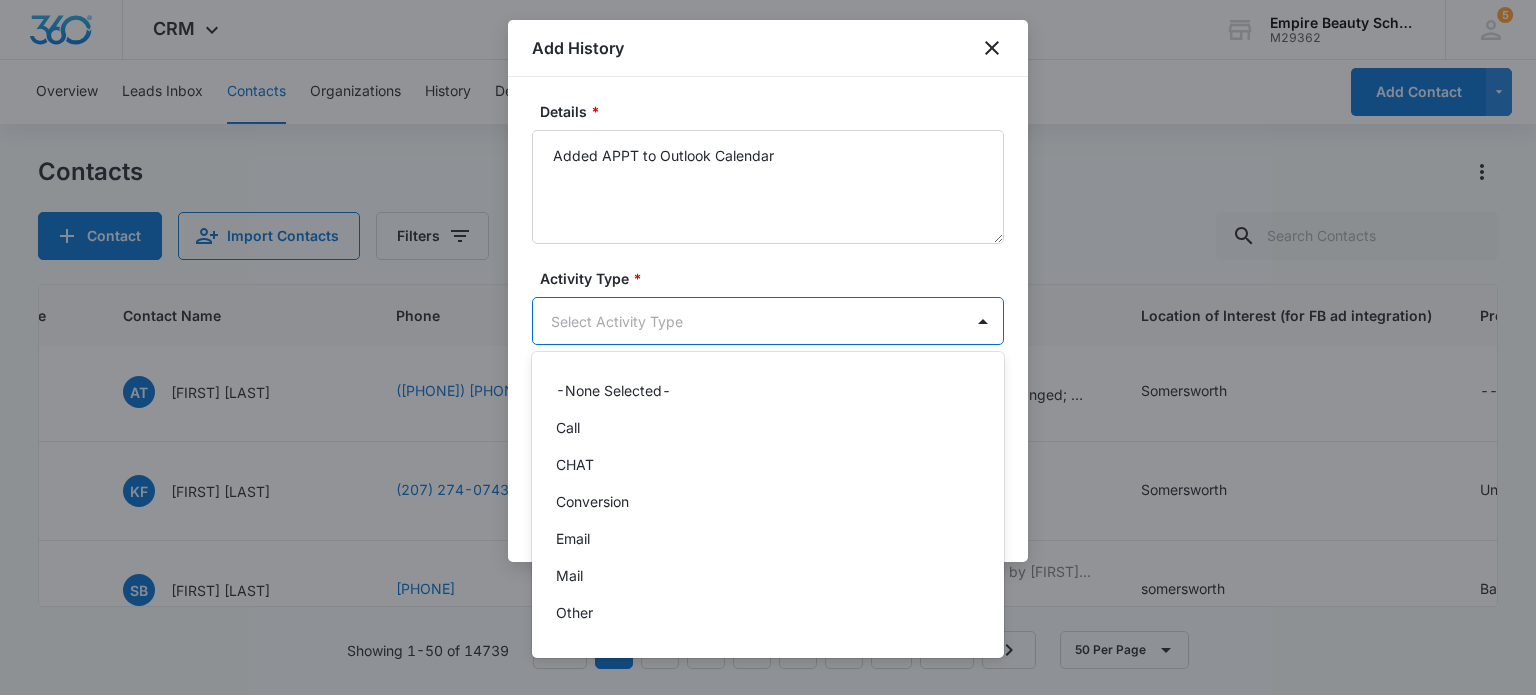 scroll, scrollTop: 104, scrollLeft: 0, axis: vertical 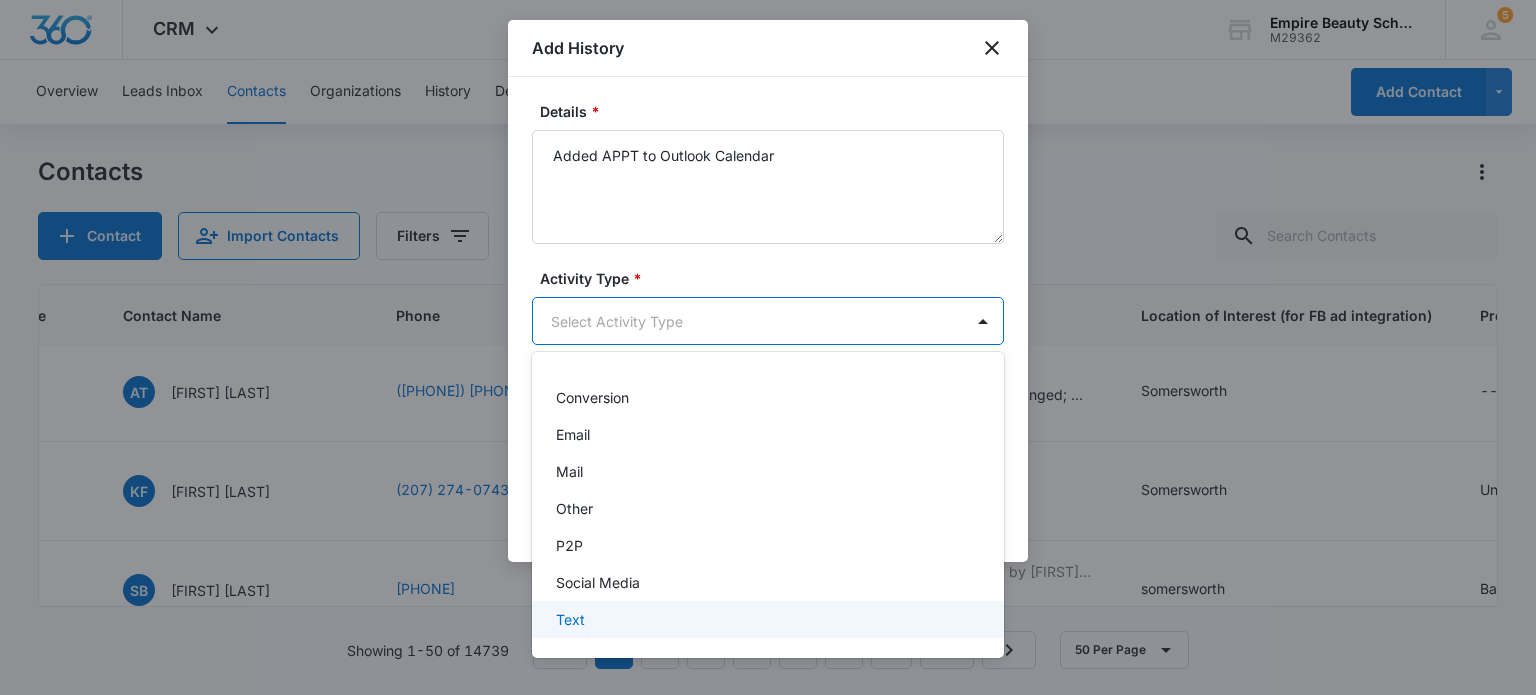 click on "Text" at bounding box center [570, 619] 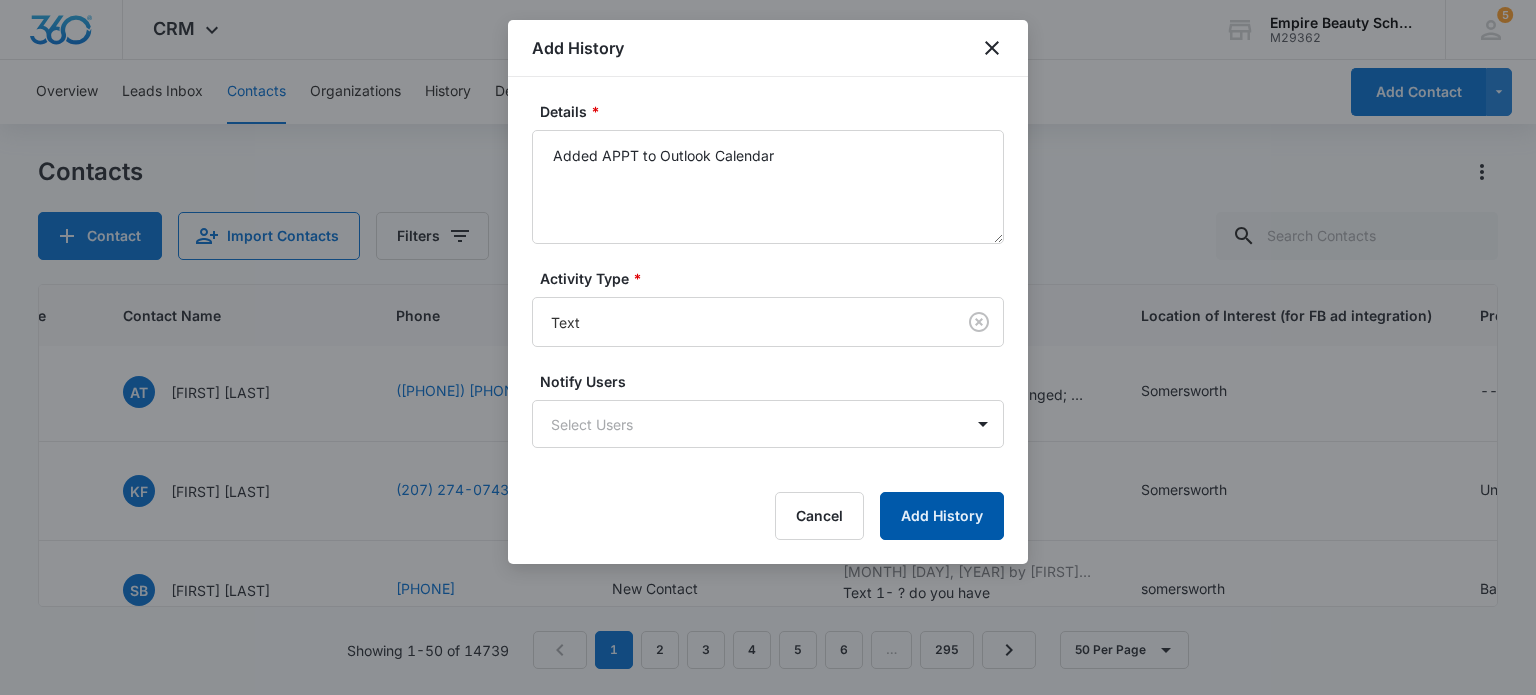 click on "Add History" at bounding box center (942, 516) 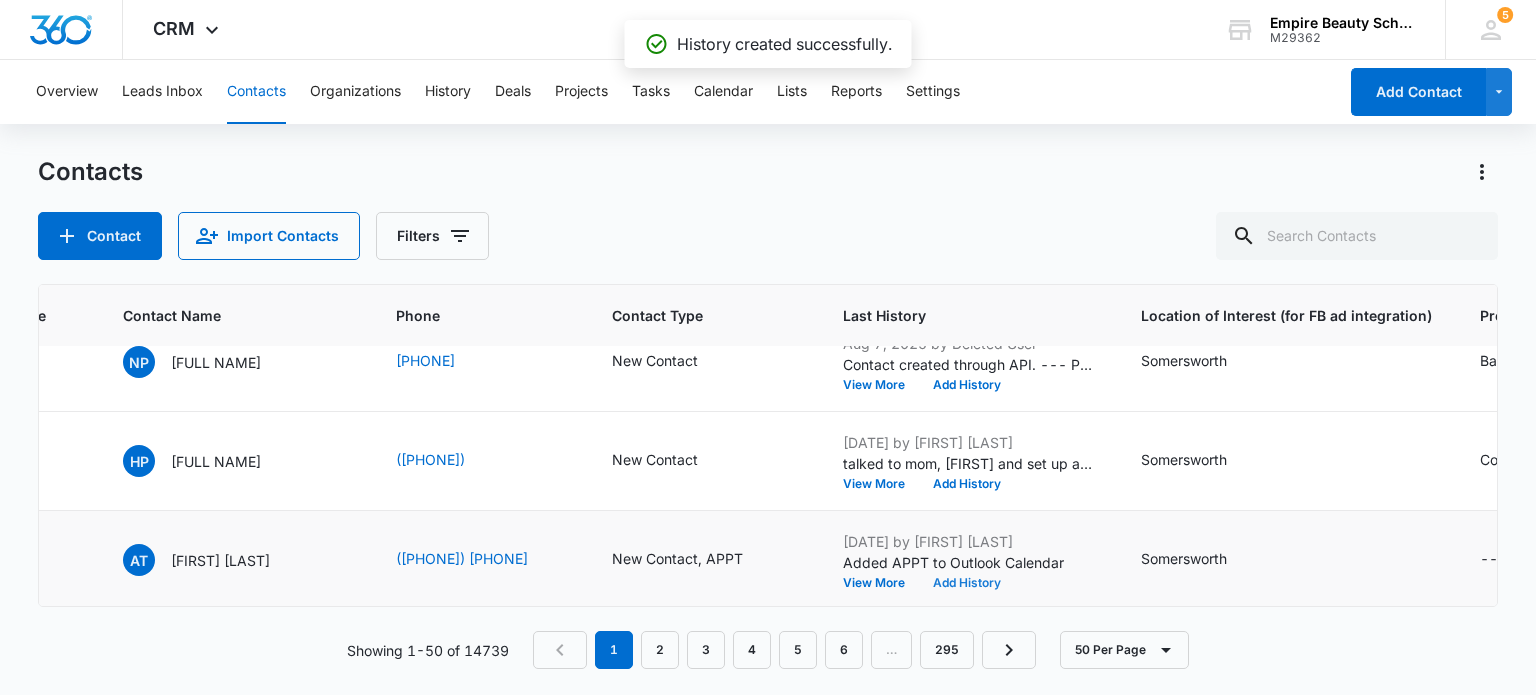 scroll, scrollTop: 200, scrollLeft: 471, axis: both 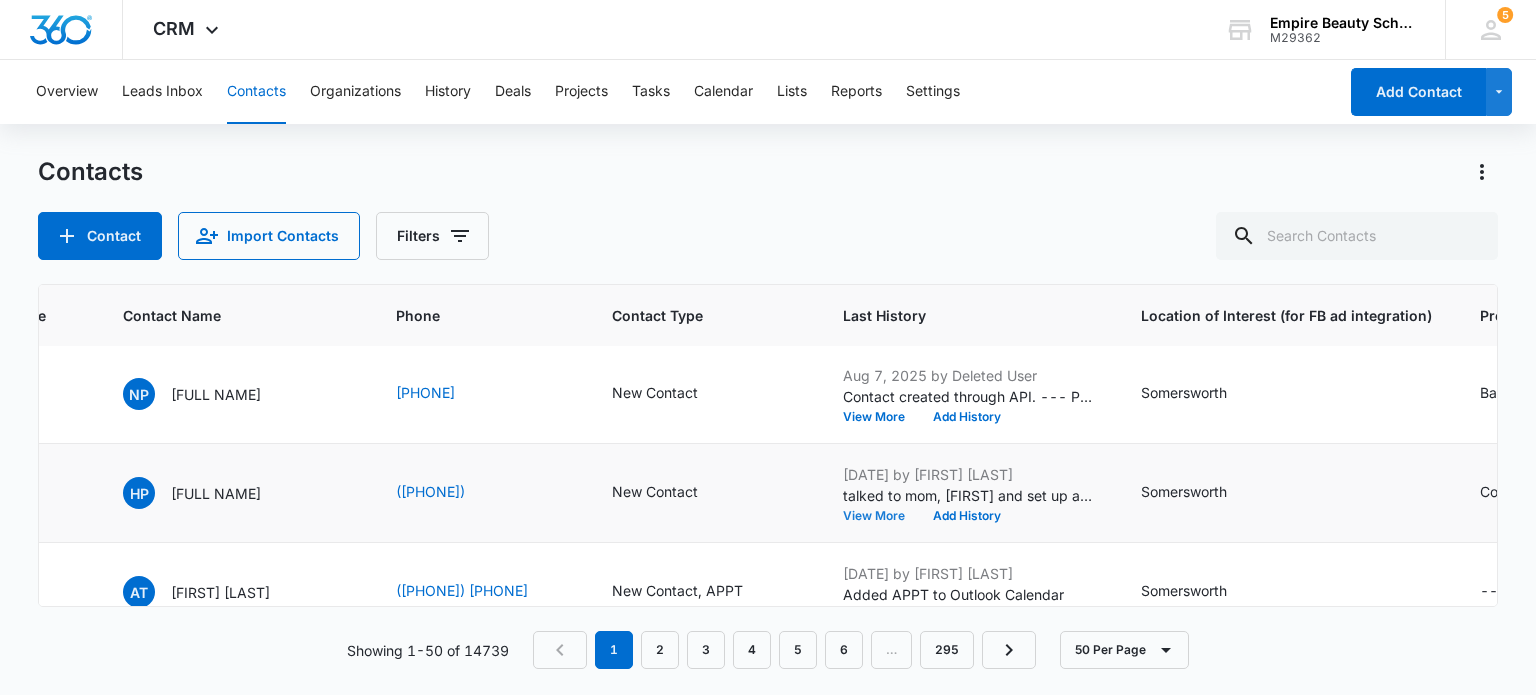 click on "View More" at bounding box center [881, 516] 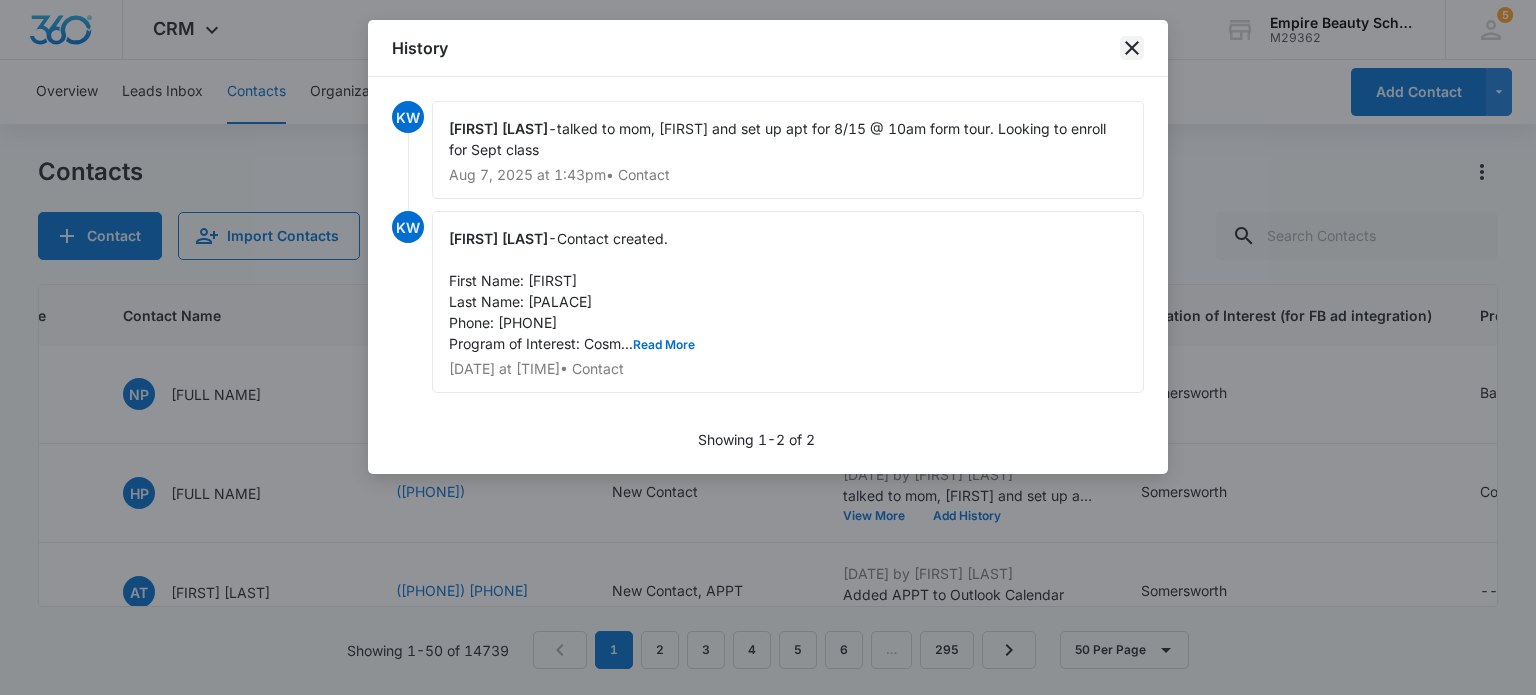 click 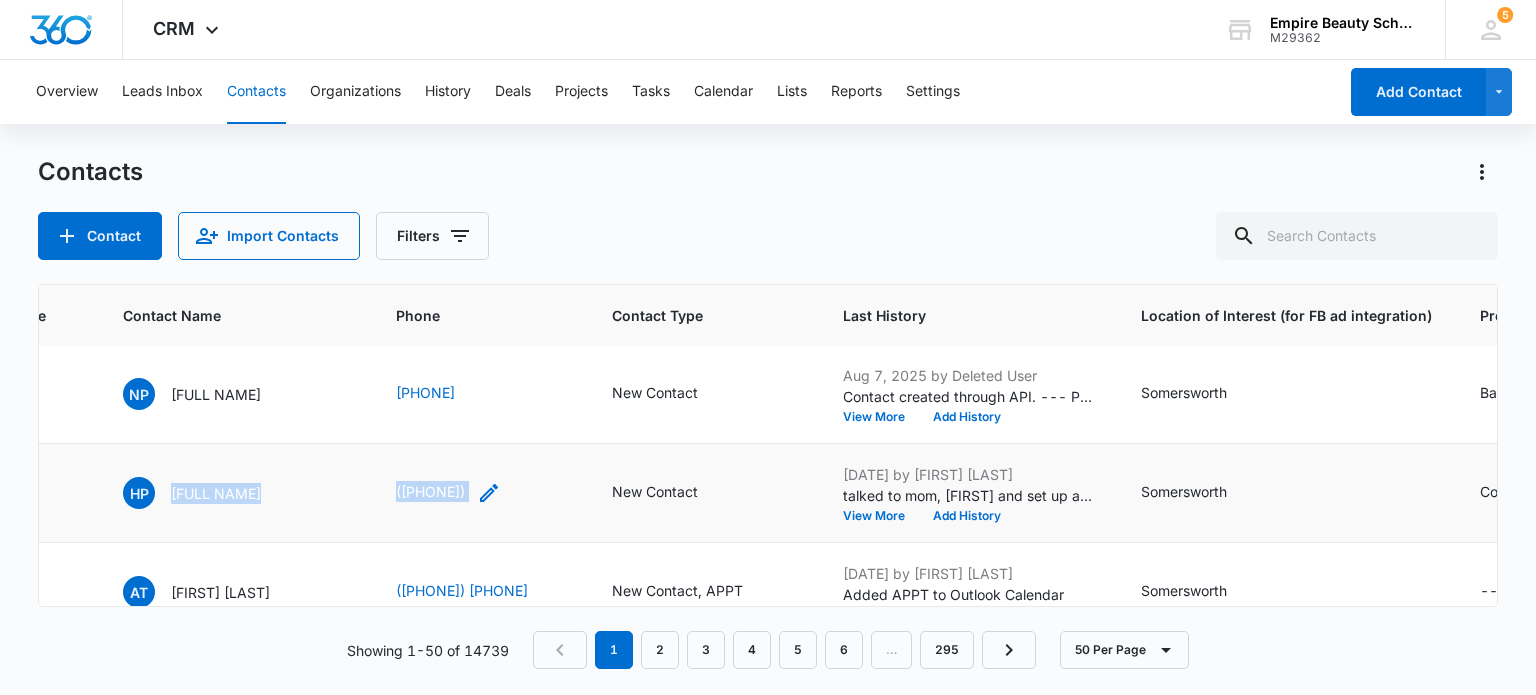drag, startPoint x: 146, startPoint y: 493, endPoint x: 496, endPoint y: 497, distance: 350.02286 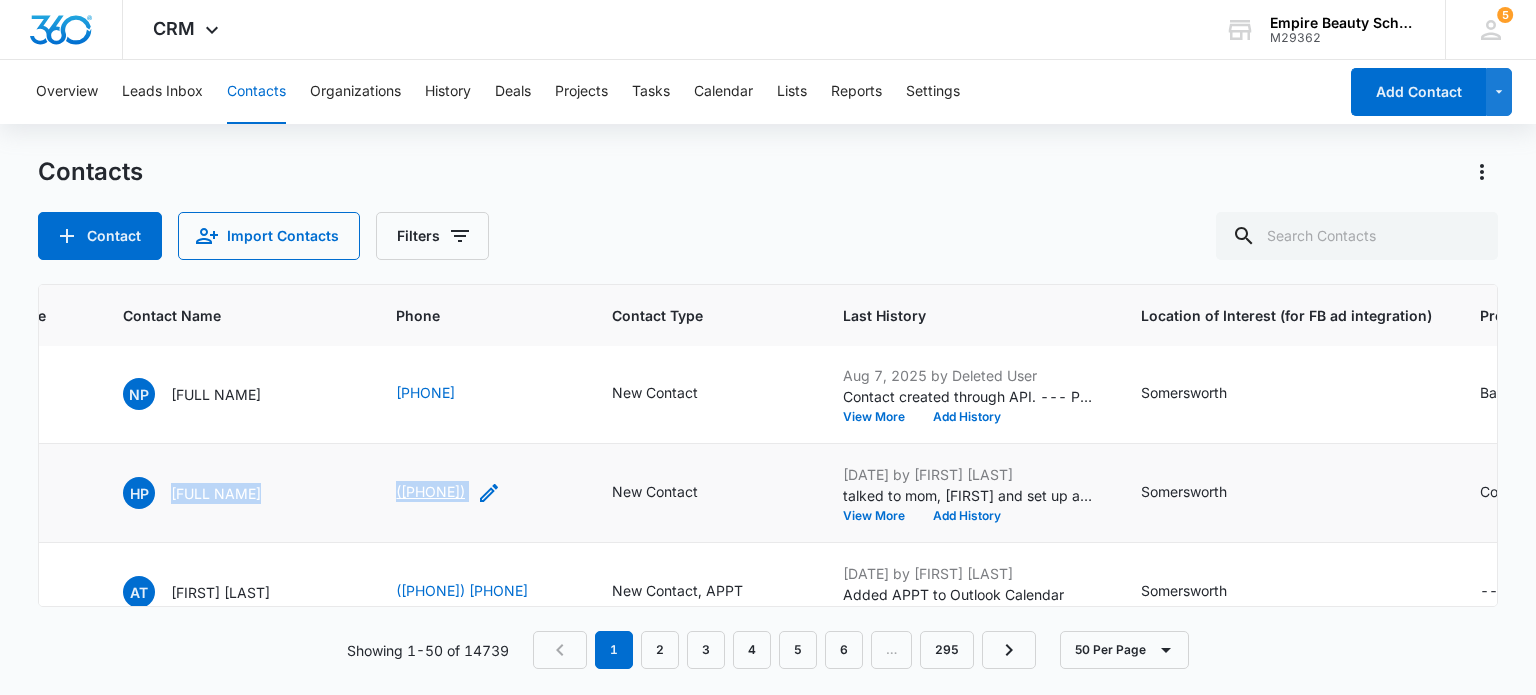 copy on "[FULL NAME] ([PHONE])" 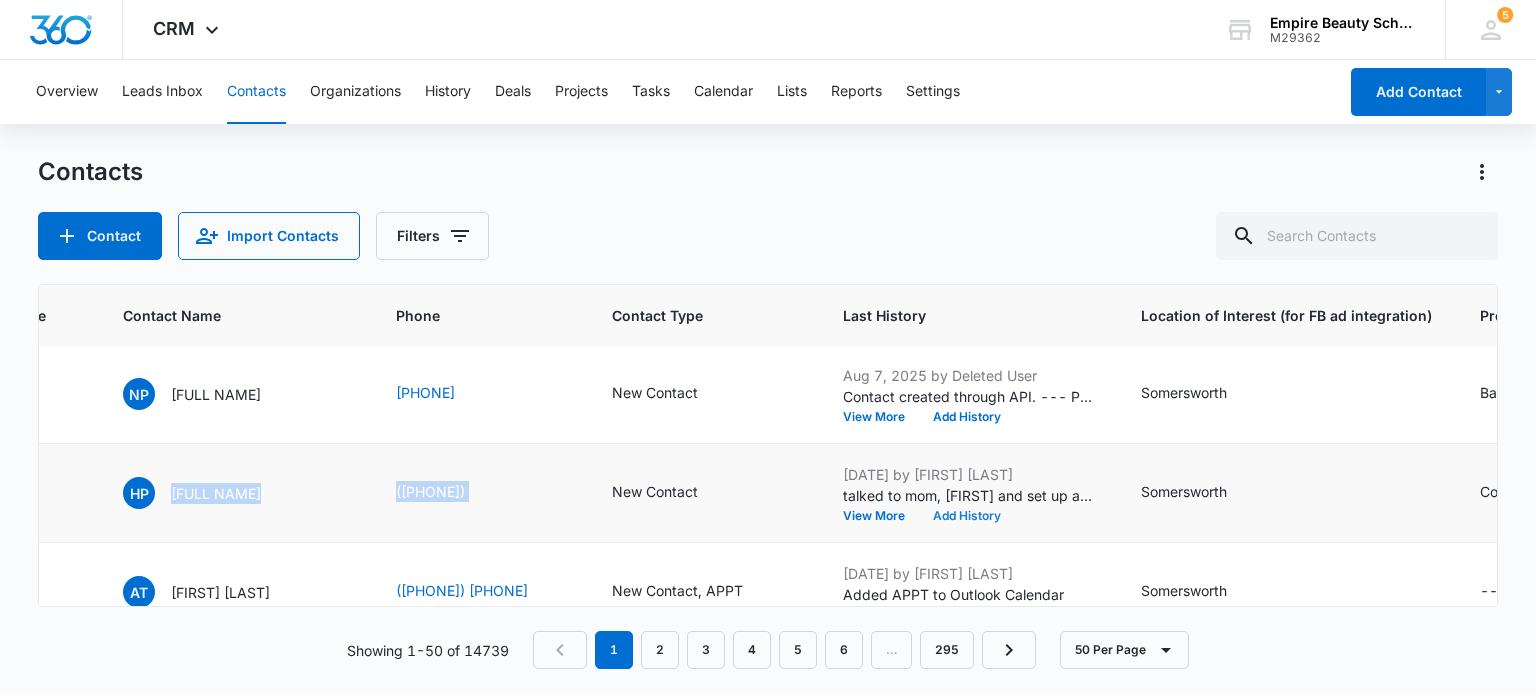 click on "Add History" at bounding box center [967, 516] 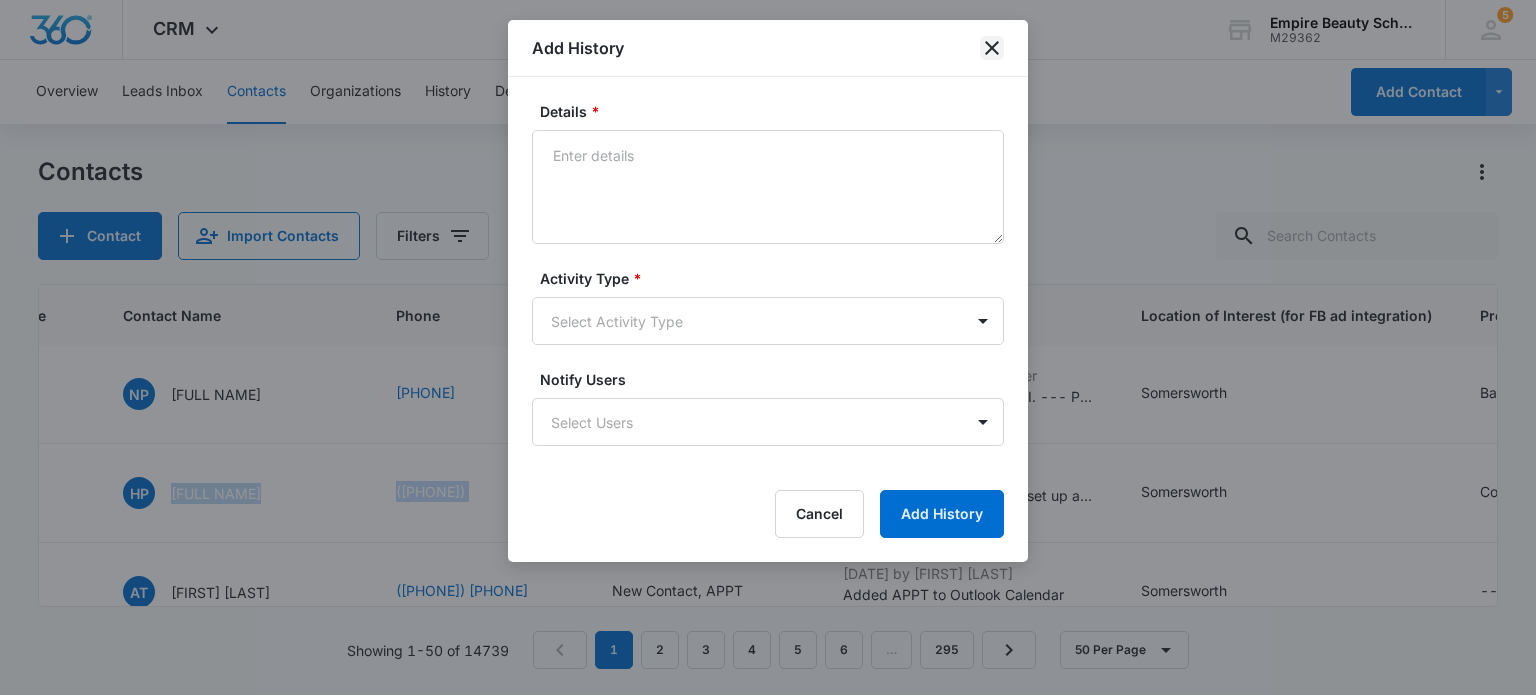drag, startPoint x: 995, startPoint y: 43, endPoint x: 989, endPoint y: 99, distance: 56.32051 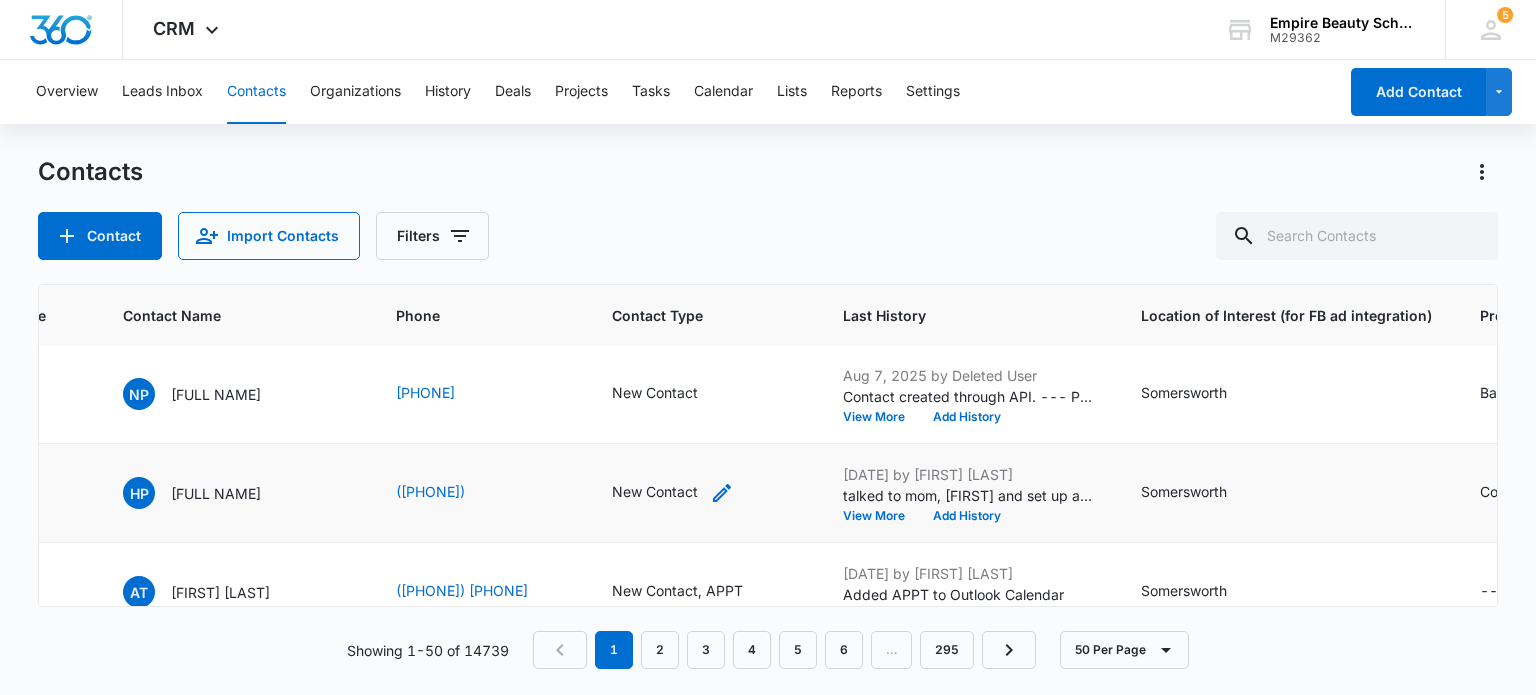 click 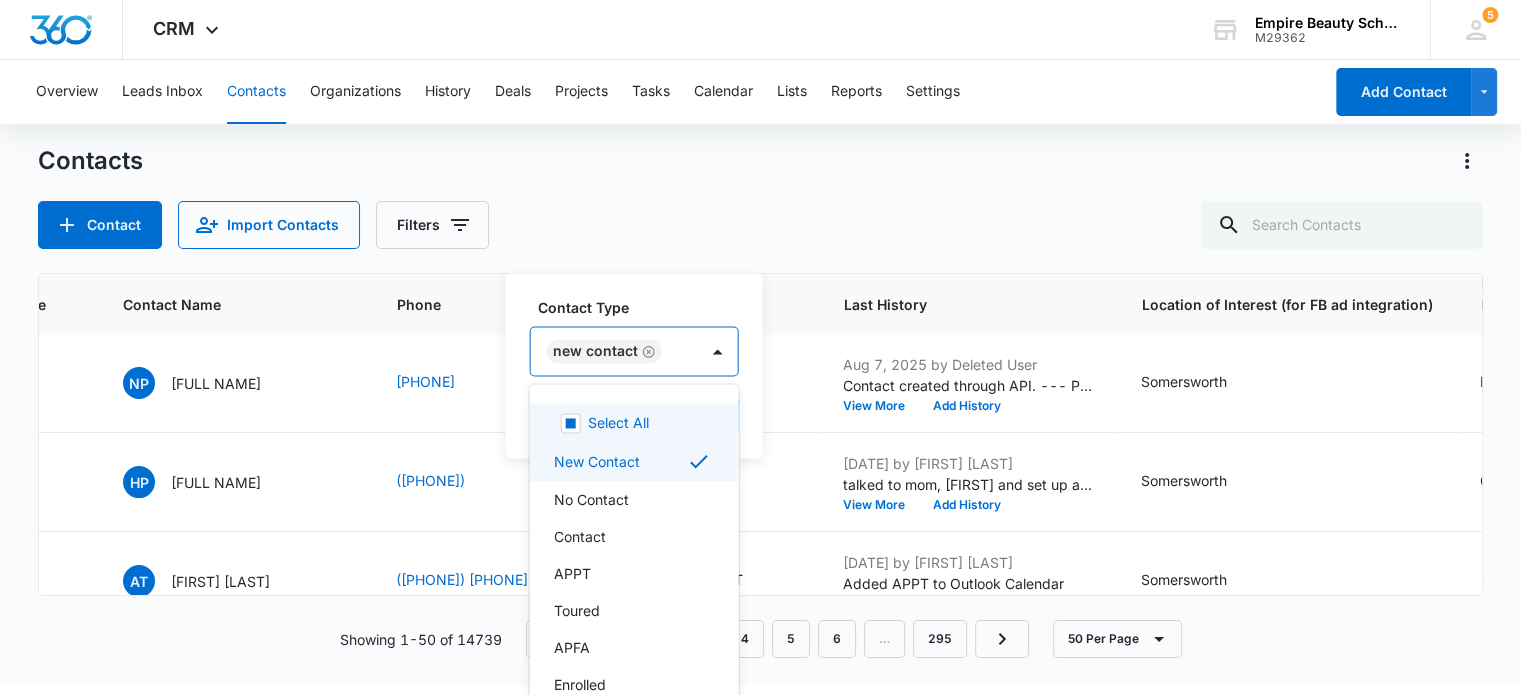 click on "New Contact" at bounding box center [614, 351] 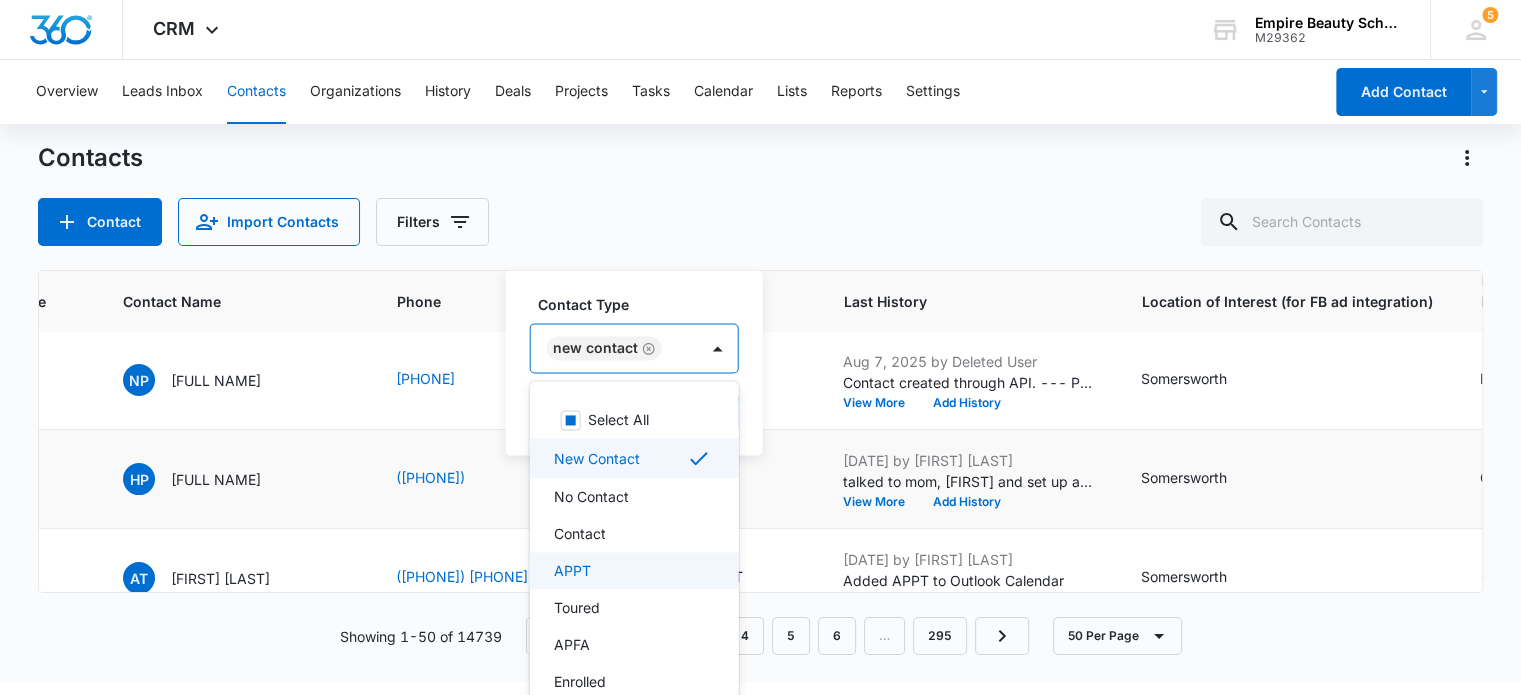 click on "APPT" at bounding box center [572, 570] 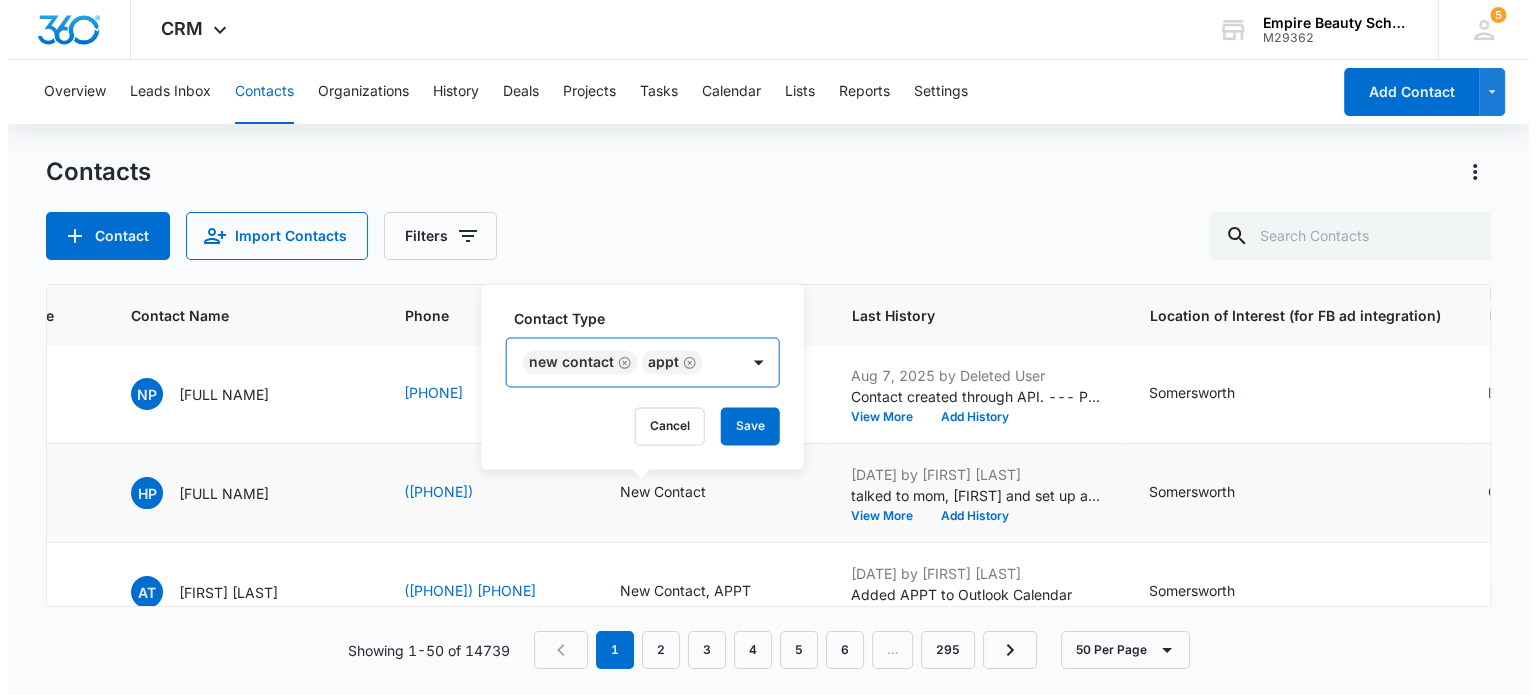 scroll, scrollTop: 0, scrollLeft: 0, axis: both 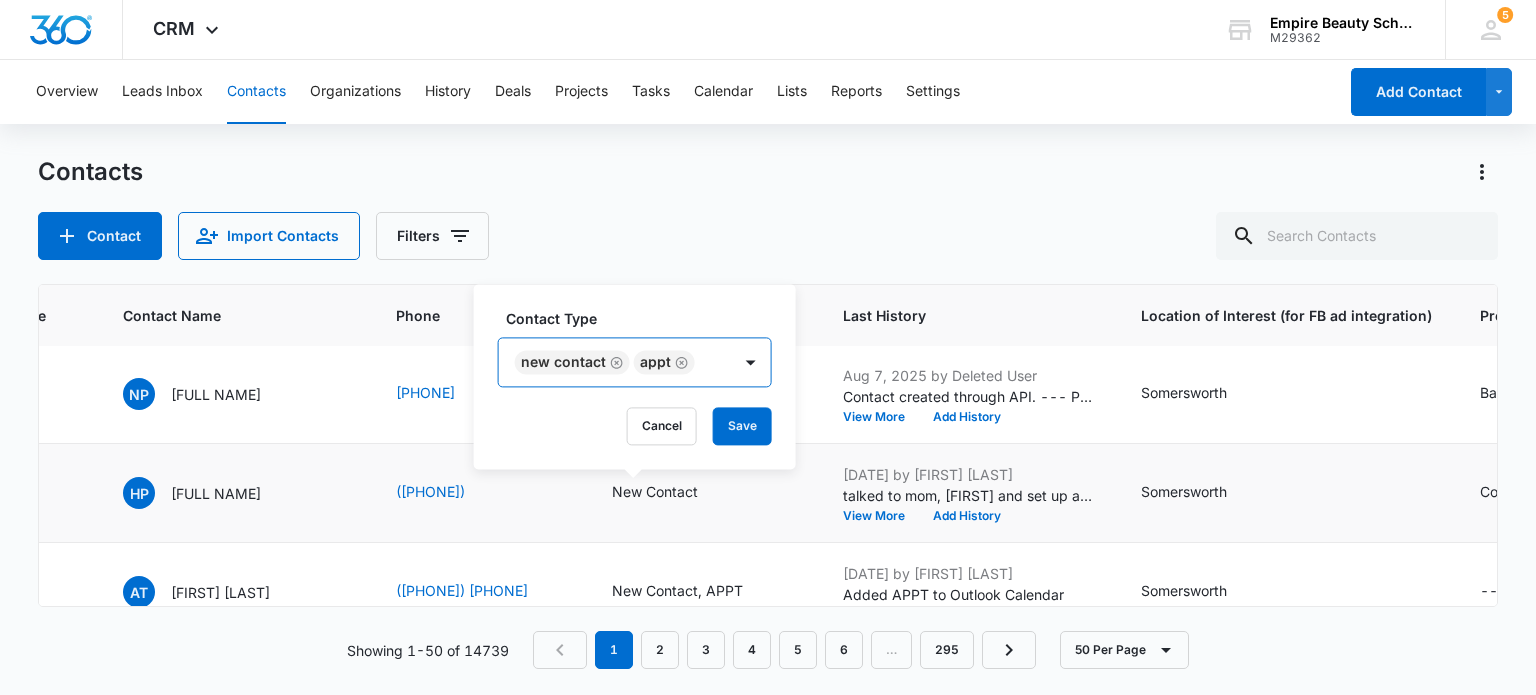 drag, startPoint x: 758, startPoint y: 348, endPoint x: 763, endPoint y: 394, distance: 46.270943 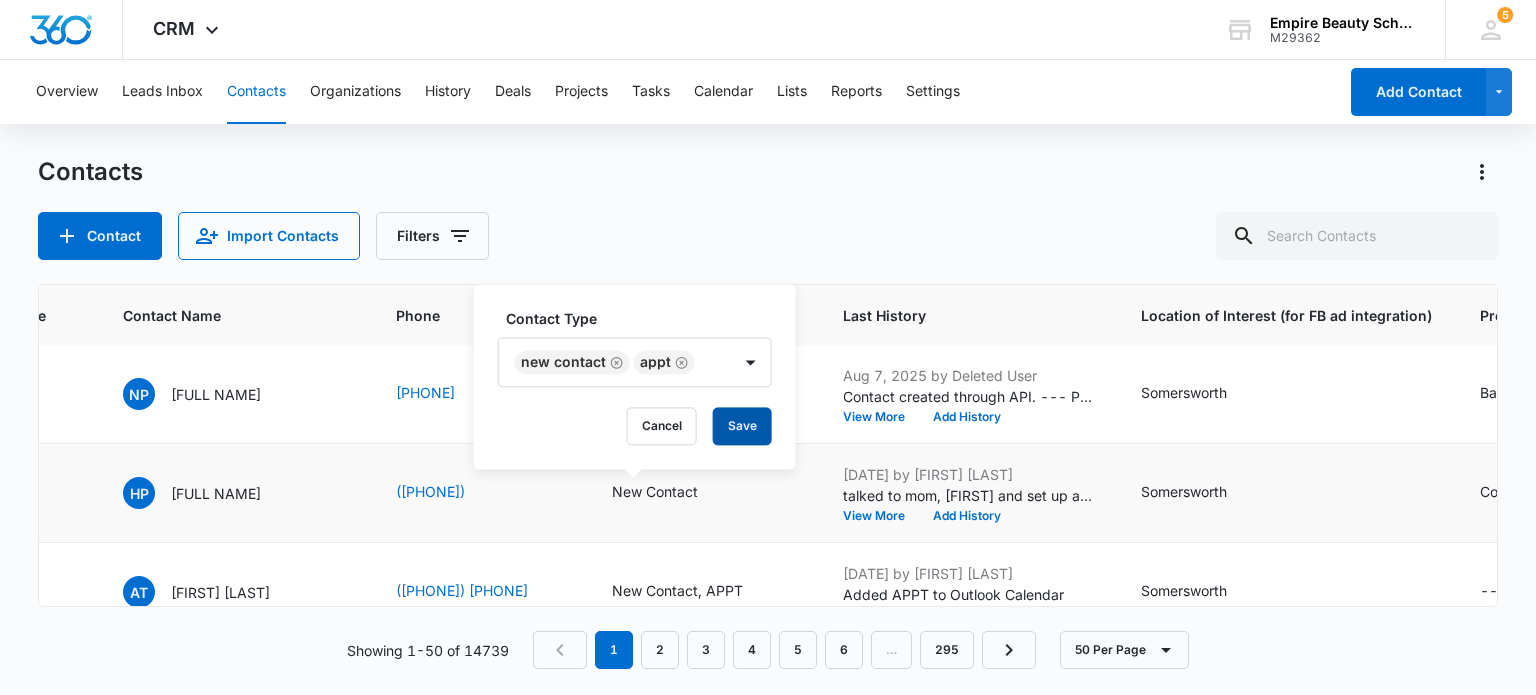 click on "Save" at bounding box center [742, 426] 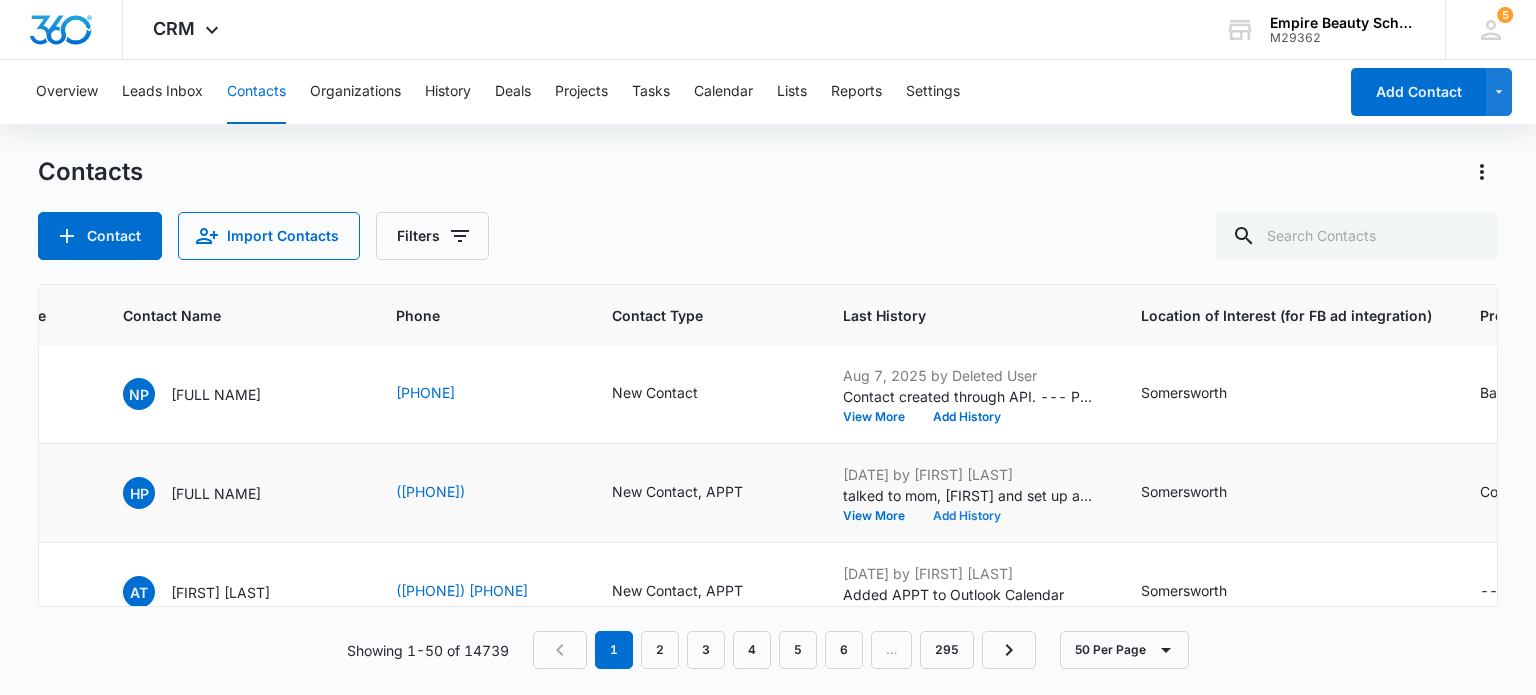 click on "Add History" at bounding box center [967, 516] 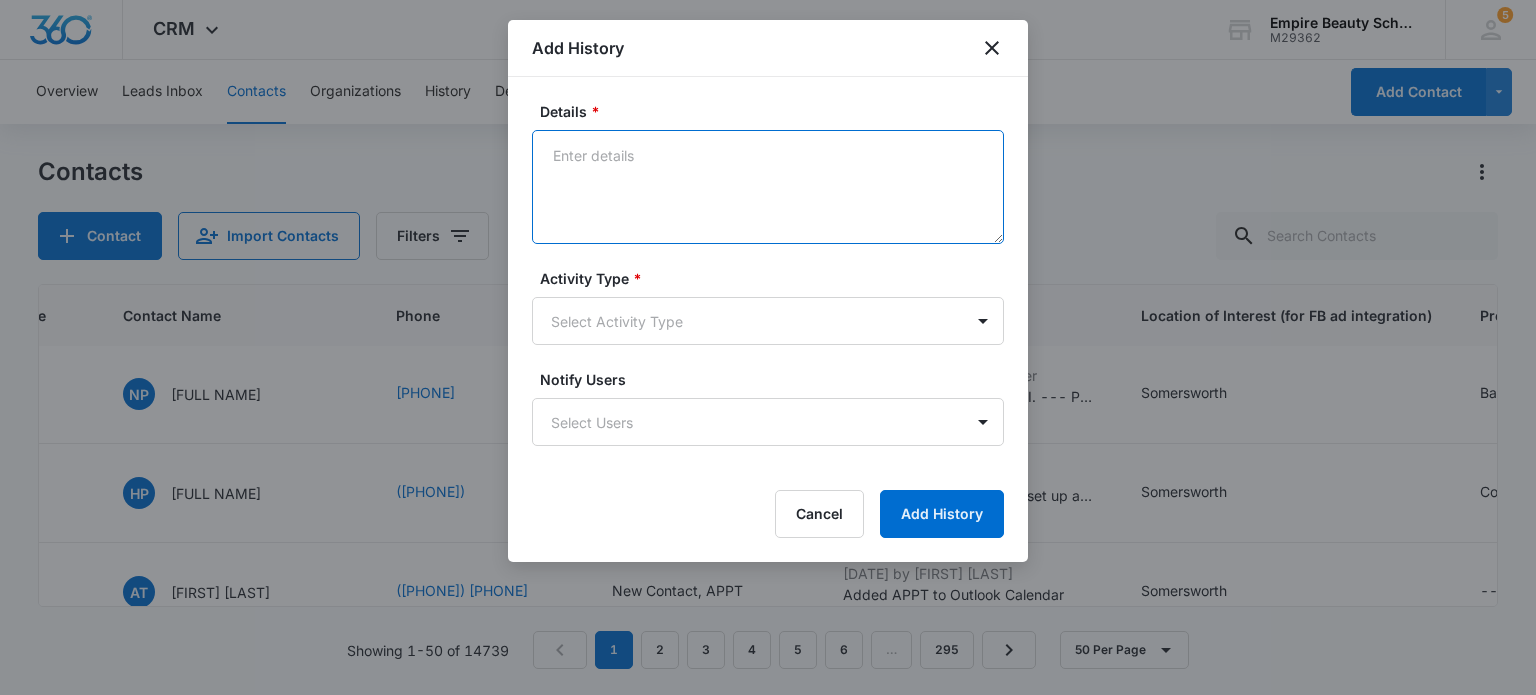 click on "Details *" at bounding box center (768, 187) 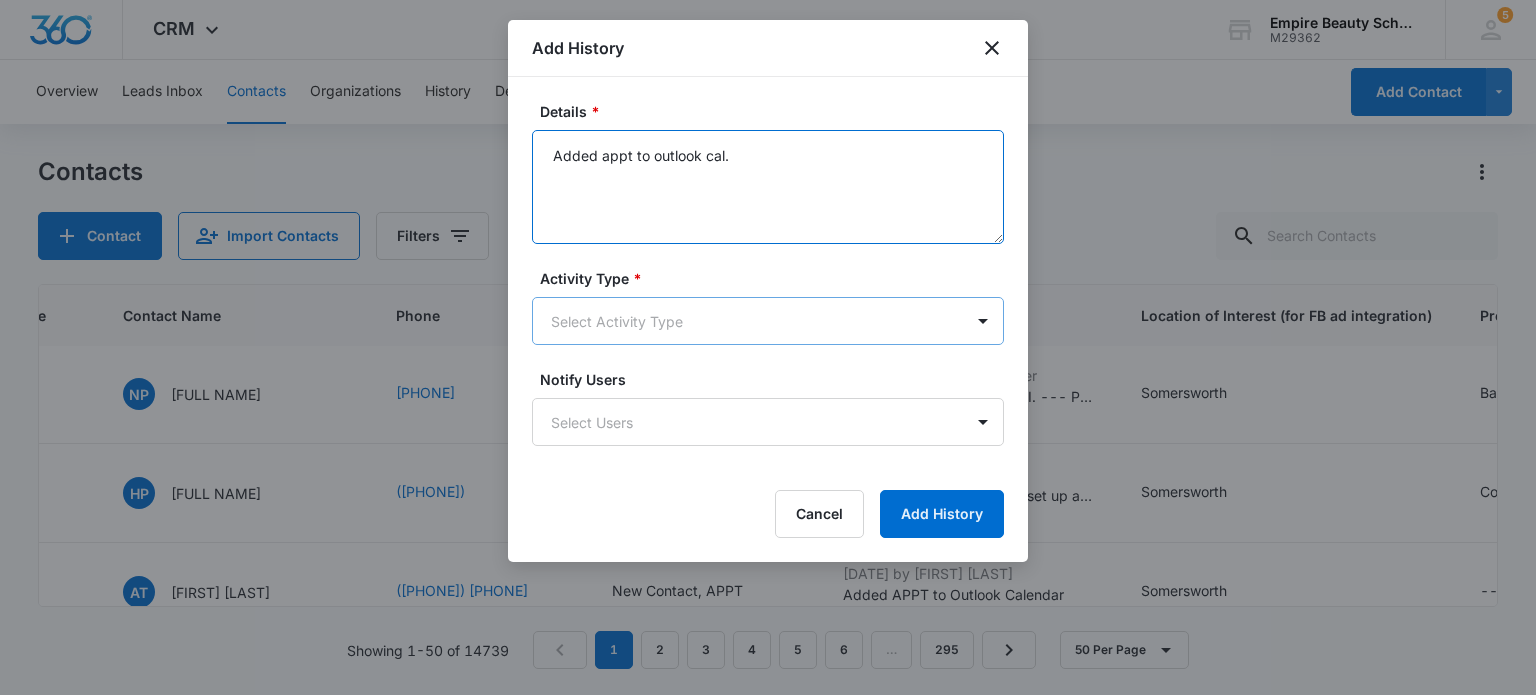 type on "Added appt to outlook cal." 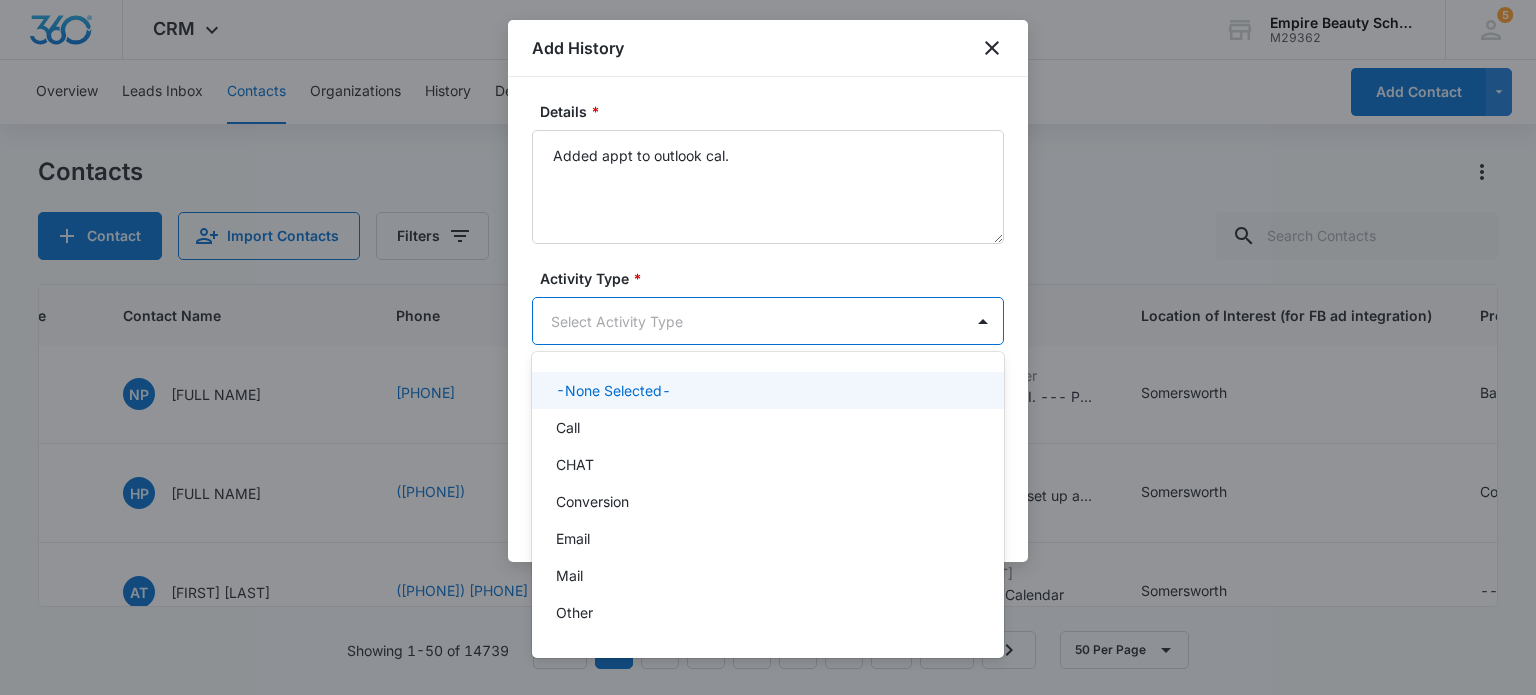 click on "CRM Apps Forms CRM Email Shop Payments POS Files Brand Settings Empire Beauty Schools M29362 Your Accounts View All 5 MJ [FIRST] [LAST] [EMAIL] My Profile 5 Notifications Support Logout Terms & Conditions &nbsp; &bull; &nbsp; Privacy Policy Overview Leads Inbox Contacts Organizations History Deals Projects Tasks Calendar Lists Reports Settings Add Contact Contacts Contact Import Contacts Filters ID Created Date Updated Date Contact Name Phone Contact Type Last History Location of Interest (for FB ad integration) Program of Interest Location Of Interest Program Email 16593 [DATE] [DATE] EE [FIRST] [LAST] [PHONE] New Contact [DATE] by Deleted User Contact created through API.
---
Program of Interest: Lash Extensions,Makeup,Cosmetology
Location of Interest (for FB ad integration): Somersworth
Name:...
View More Add History Somersworth Lash Extensions,Makeup,Cosmetology --- --- [EMAIL] 16592 [DATE] [DATE] CC [FIRST] [LAST] [PHONE] New Contact" at bounding box center [768, 347] 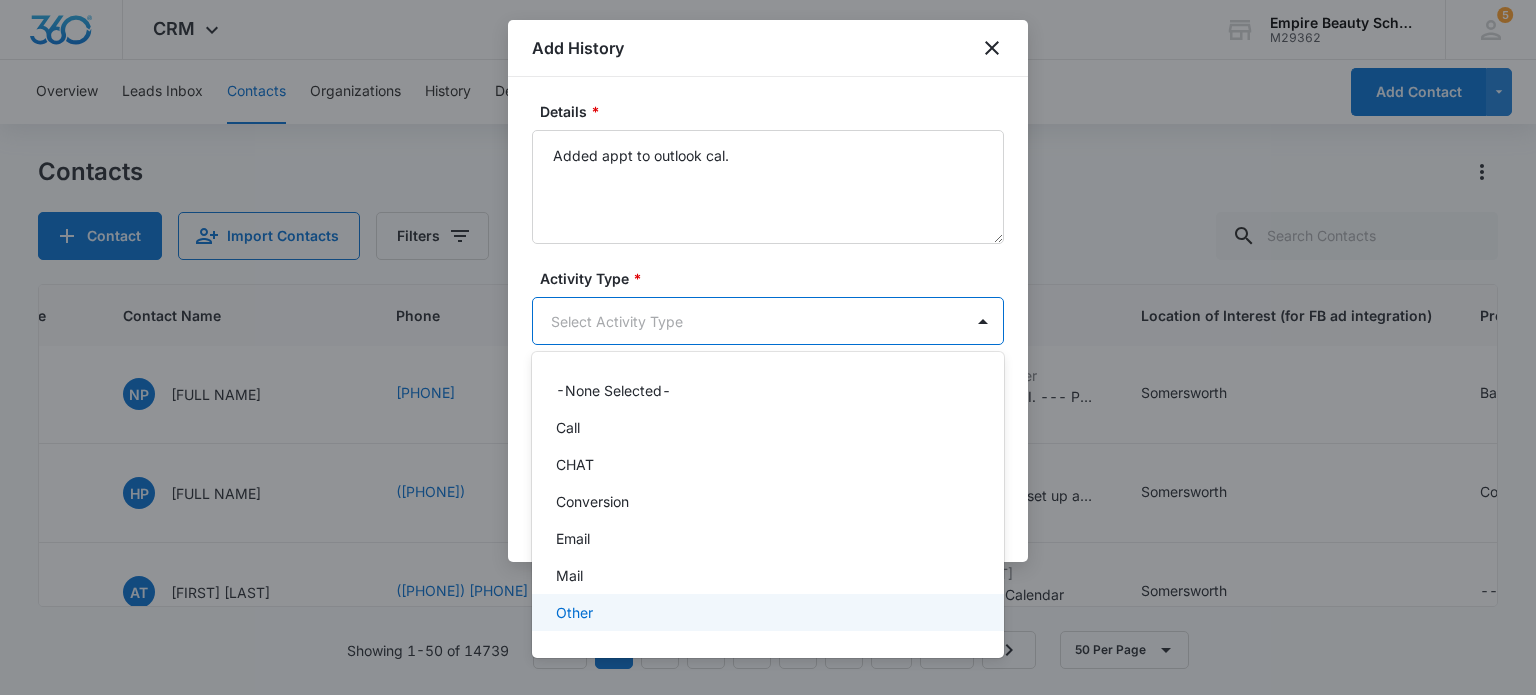 click on "Other" at bounding box center (766, 612) 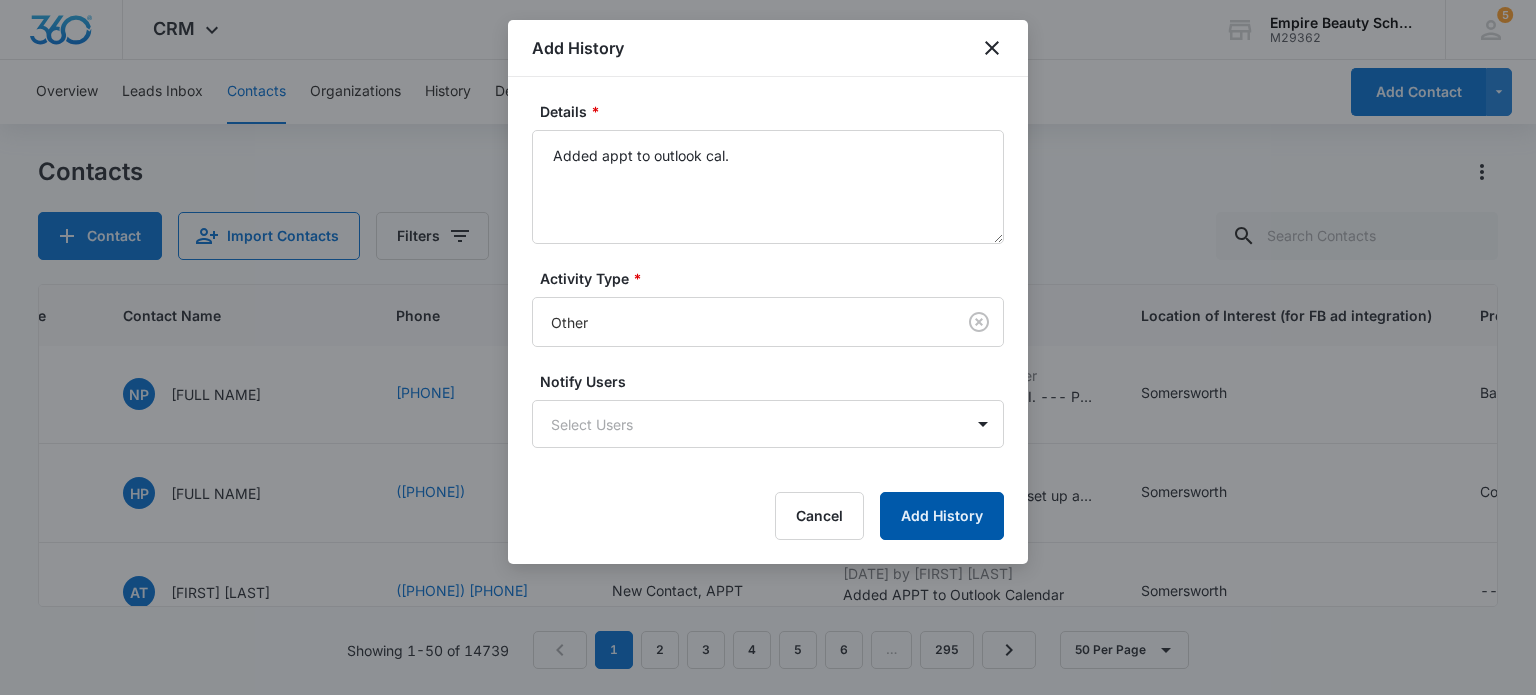 click on "Add History" at bounding box center (942, 516) 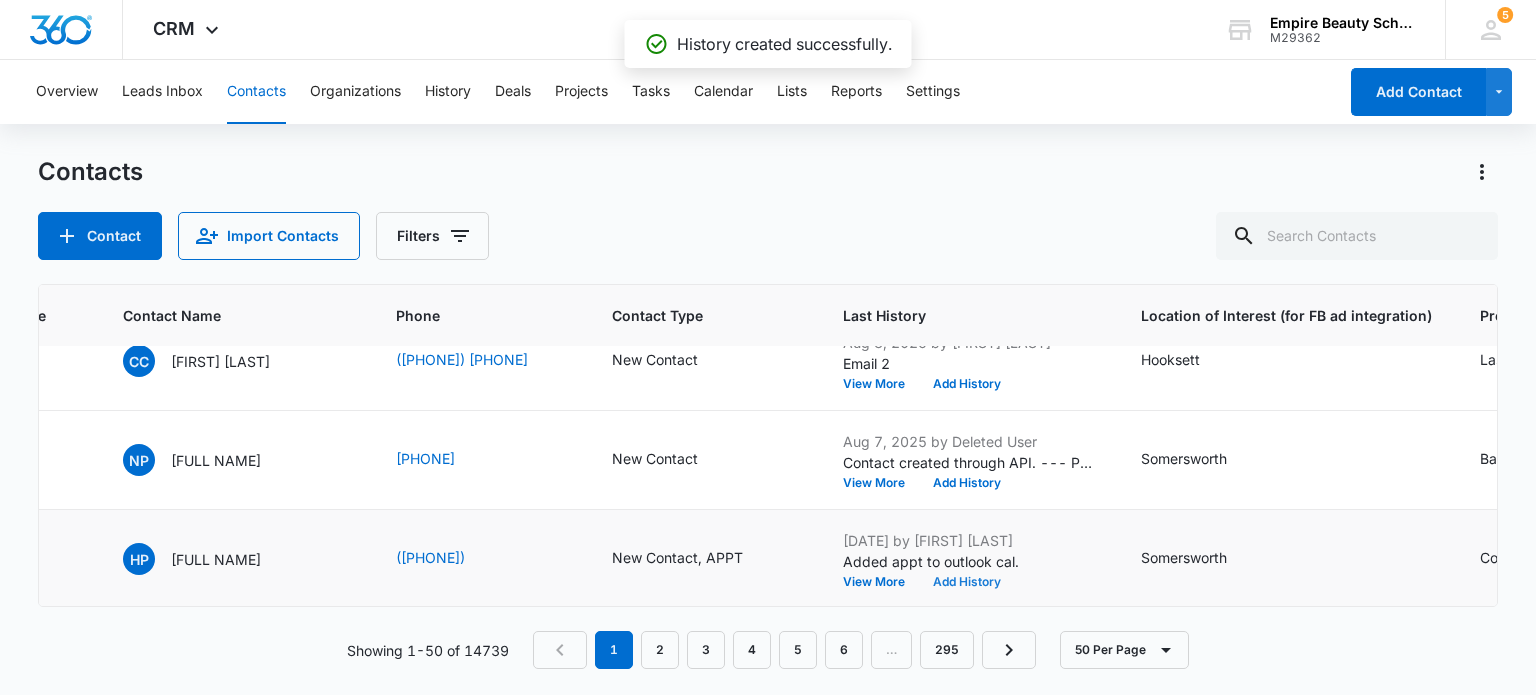 scroll, scrollTop: 100, scrollLeft: 471, axis: both 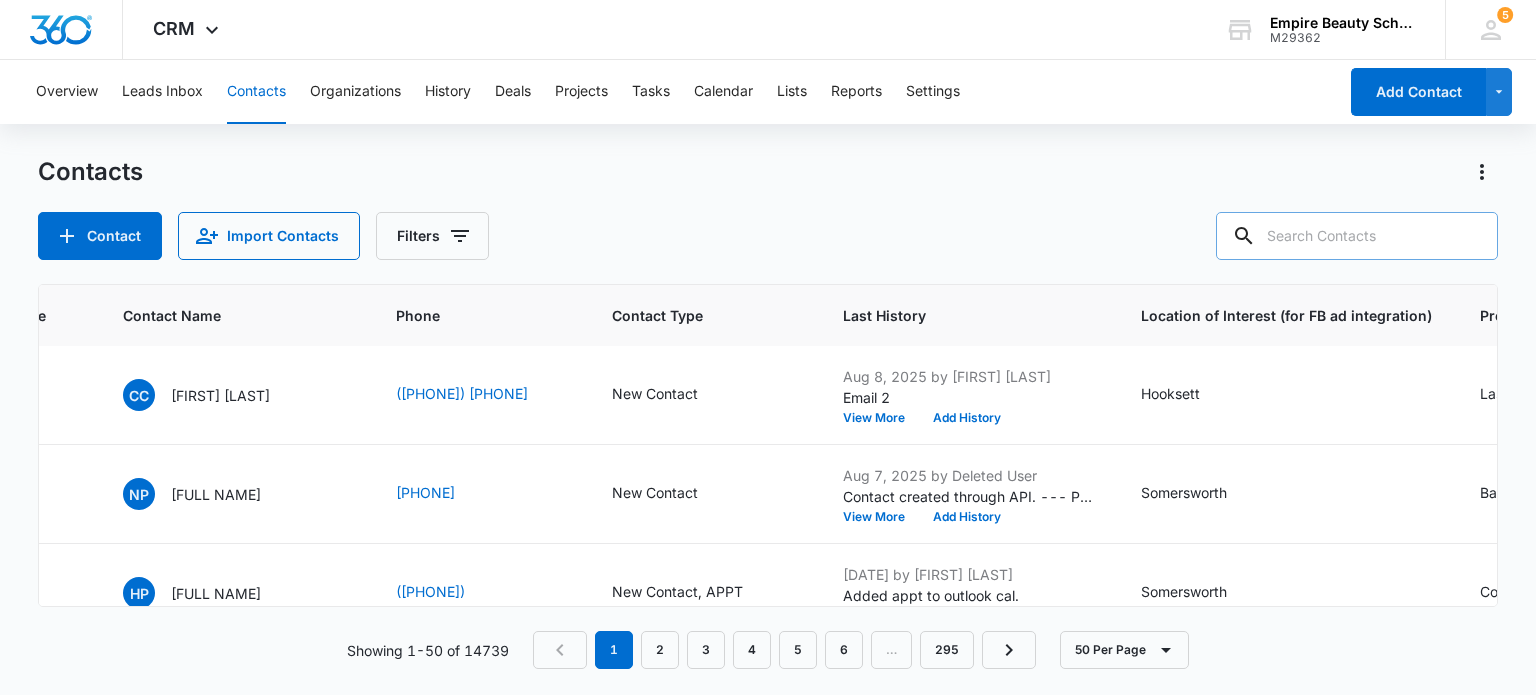 click at bounding box center (1357, 236) 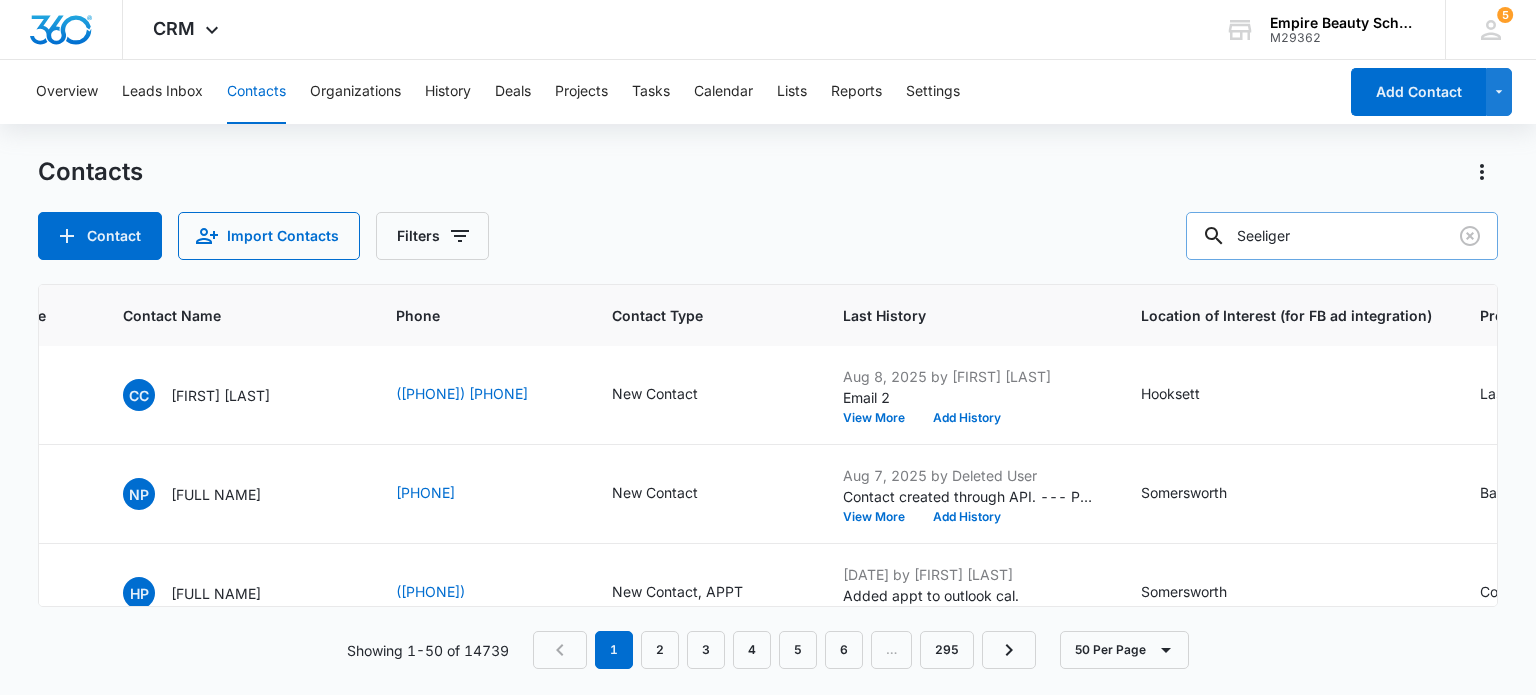 type on "Seeliger" 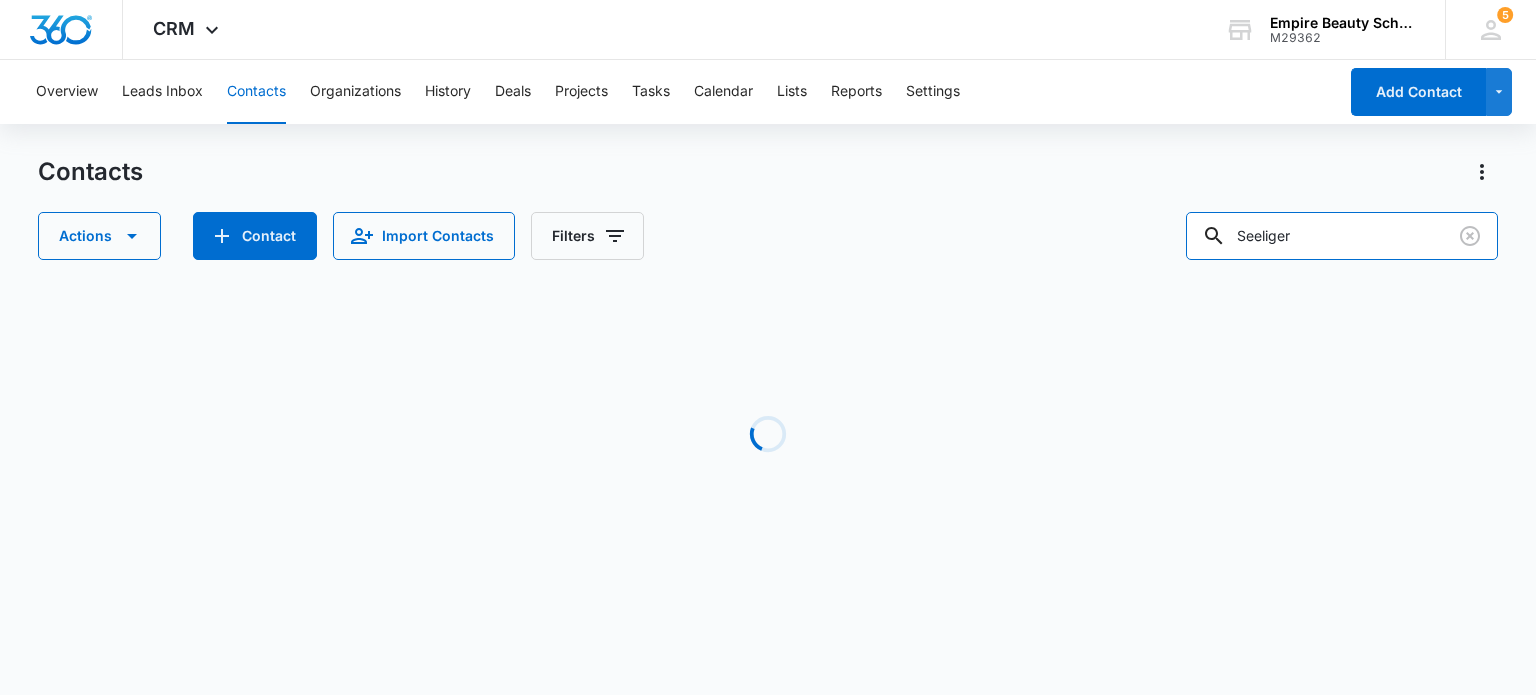 scroll, scrollTop: 0, scrollLeft: 471, axis: horizontal 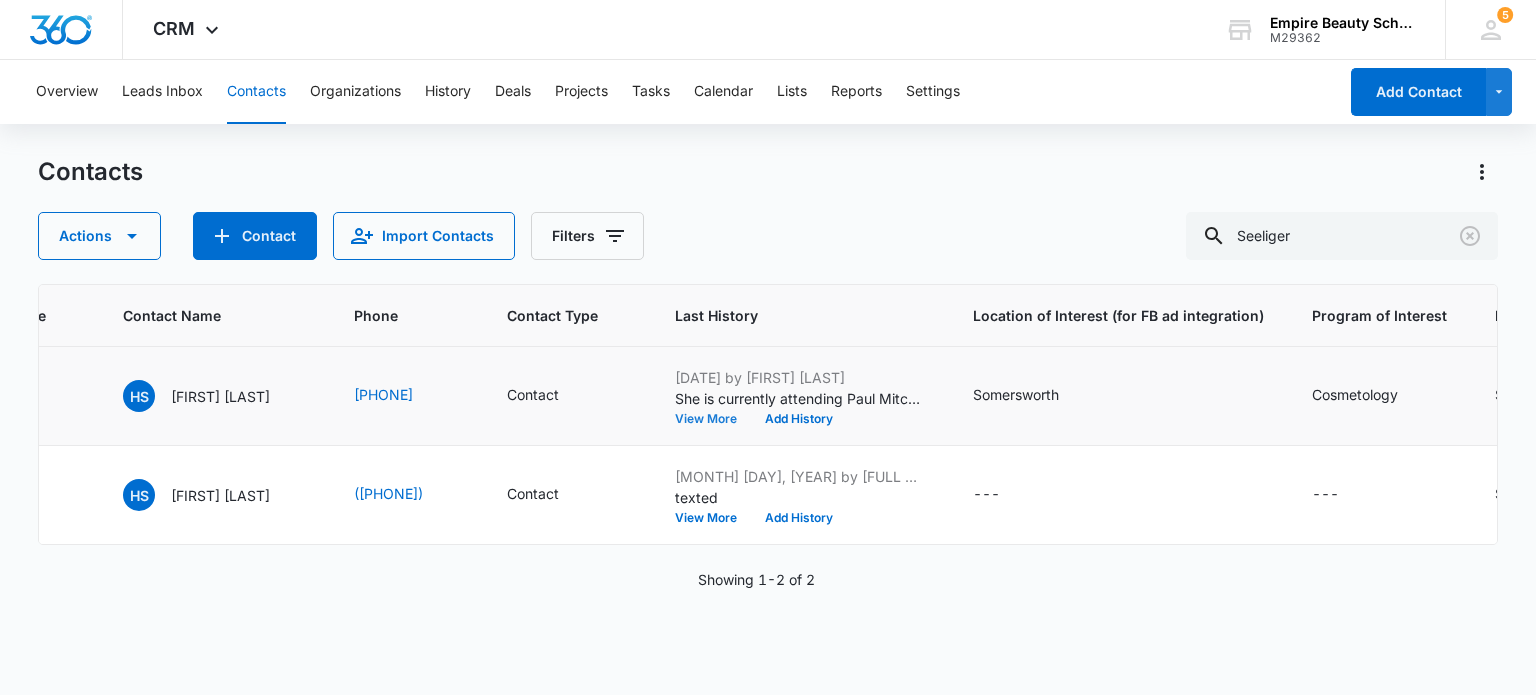 click on "View More" at bounding box center (713, 419) 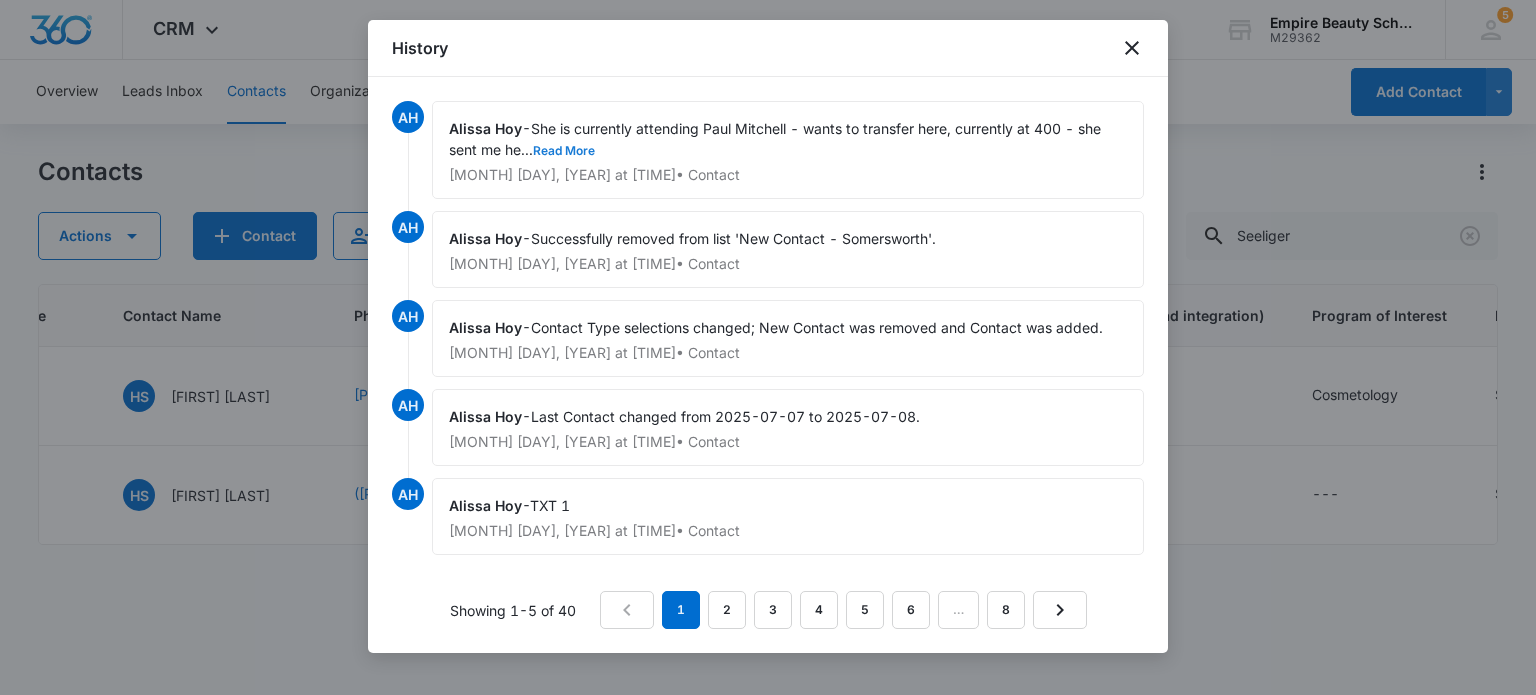 click on "Read More" at bounding box center [564, 151] 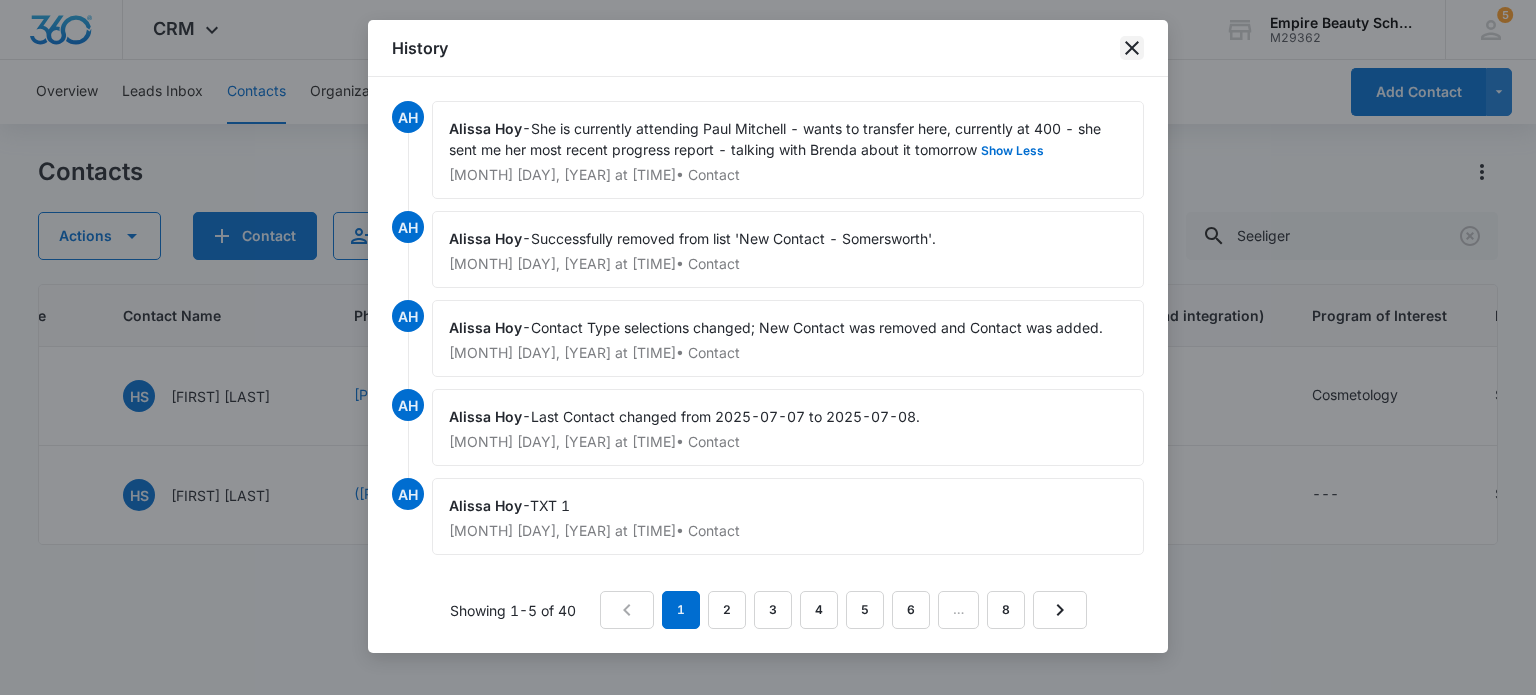 click 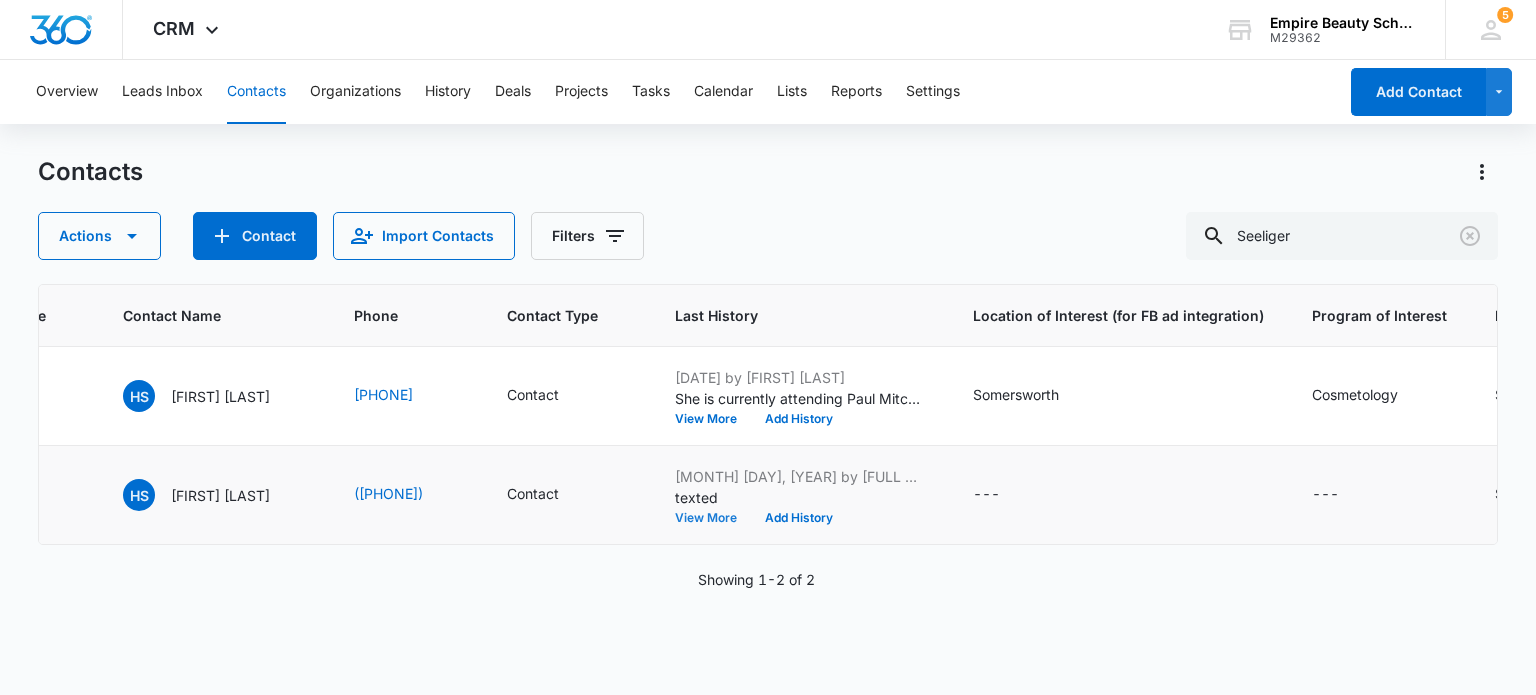 click on "View More" at bounding box center (713, 518) 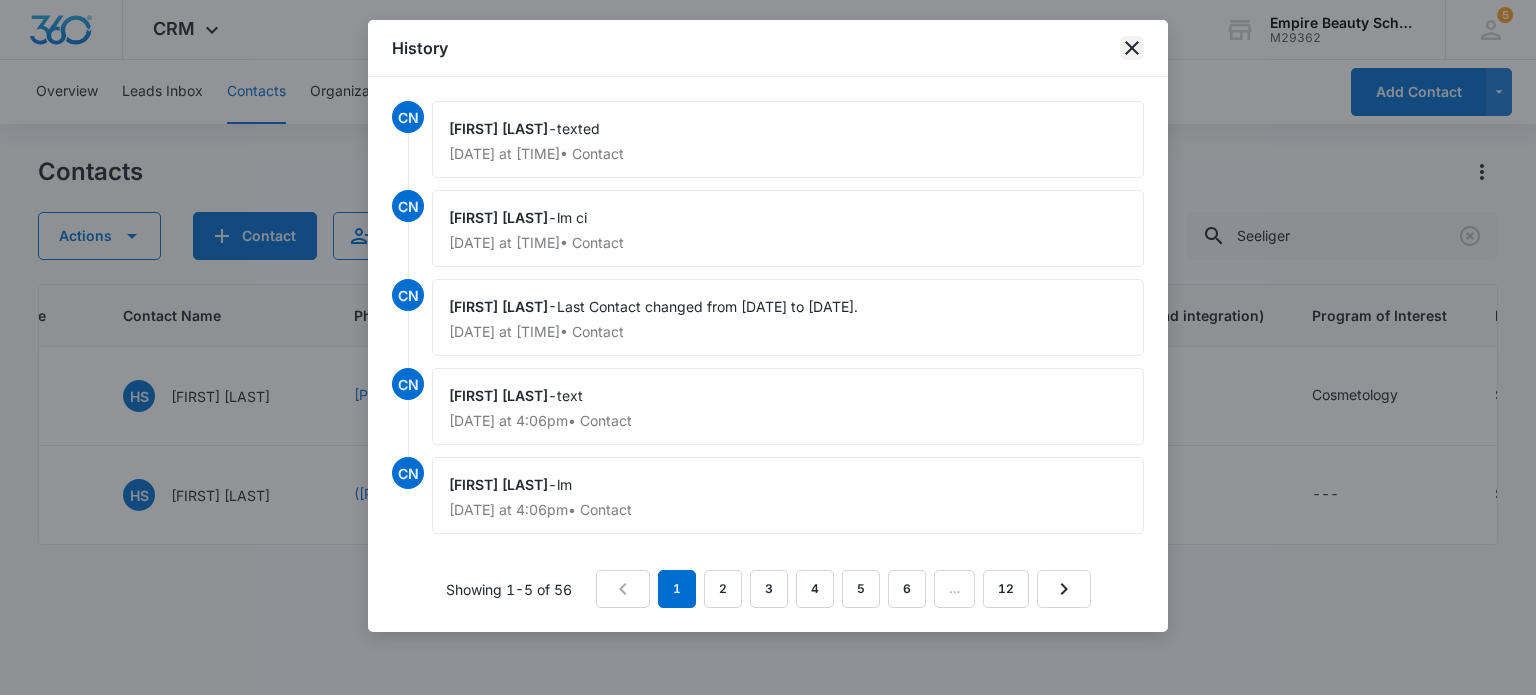 click 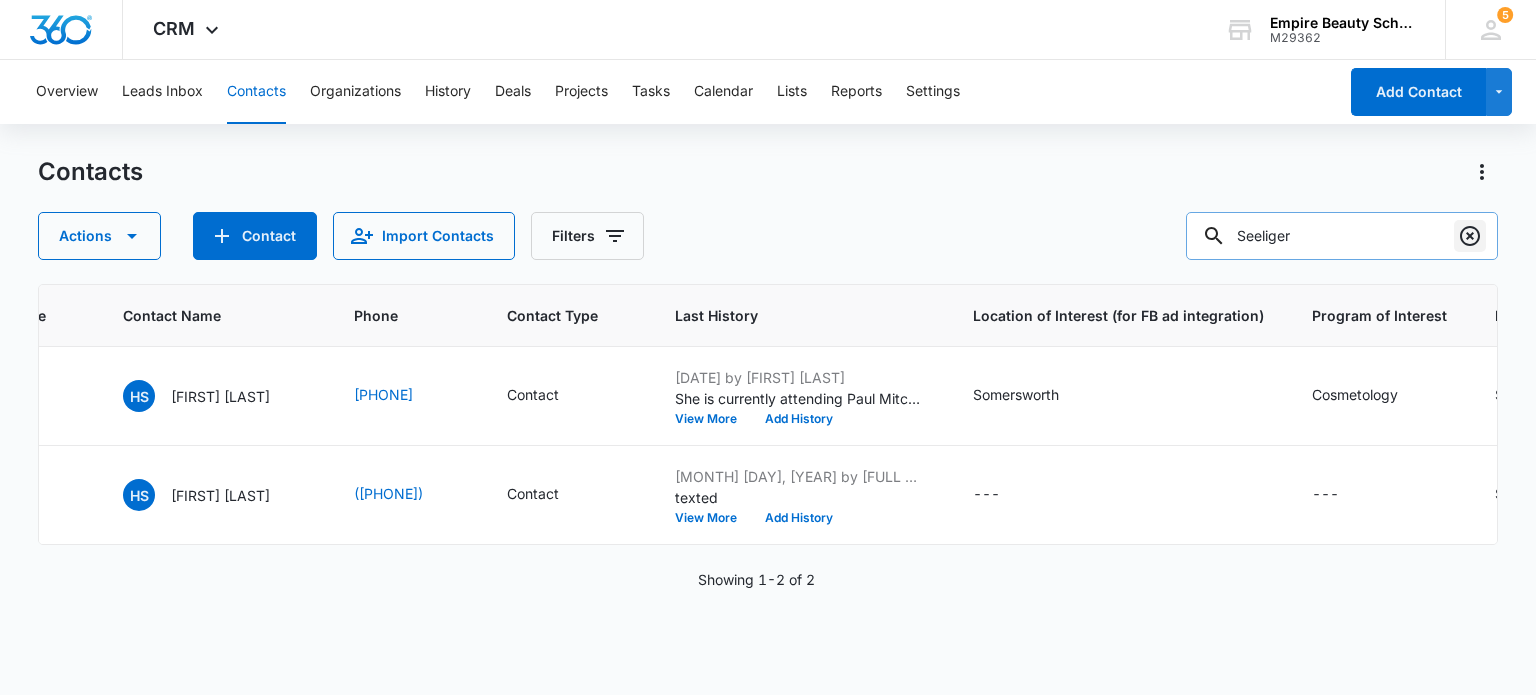 click 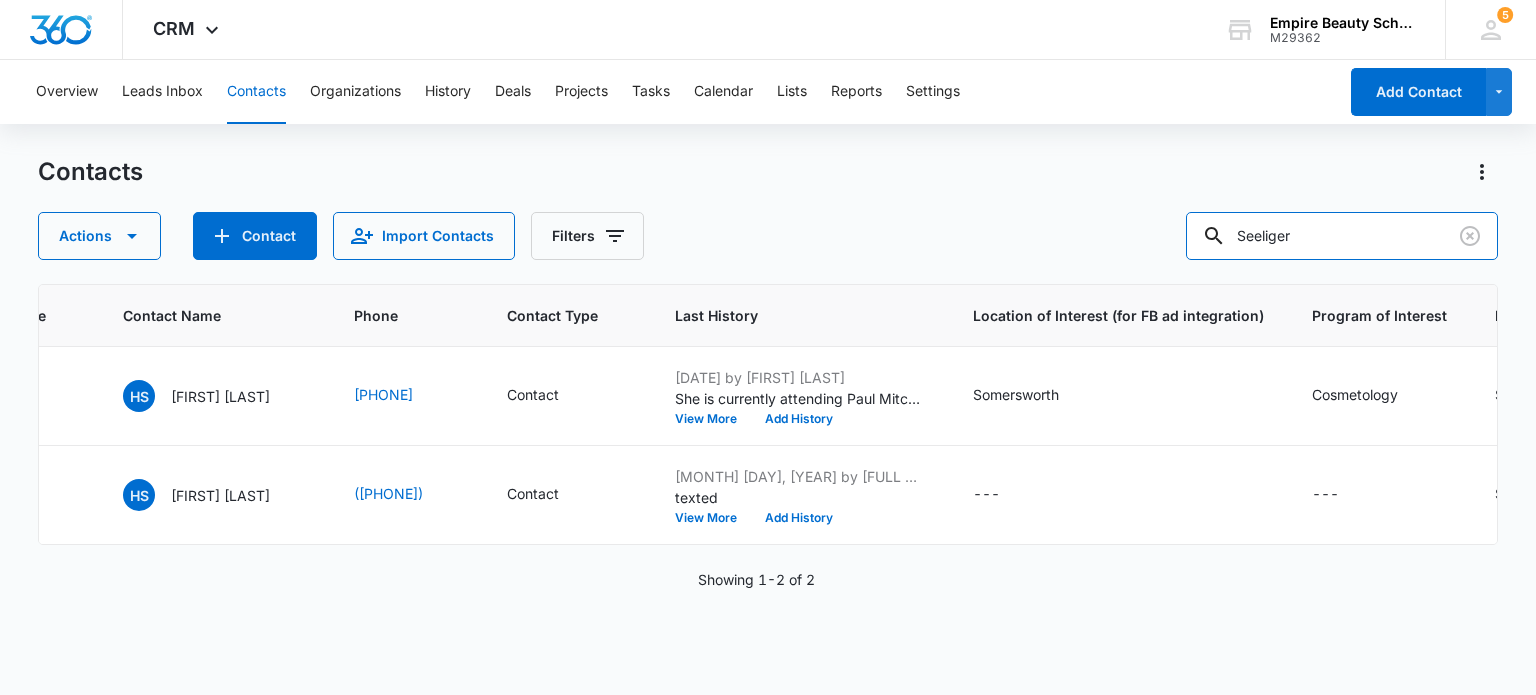 type 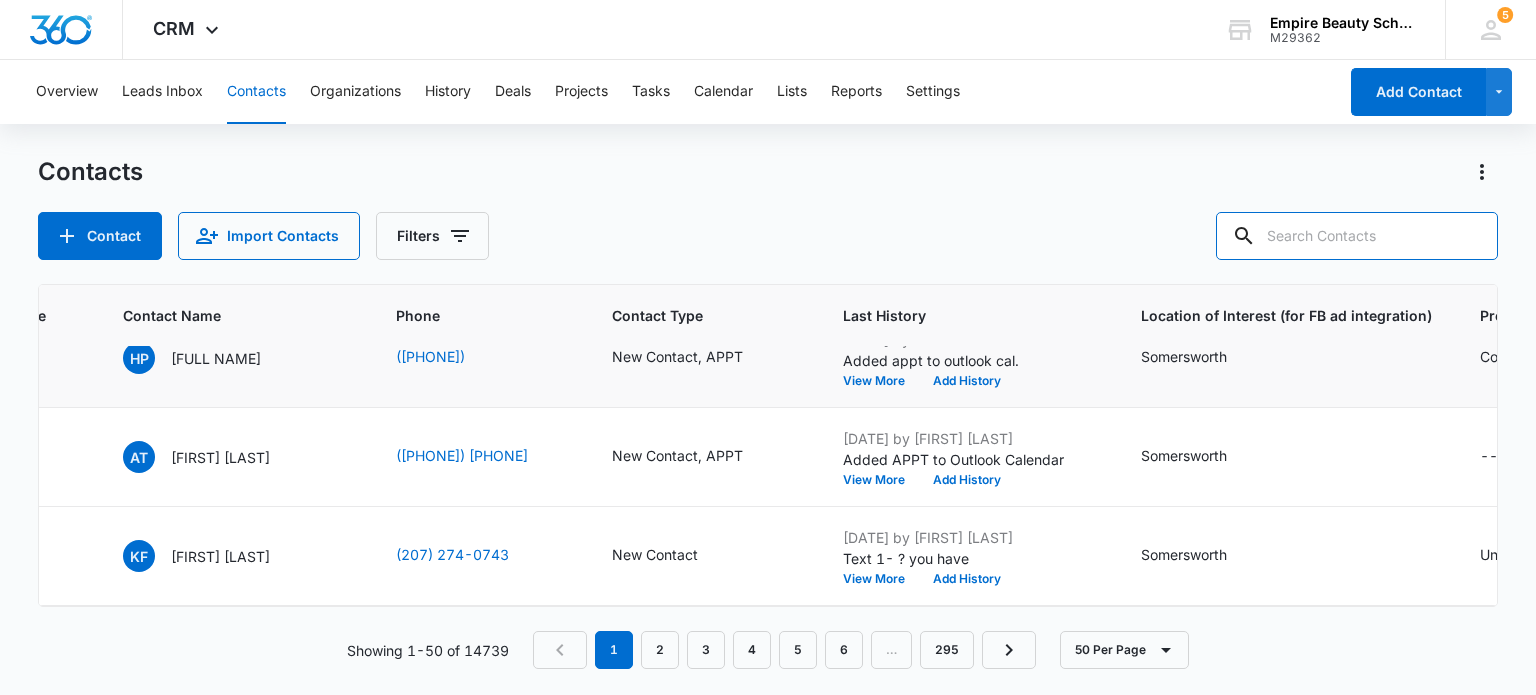 scroll, scrollTop: 400, scrollLeft: 471, axis: both 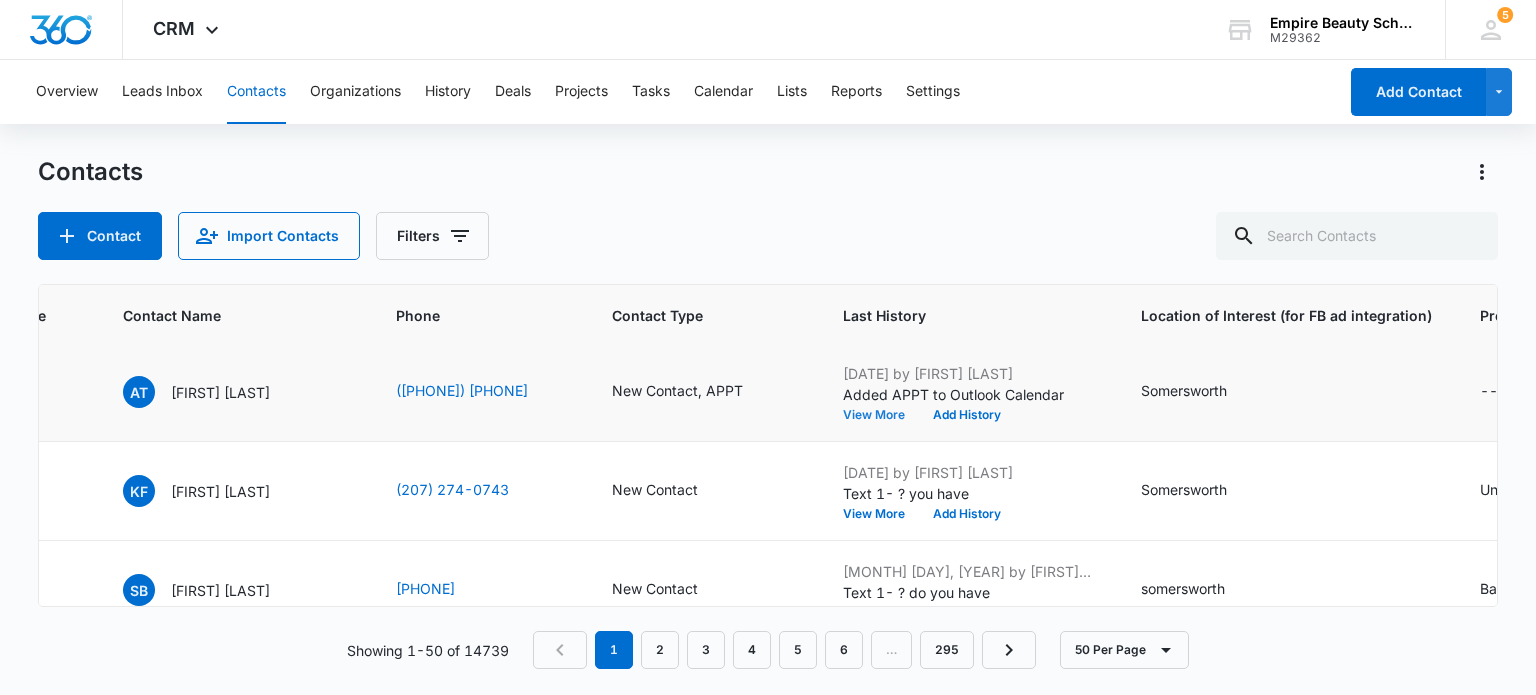 click on "View More" at bounding box center [881, 415] 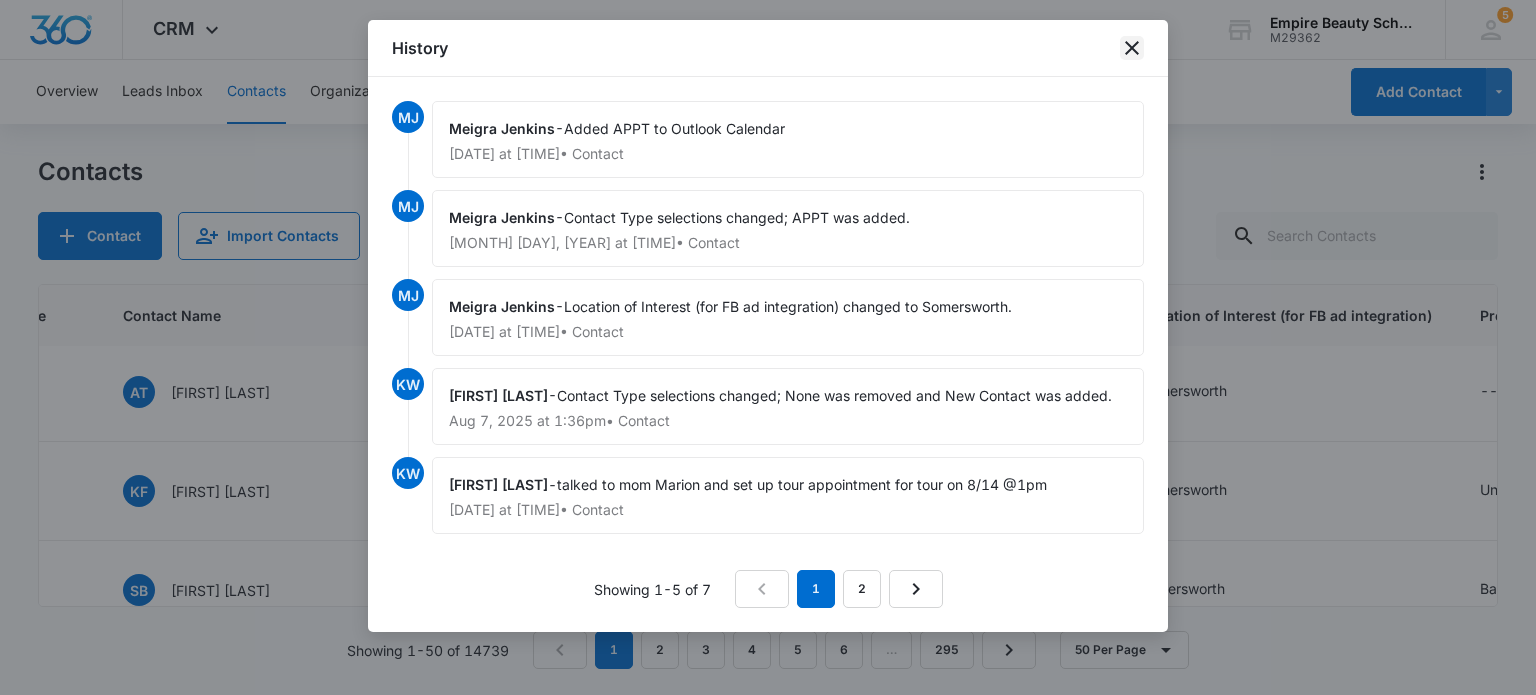 click 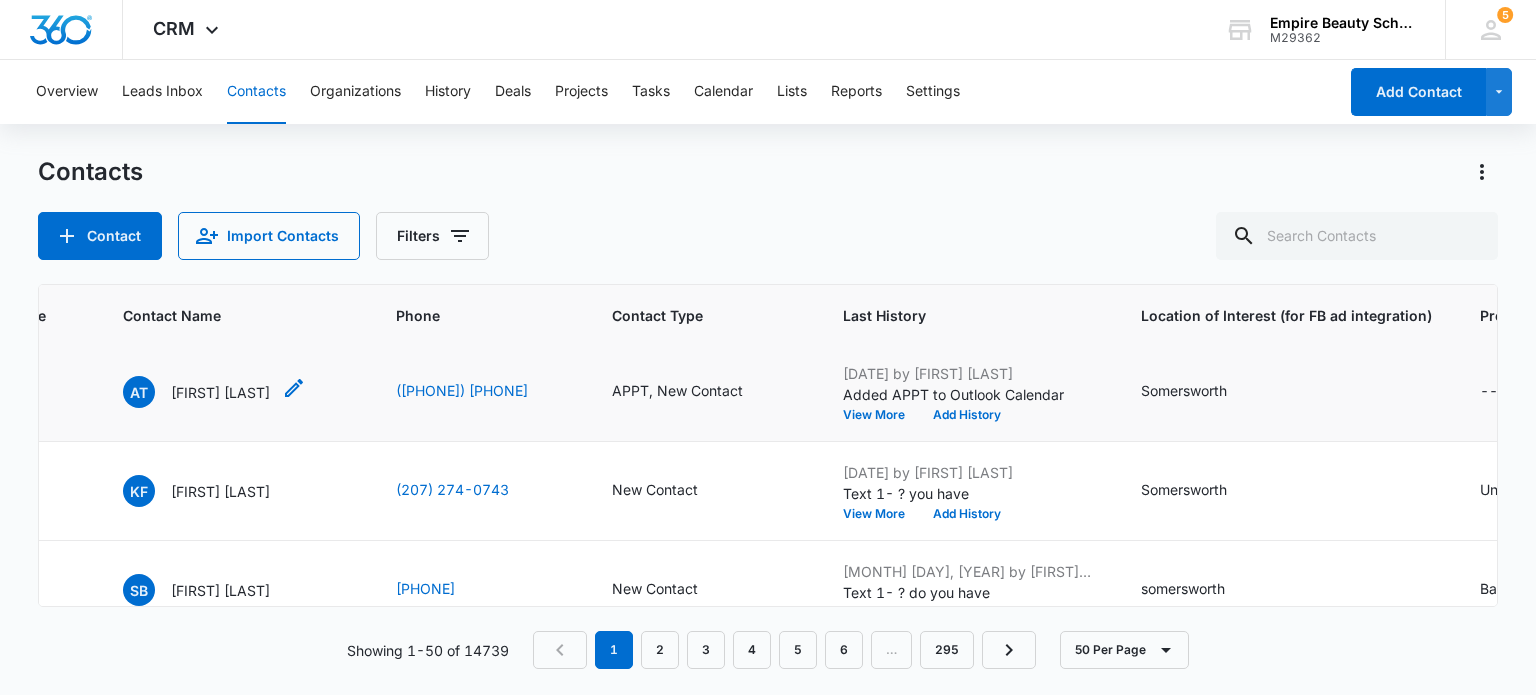 click on "AT" at bounding box center [139, 392] 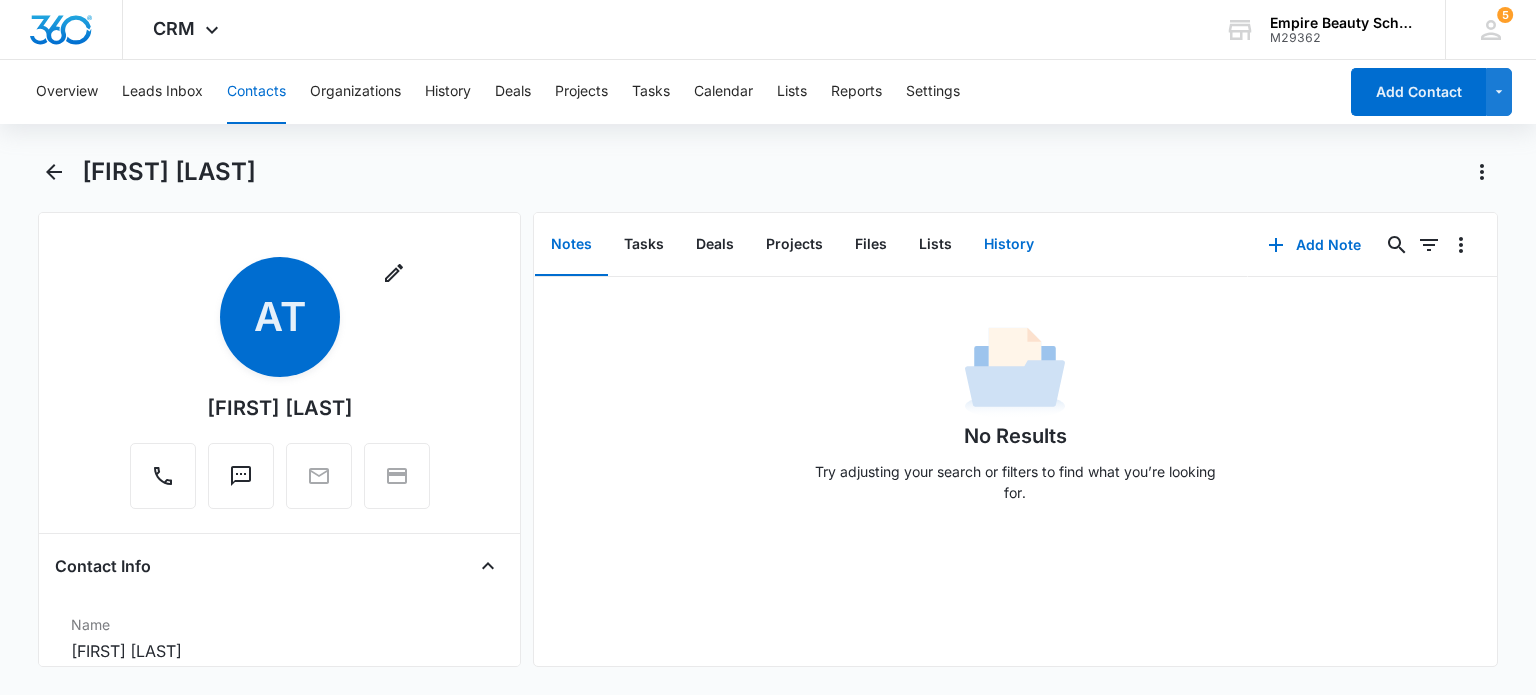 click on "History" at bounding box center [1009, 245] 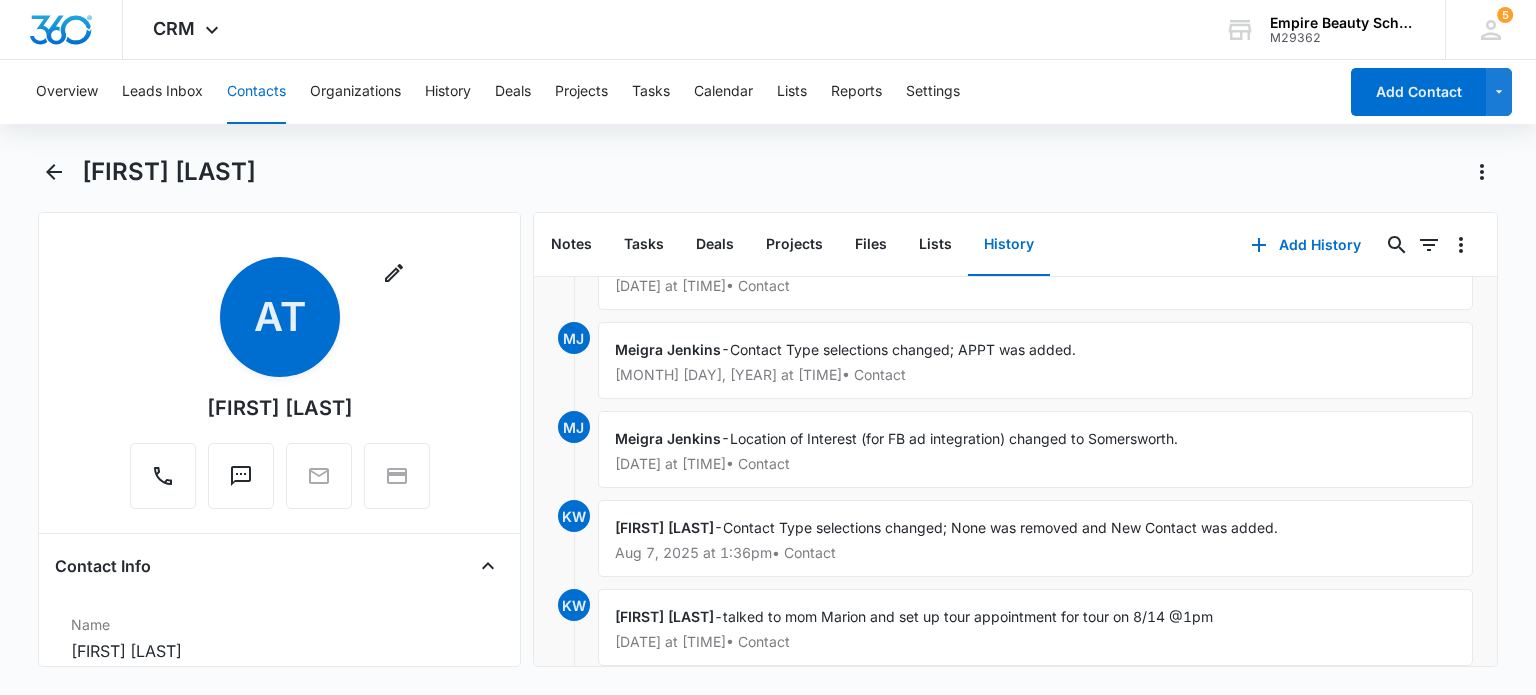 scroll, scrollTop: 100, scrollLeft: 0, axis: vertical 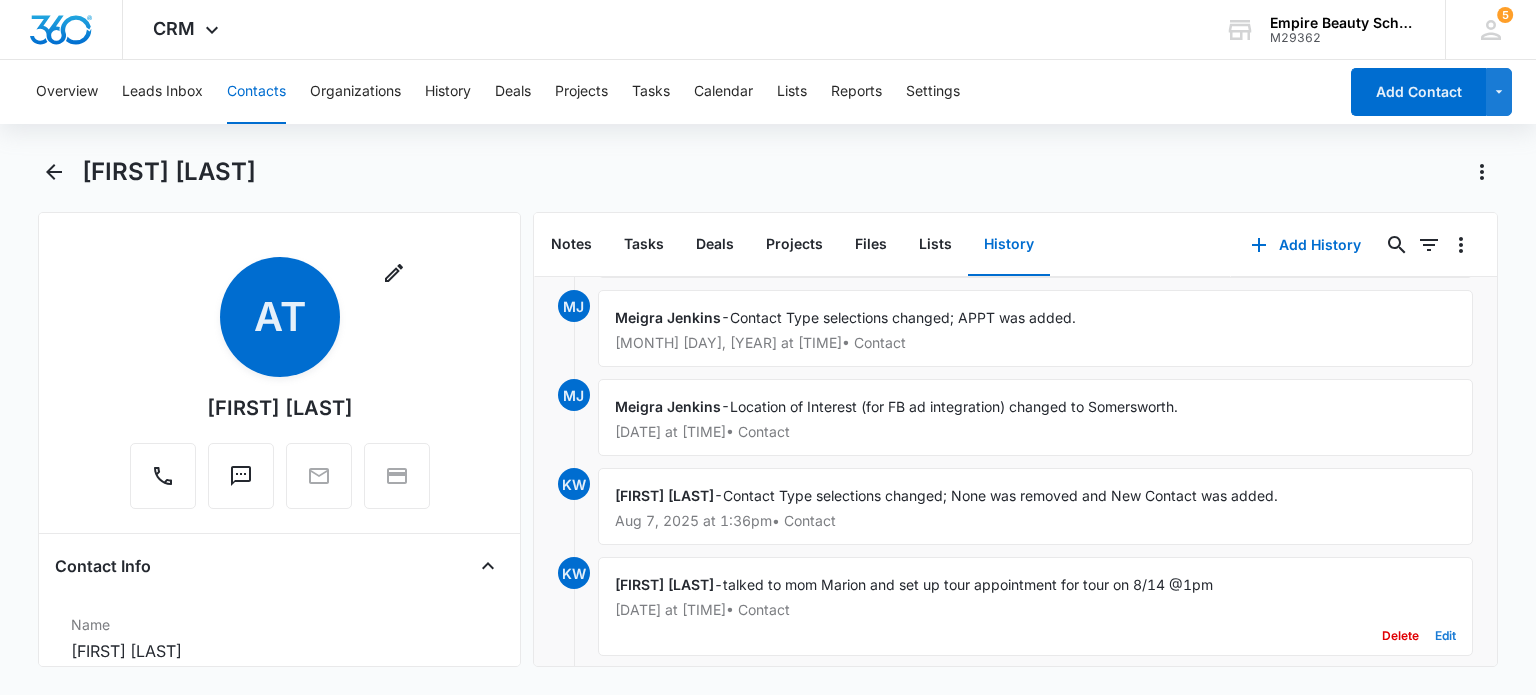 click on "Edit" at bounding box center (1445, 636) 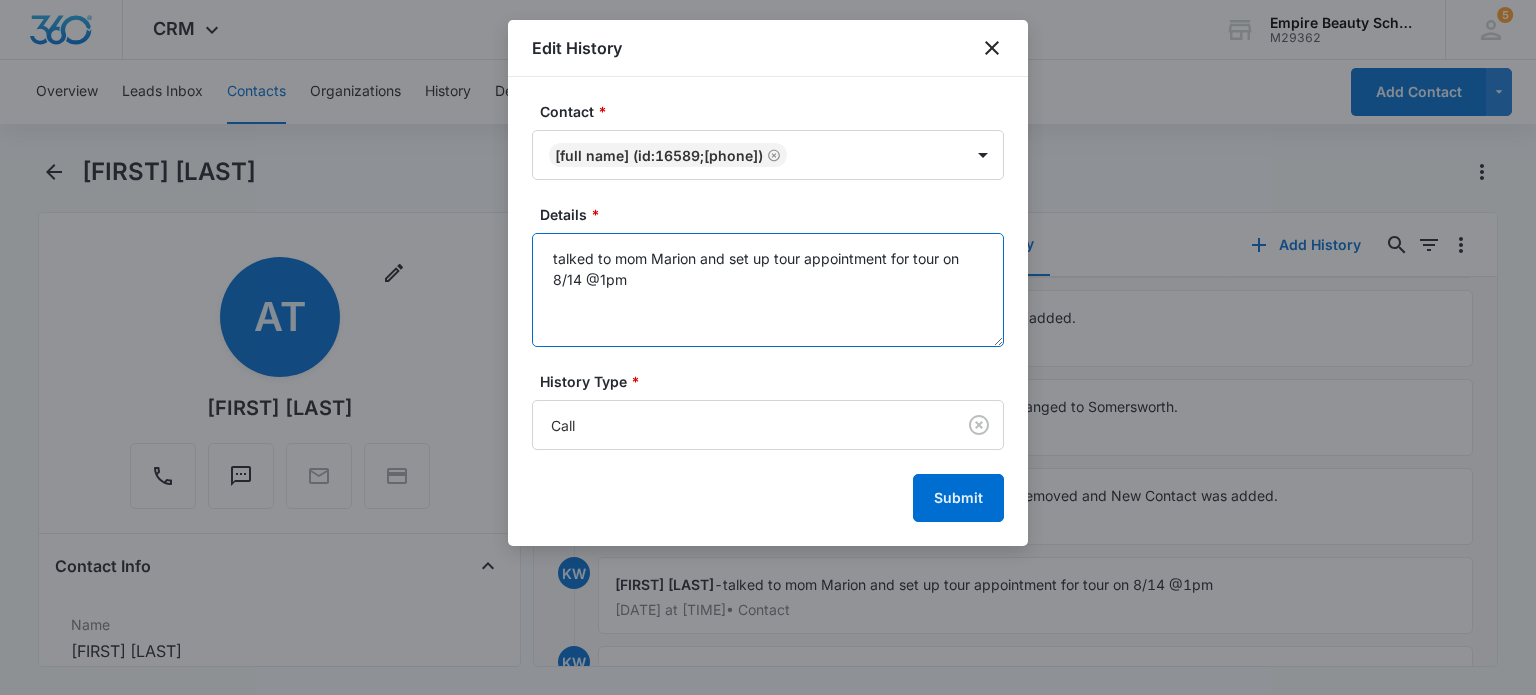 click on "talked to mom Marion and set up tour appointment for tour on 8/14 @1pm" at bounding box center (768, 290) 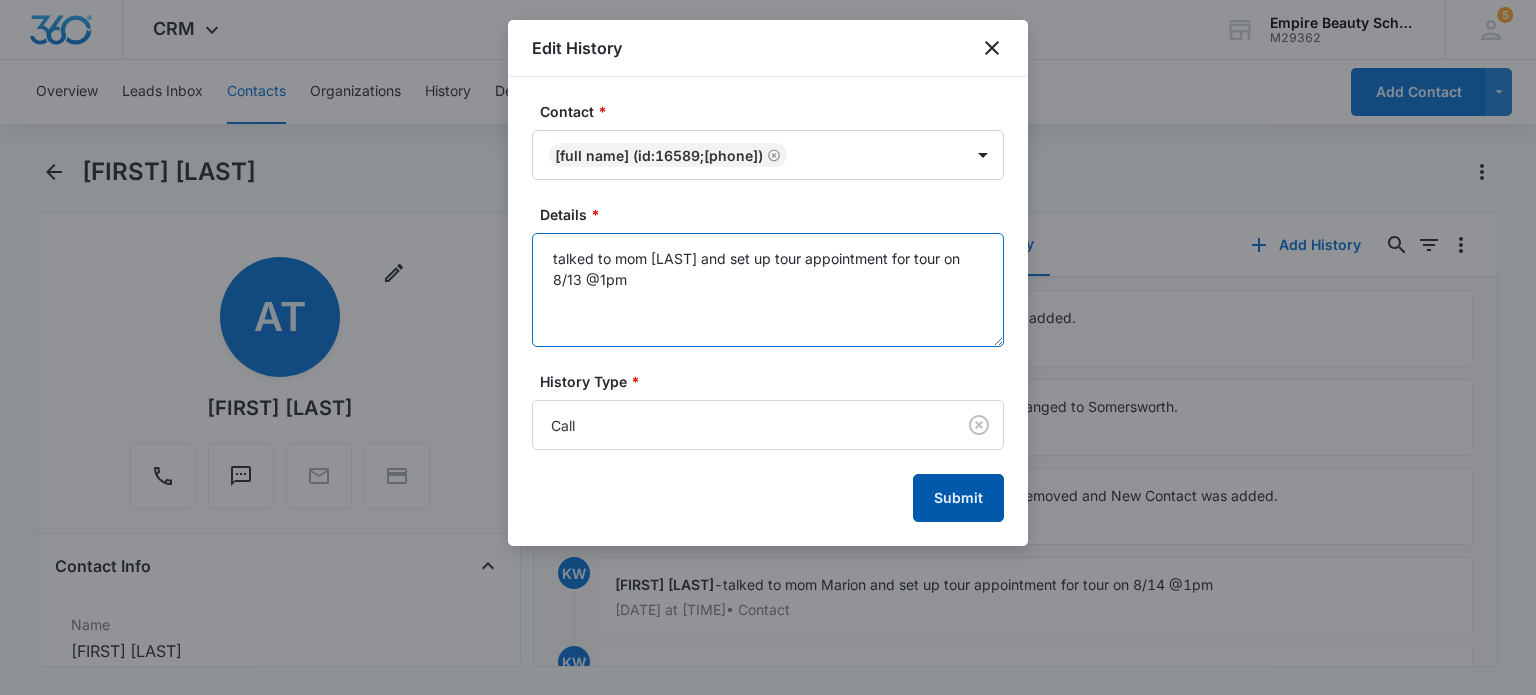 type on "talked to mom [LAST] and set up tour appointment for tour on 8/13 @1pm" 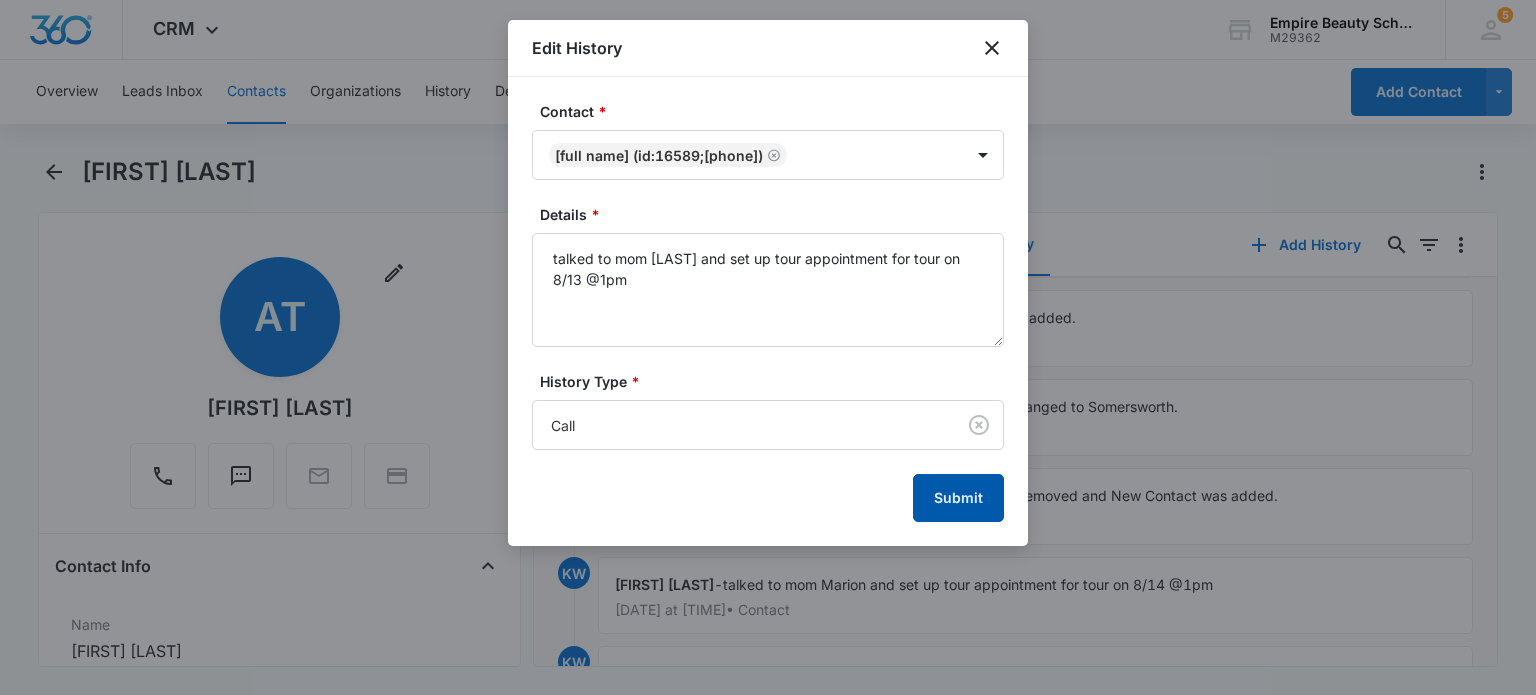 click on "Submit" at bounding box center [958, 498] 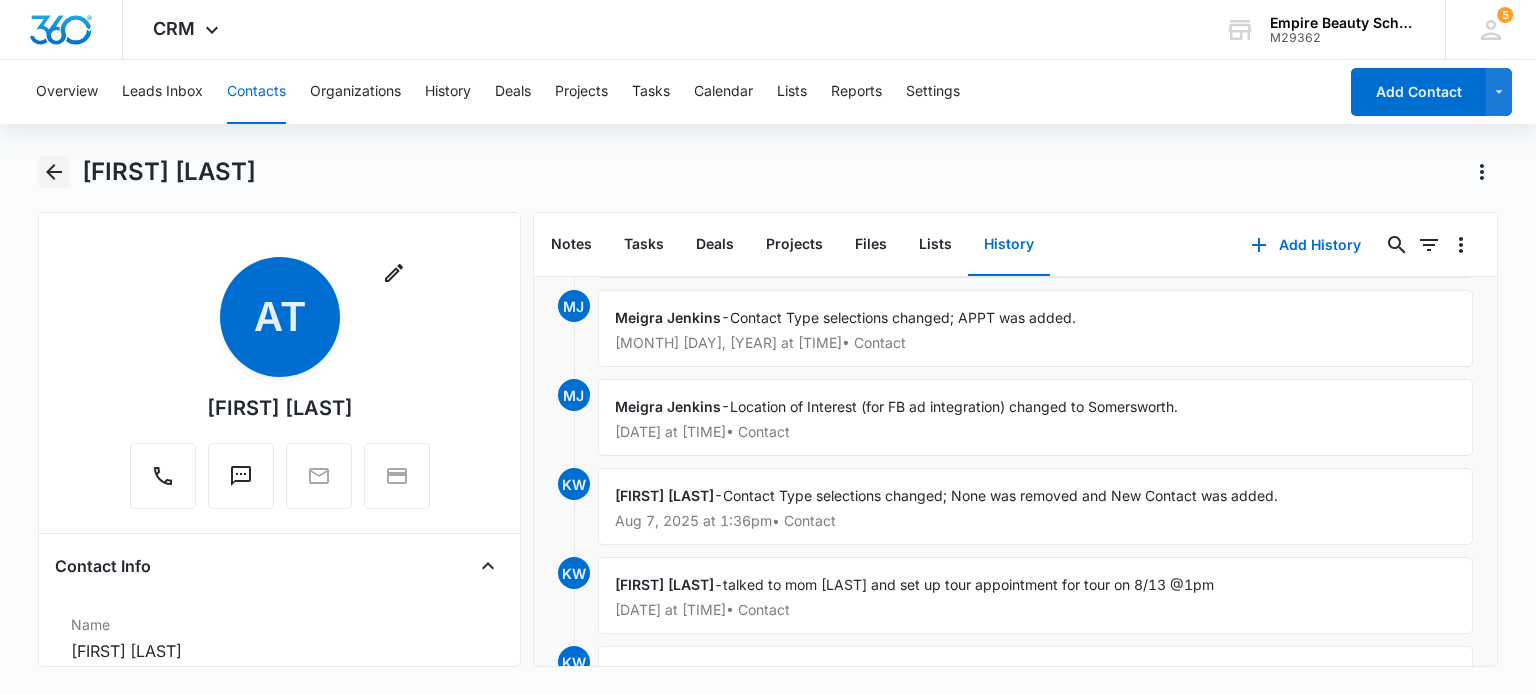 click 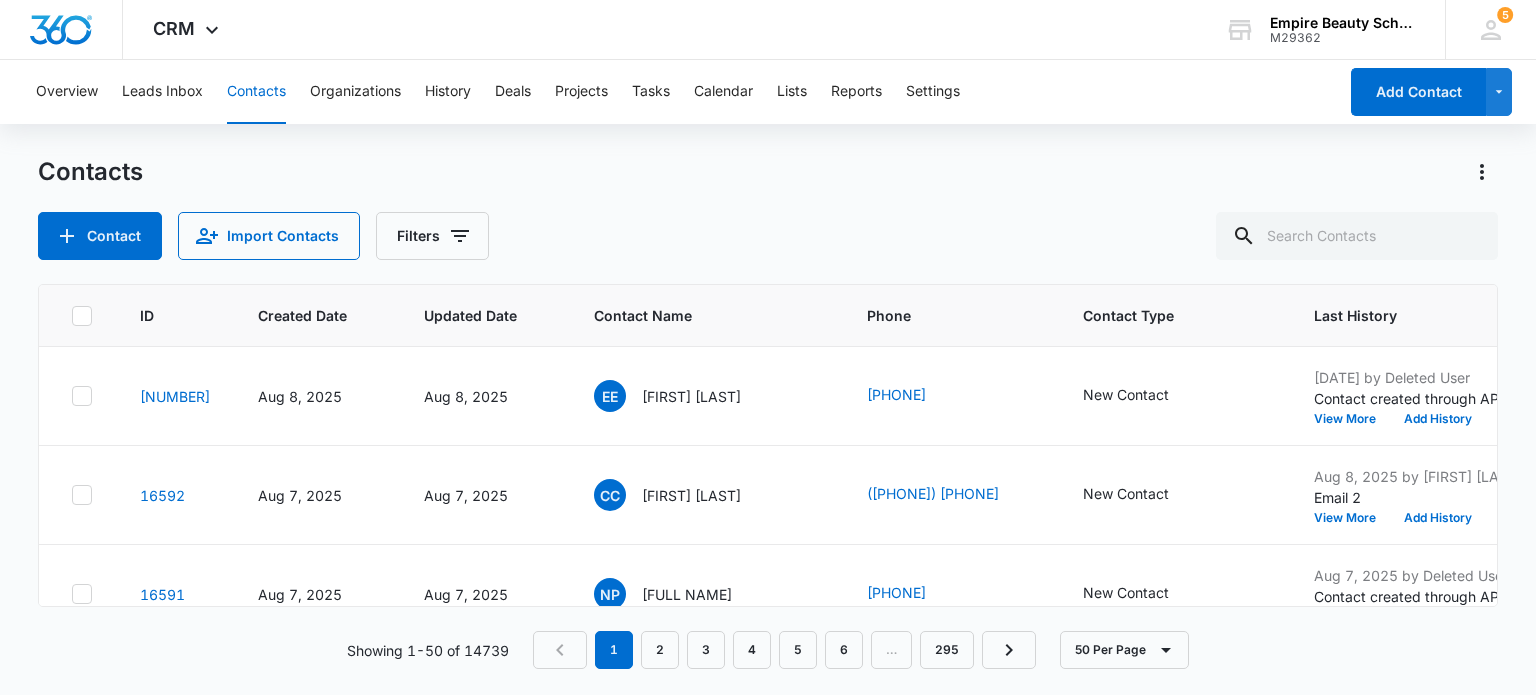 scroll, scrollTop: 400, scrollLeft: 0, axis: vertical 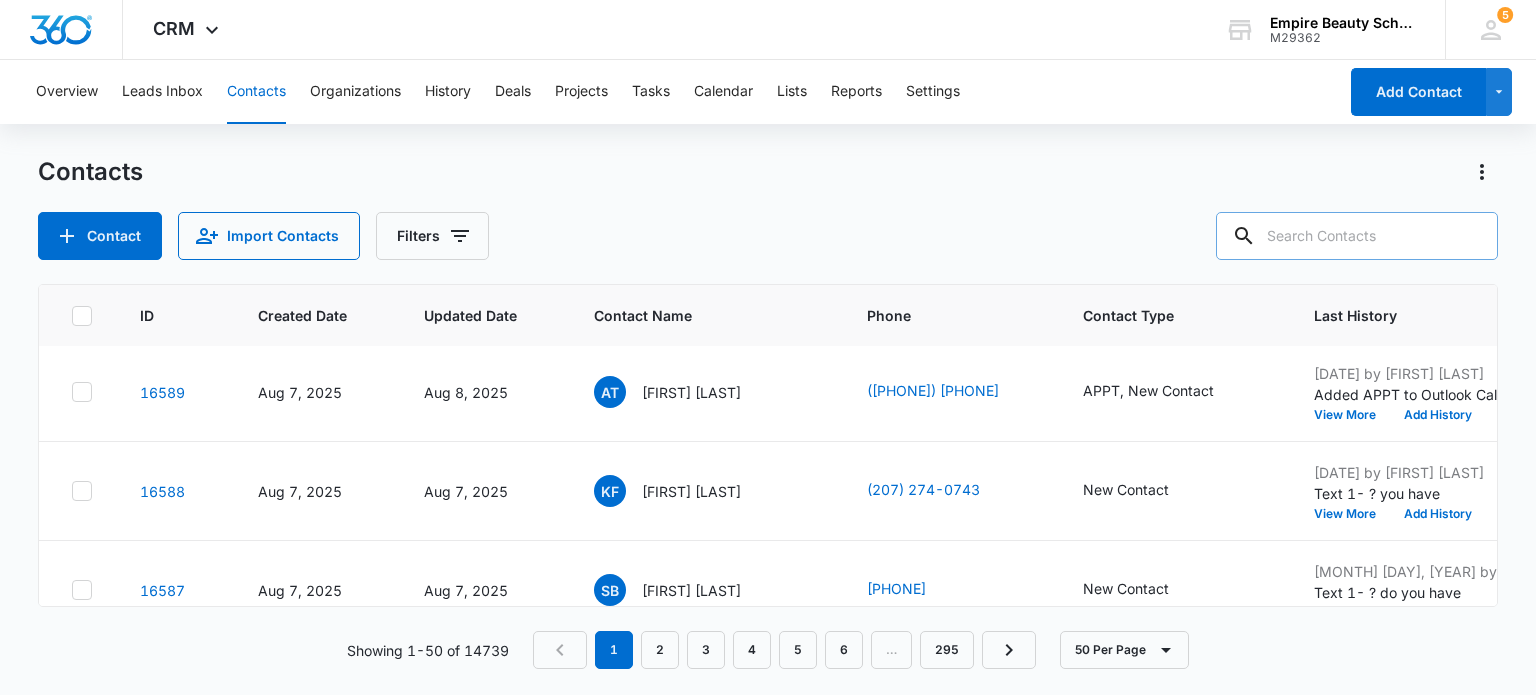 click at bounding box center (1357, 236) 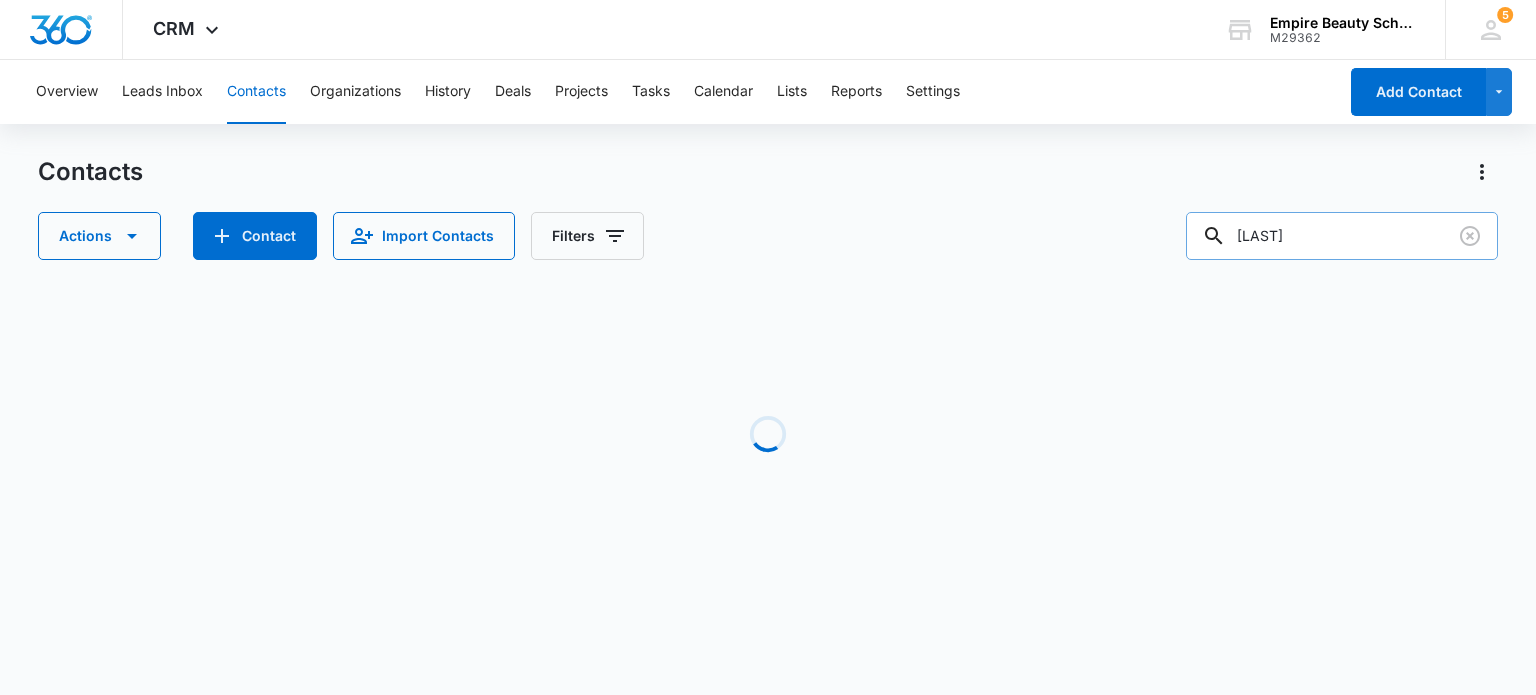 scroll, scrollTop: 0, scrollLeft: 0, axis: both 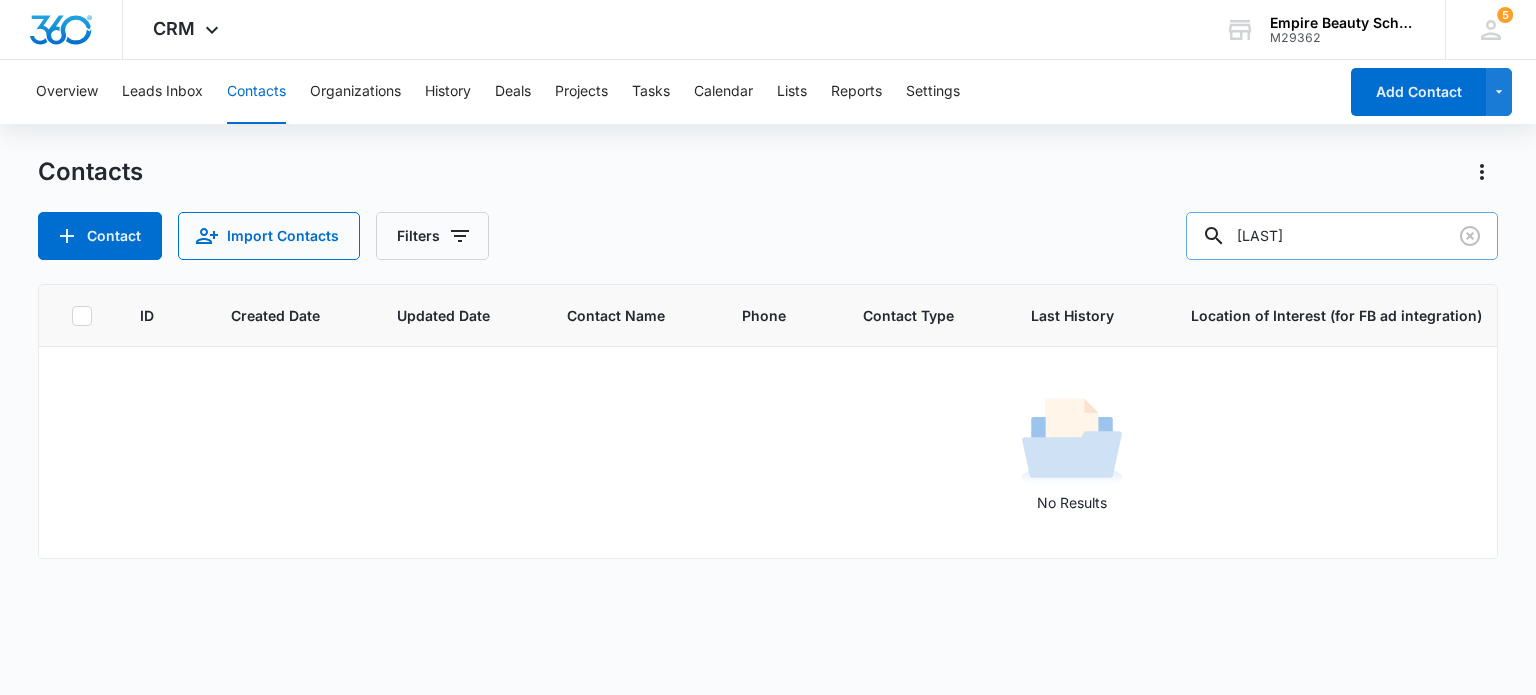 click on "[LAST]" at bounding box center [1342, 236] 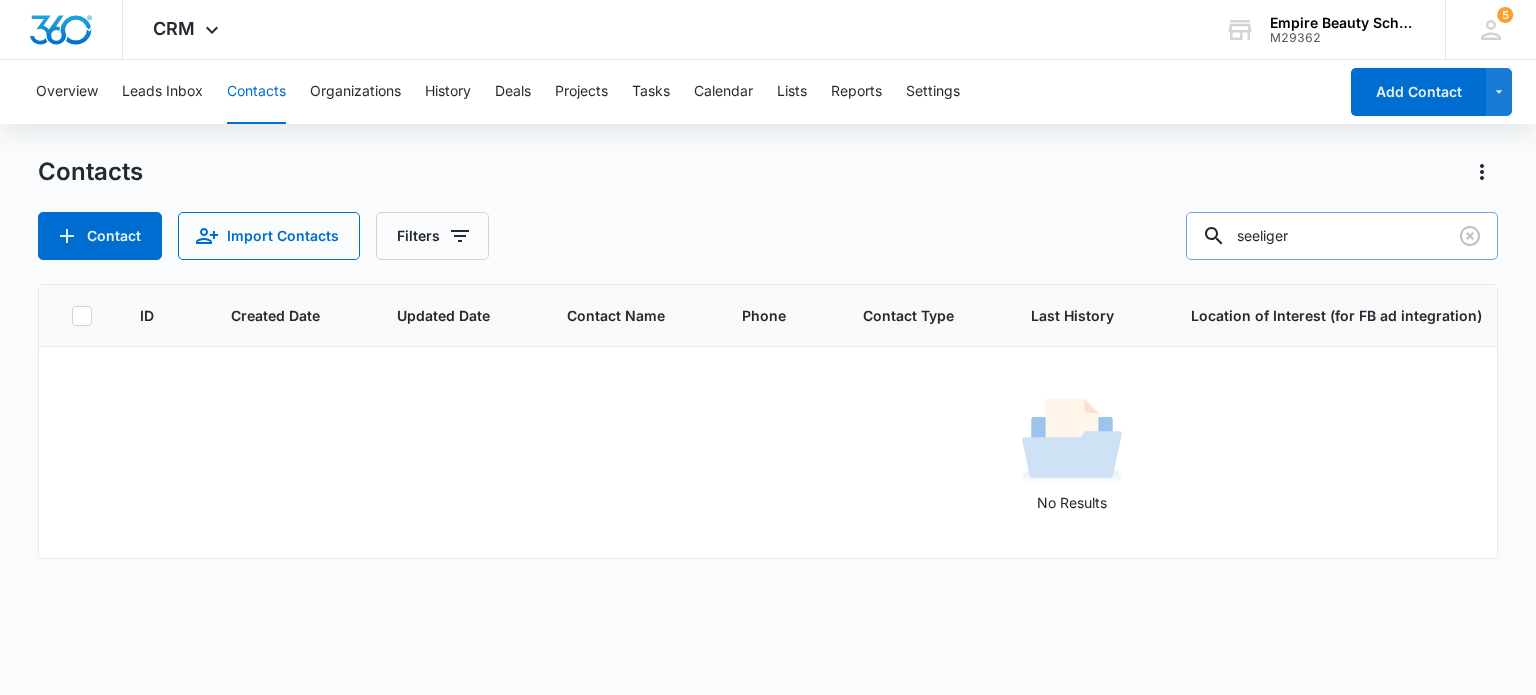 type on "seeliger" 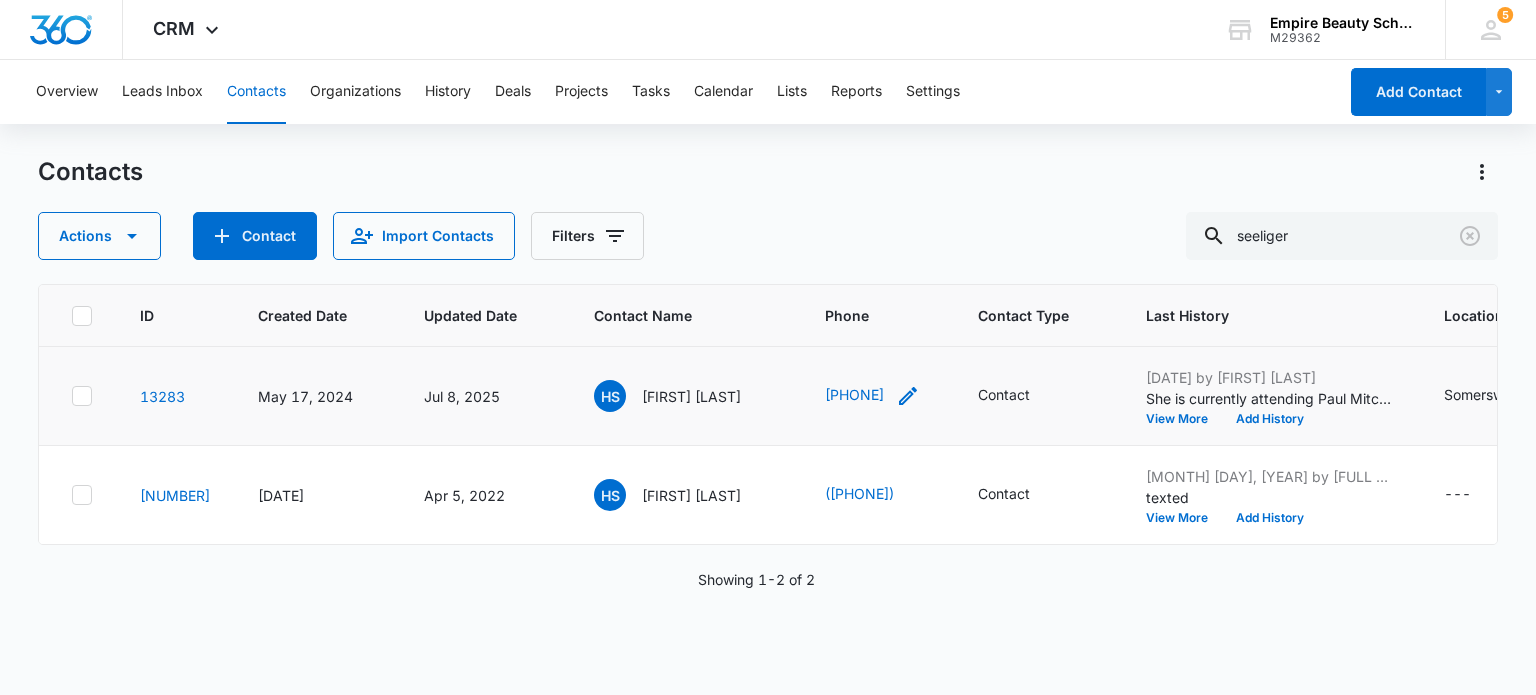 drag, startPoint x: 616, startPoint y: 390, endPoint x: 903, endPoint y: 405, distance: 287.39172 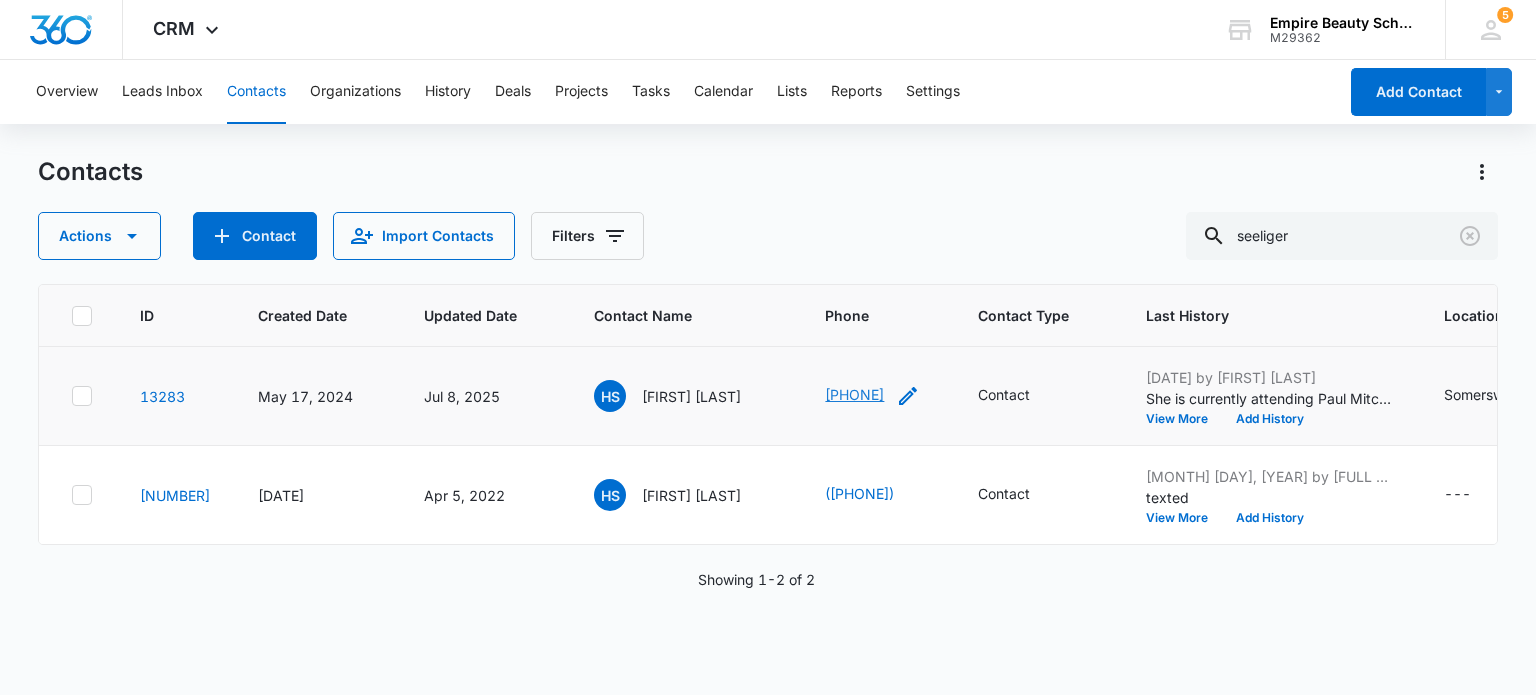 copy on "[FIRST] [LAST] [PHONE]" 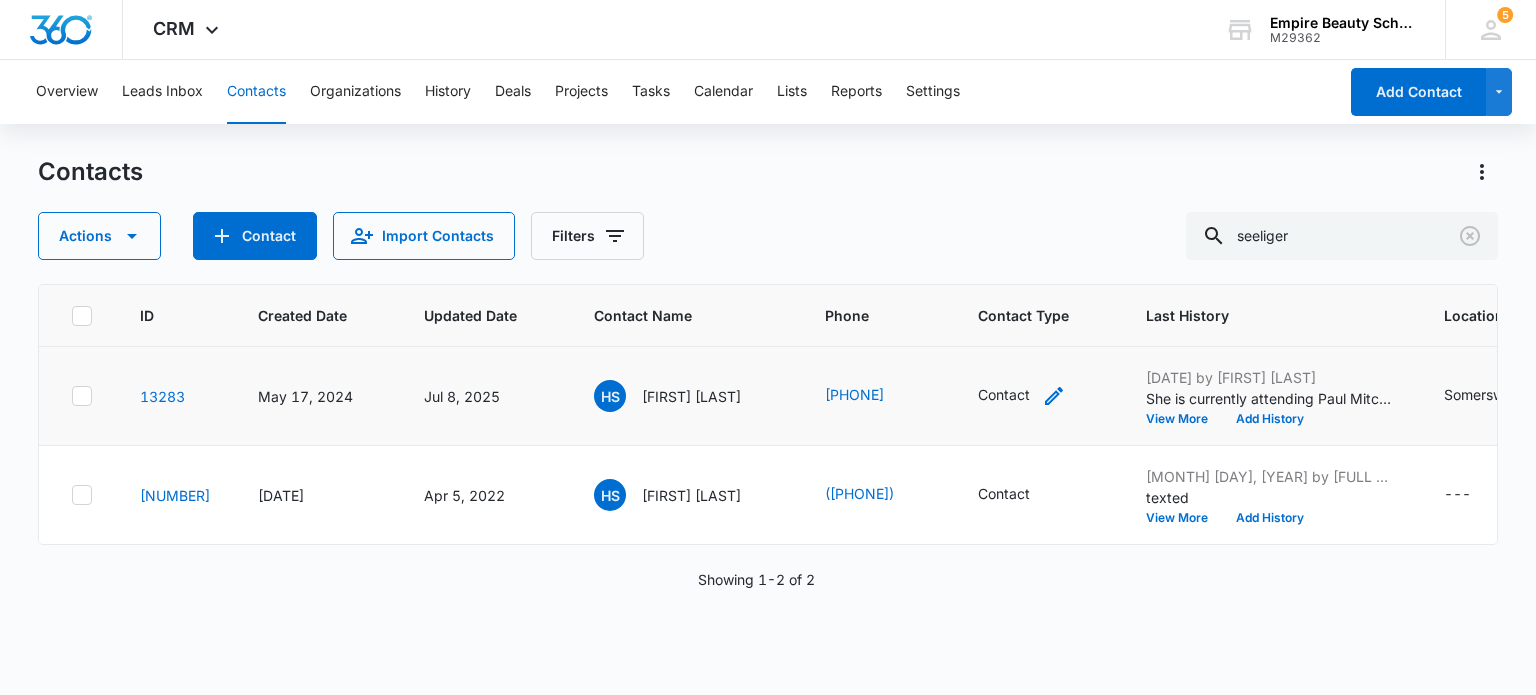 click on "Contact" at bounding box center (1022, 396) 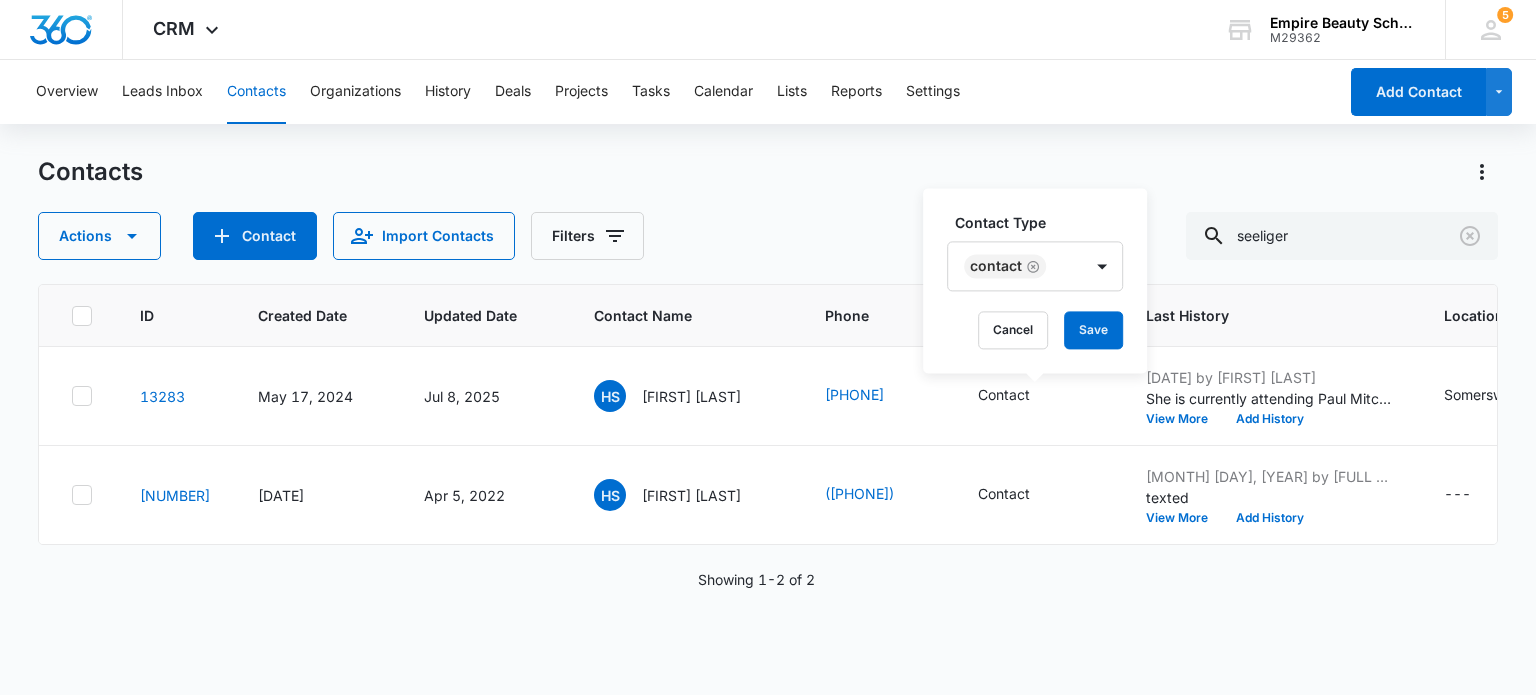 click on "Contact" at bounding box center [1015, 266] 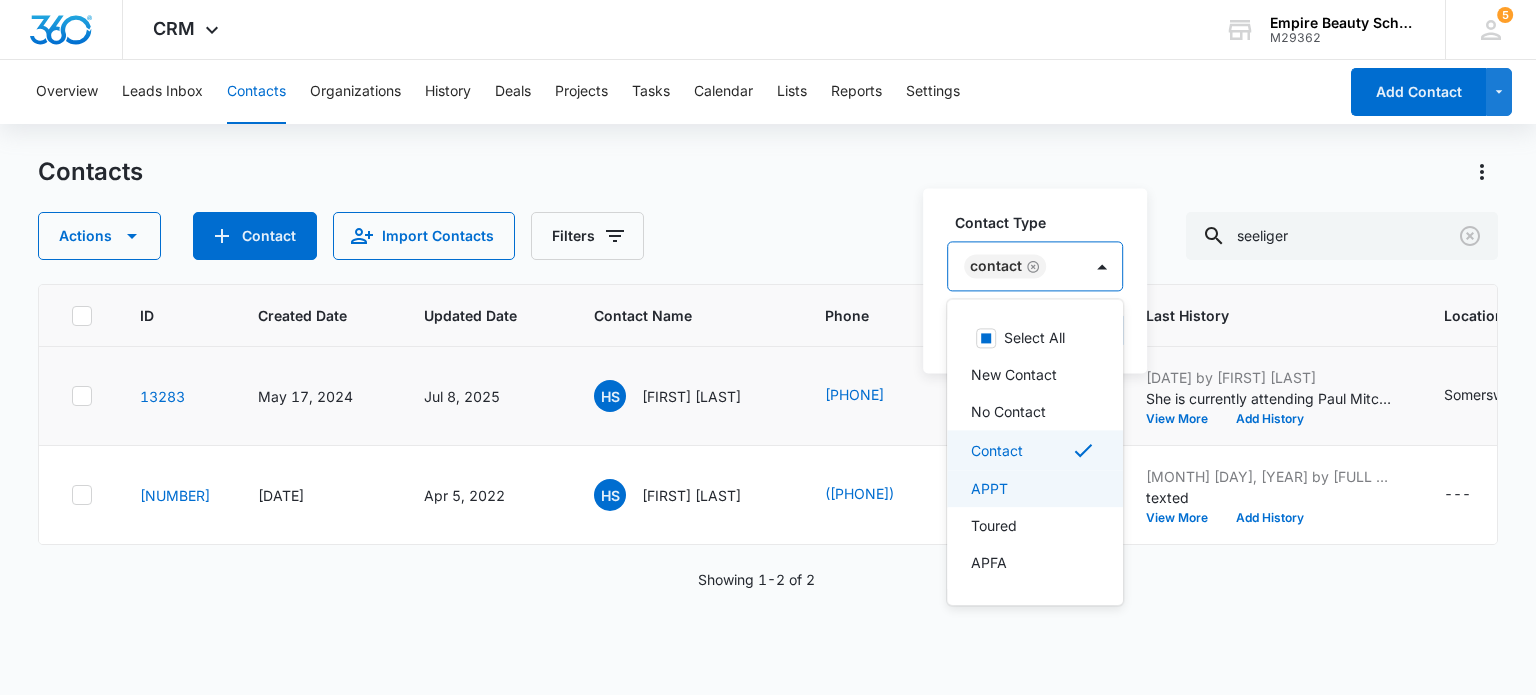 click on "APPT" at bounding box center (989, 488) 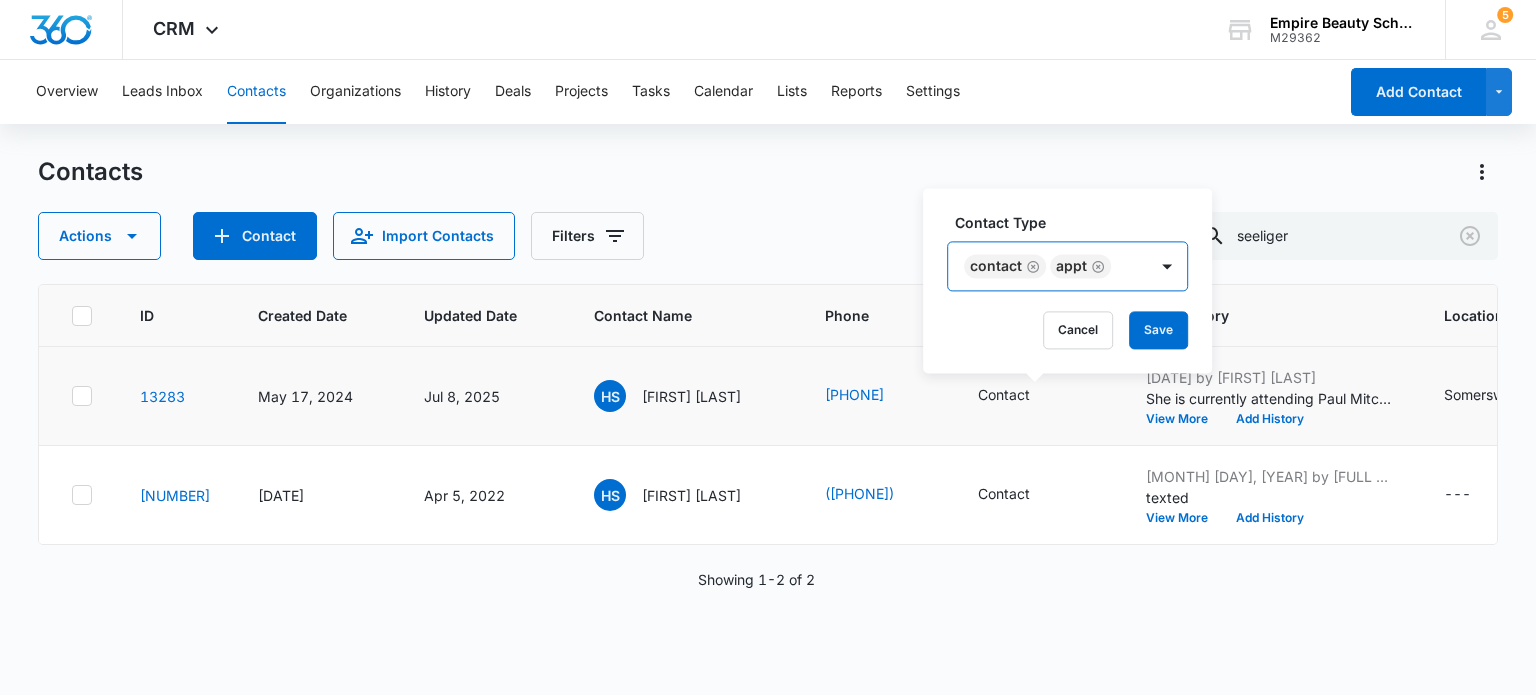 click on "Contact APPT" at bounding box center [1047, 266] 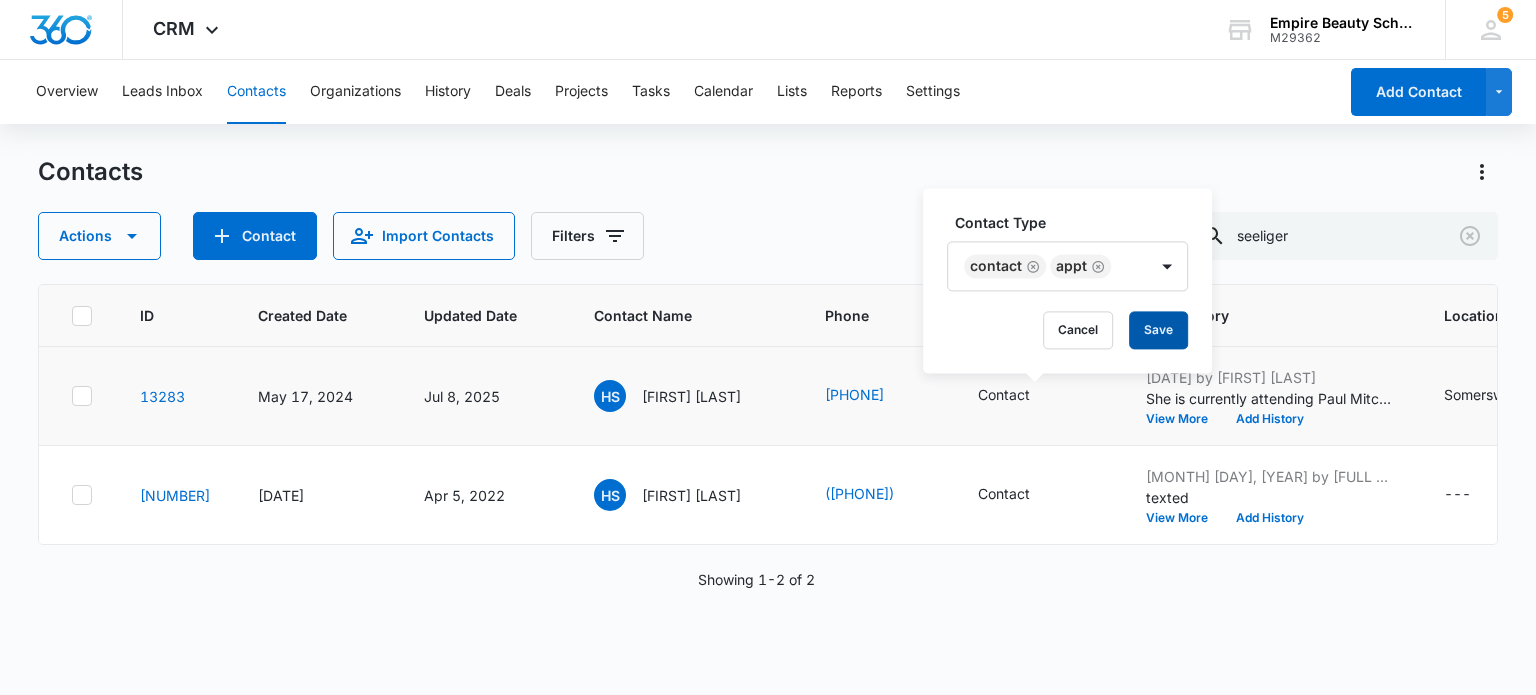 click on "Save" at bounding box center (1158, 330) 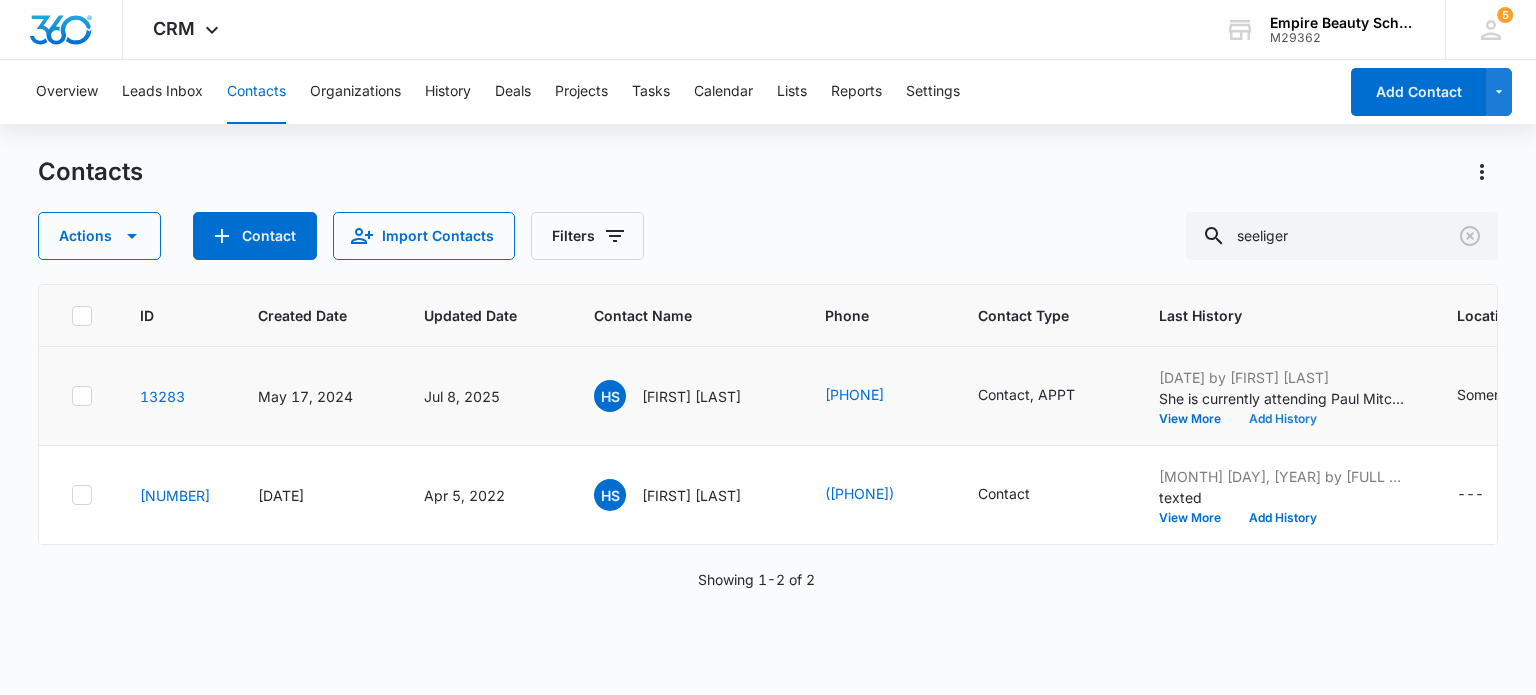 click on "Add History" at bounding box center [1283, 419] 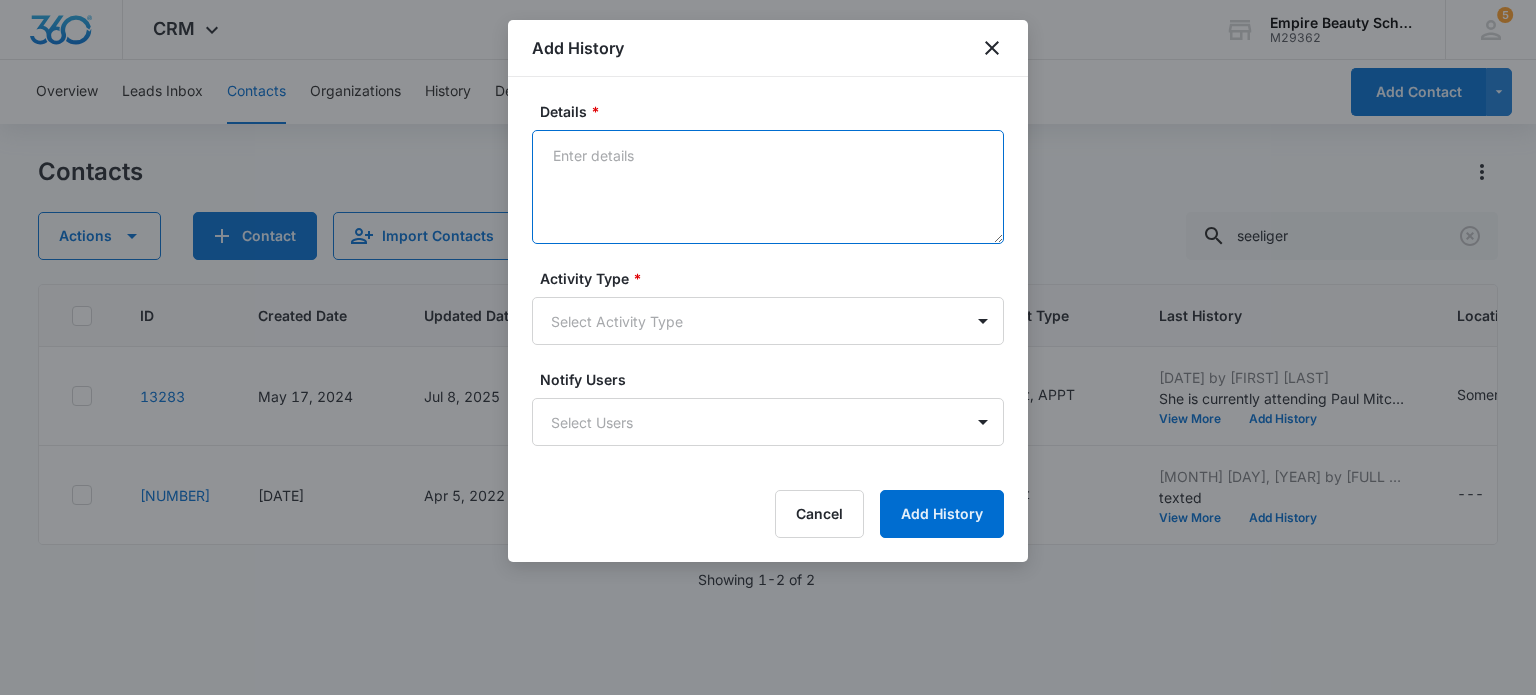 click on "Details *" at bounding box center [768, 187] 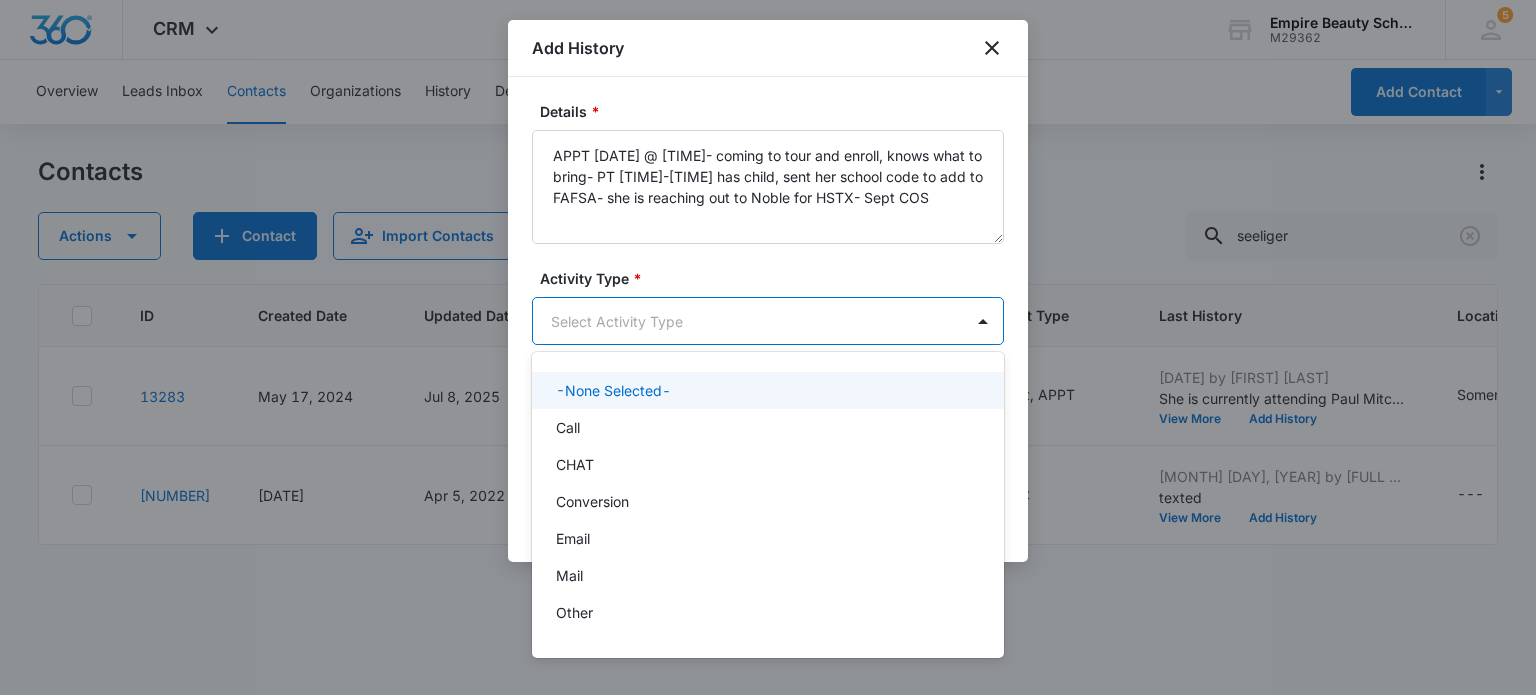 click on "Contact Name: [FIRST] [LAST]
Phone: [PHONE]
Email: [EMAIL]" at bounding box center [768, 347] 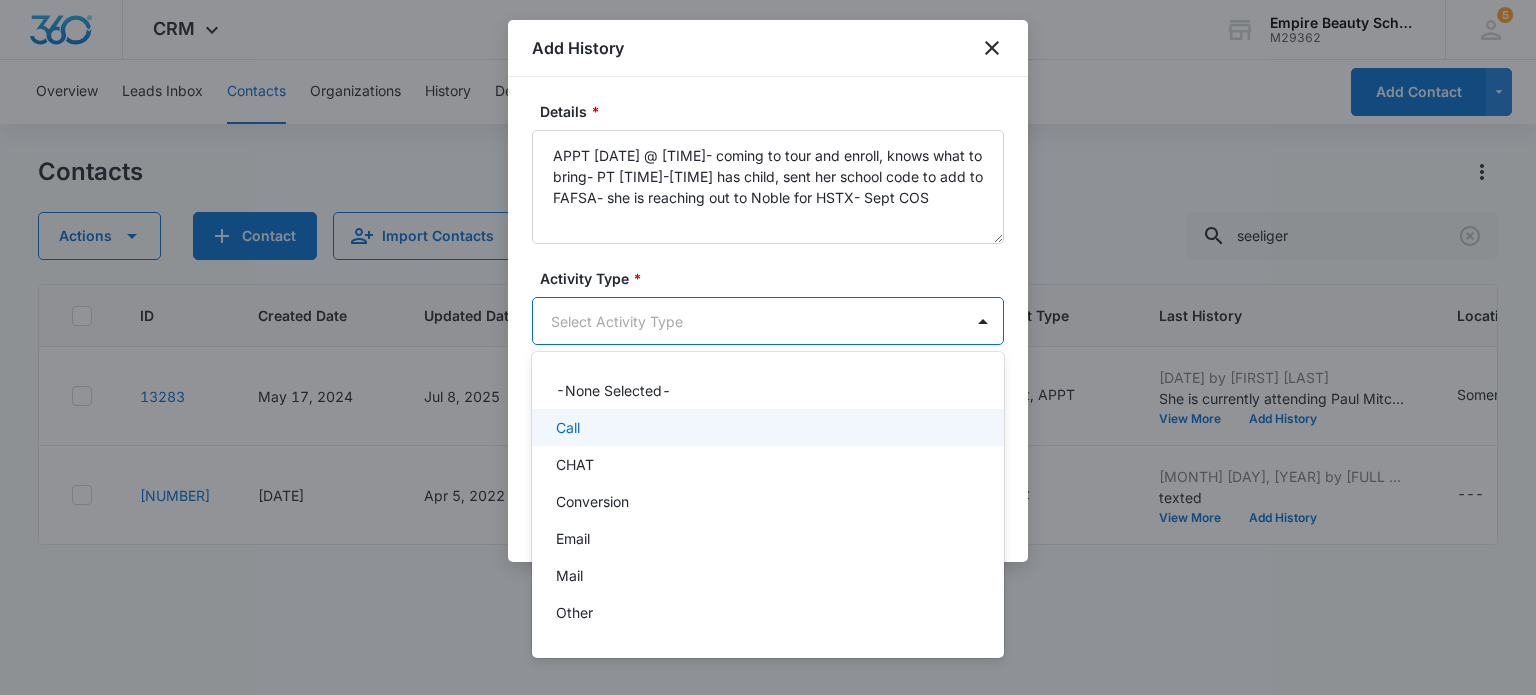 click on "Call" at bounding box center (766, 427) 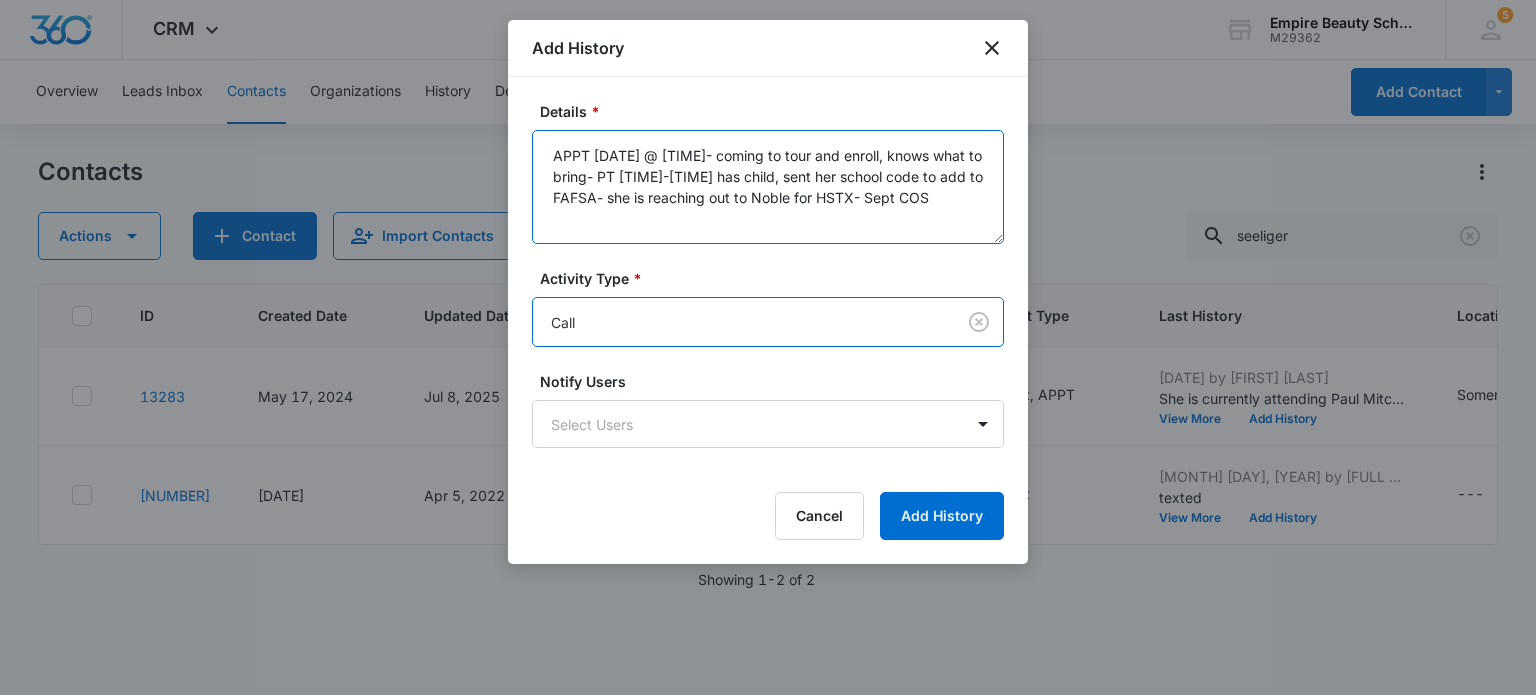 click on "APPT [DATE] @ [TIME]- coming to tour and enroll, knows what to bring- PT [TIME]-[TIME] has child, sent her school code to add to FAFSA- she is reaching out to Noble for HSTX- Sept COS" at bounding box center [768, 187] 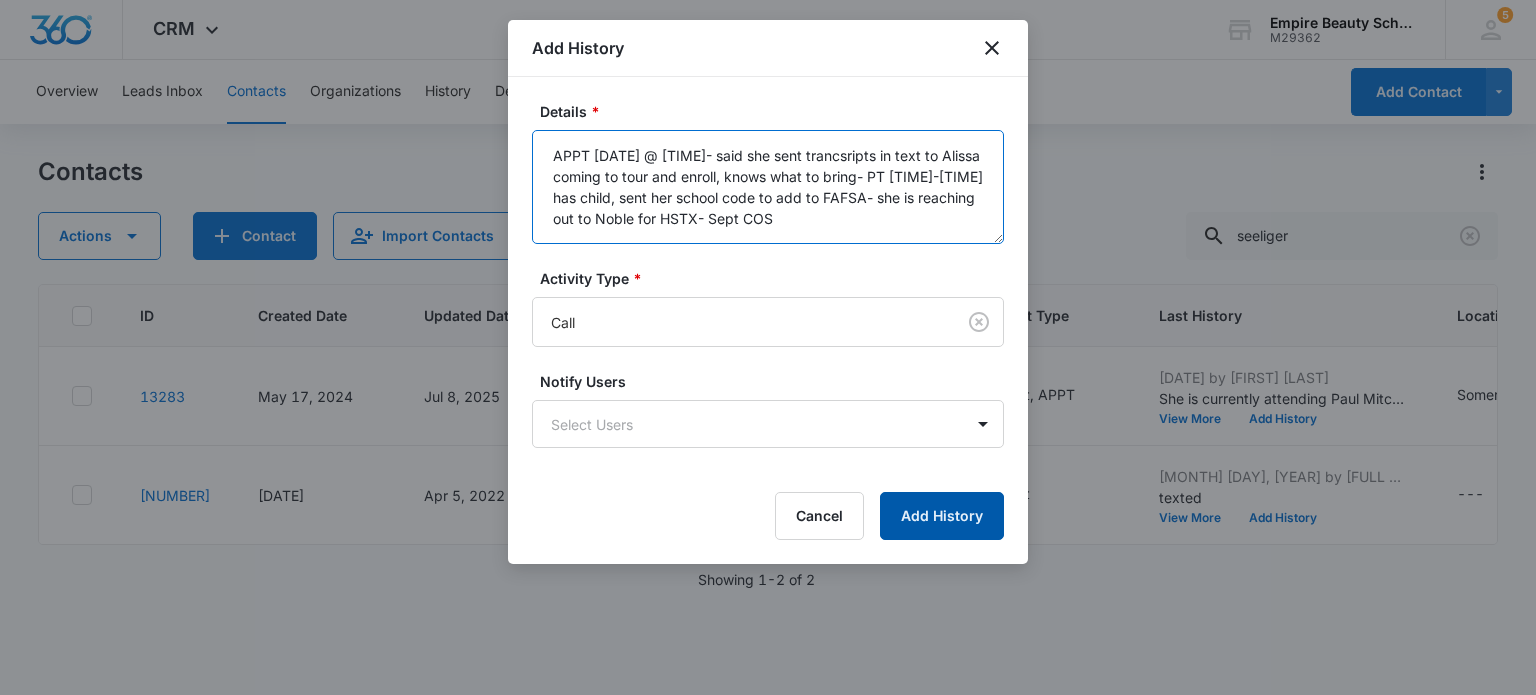 type on "APPT [DATE] @ [TIME]- said she sent trancsripts in text to Alissa coming to tour and enroll, knows what to bring- PT [TIME]-[TIME] has child, sent her school code to add to FAFSA- she is reaching out to Noble for HSTX- Sept COS" 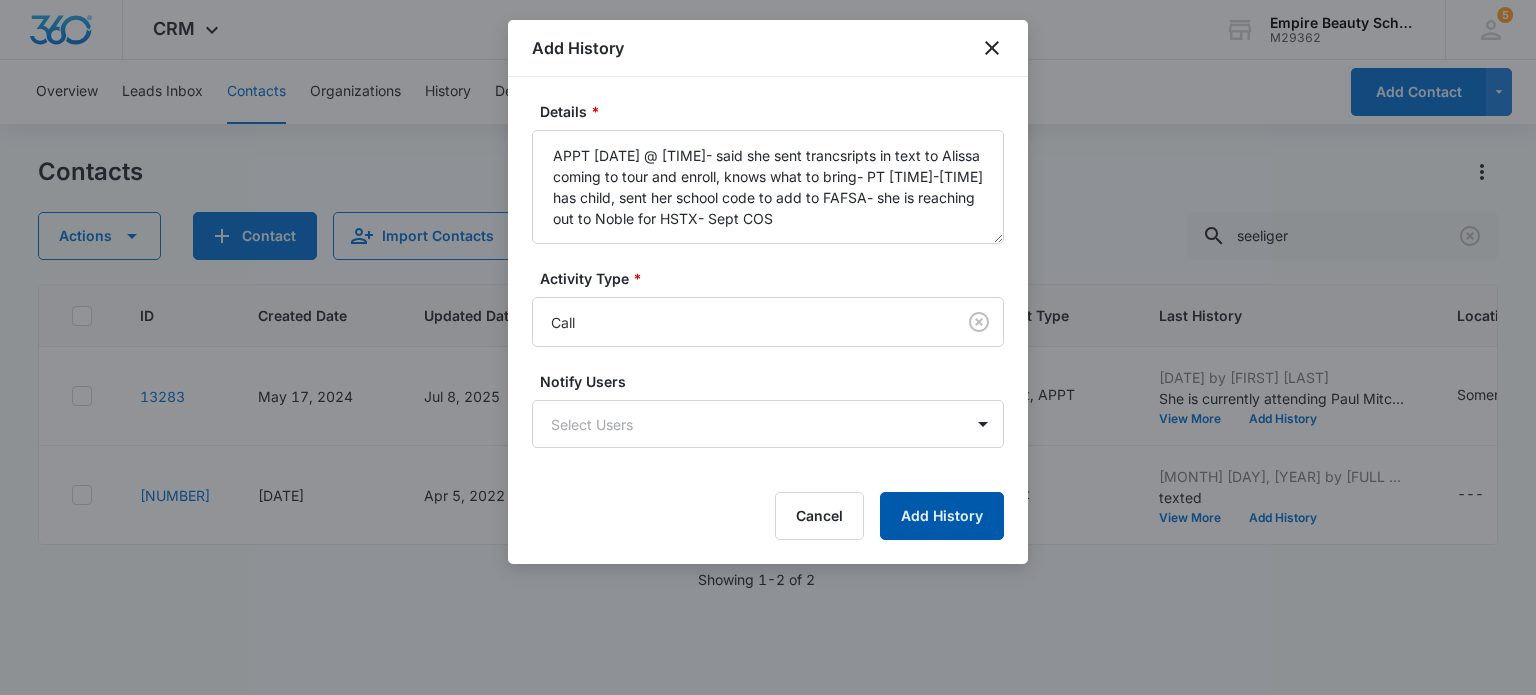 click on "Add History" at bounding box center (942, 516) 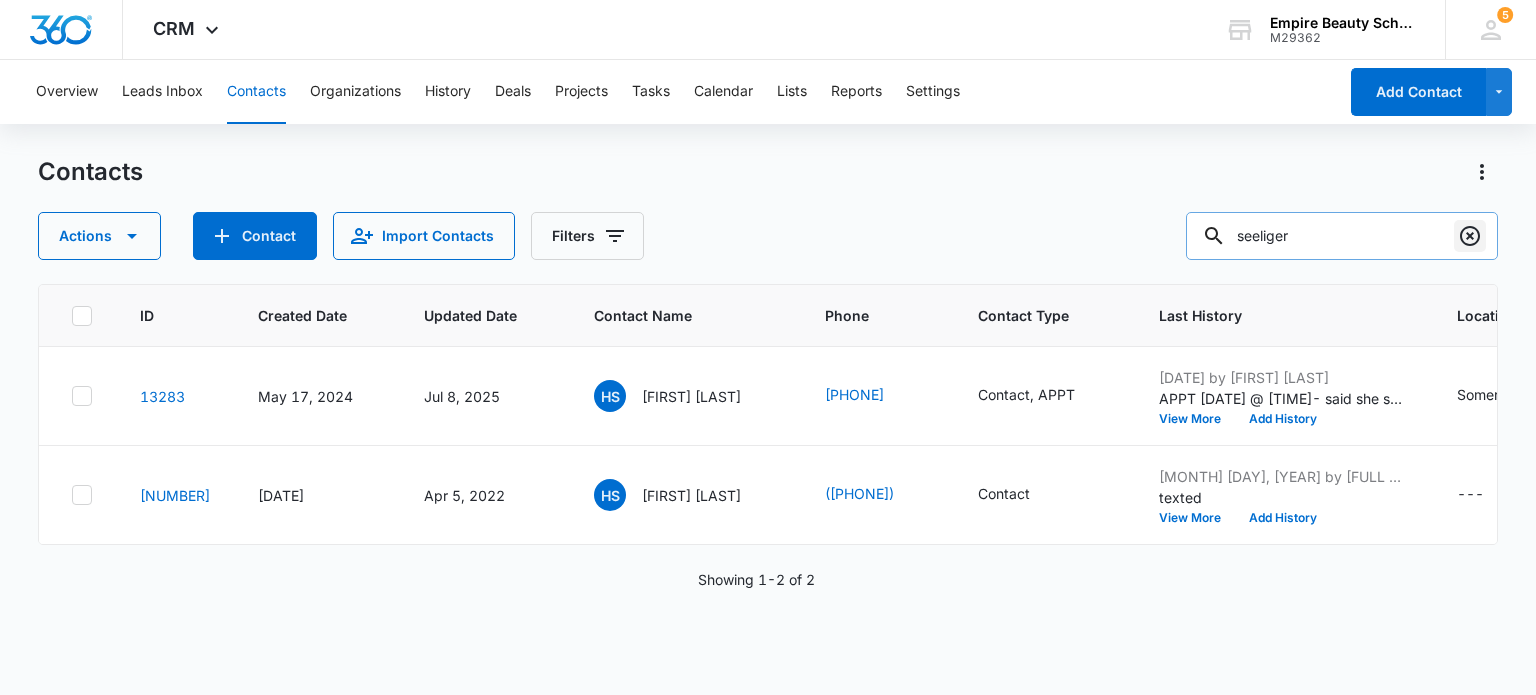 click 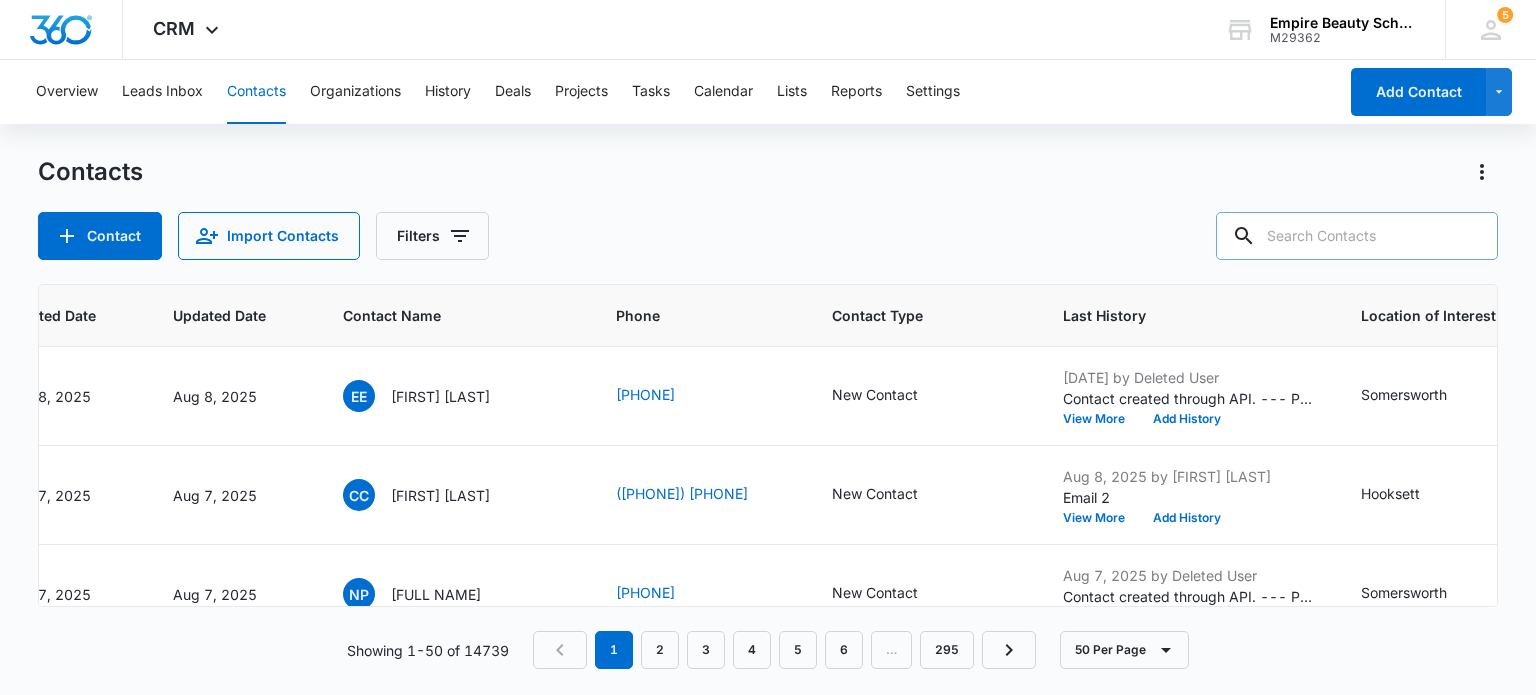 scroll, scrollTop: 0, scrollLeft: 253, axis: horizontal 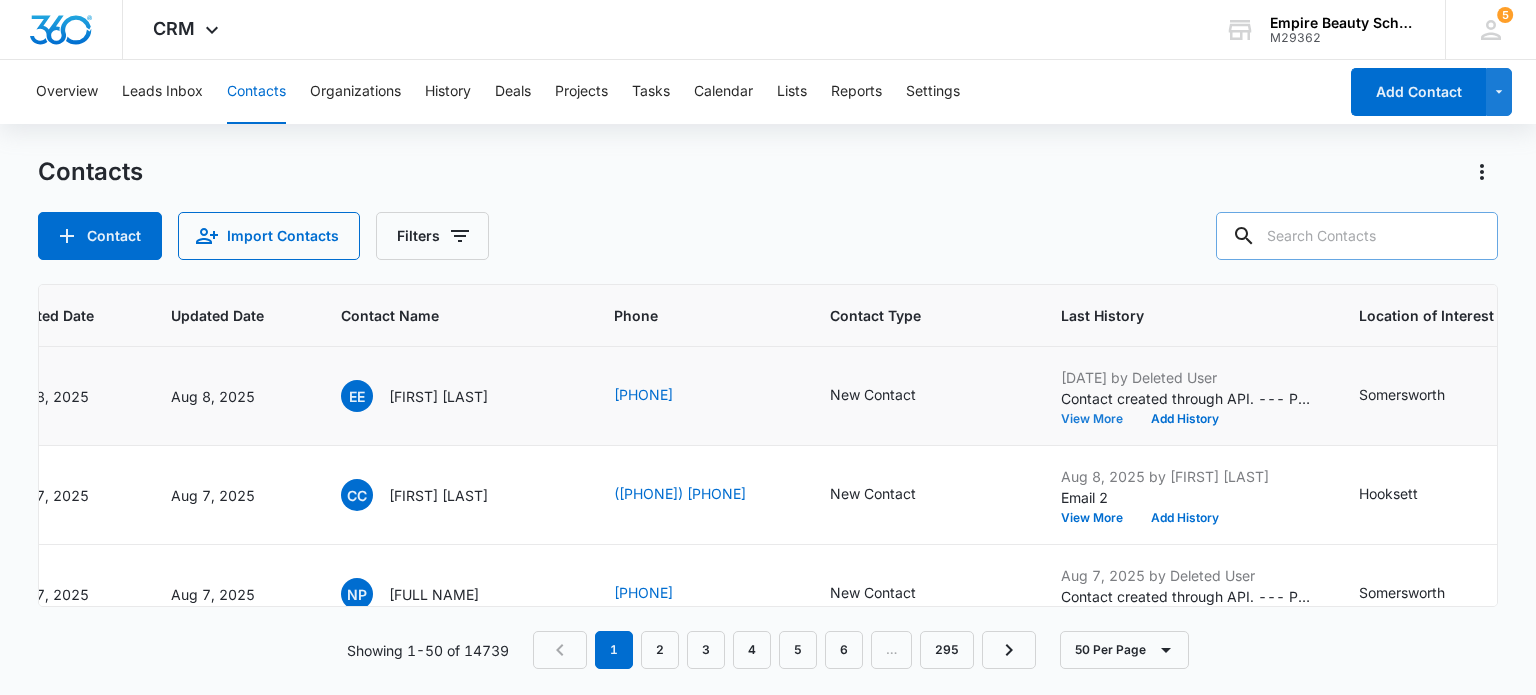 click on "View More" at bounding box center [1099, 419] 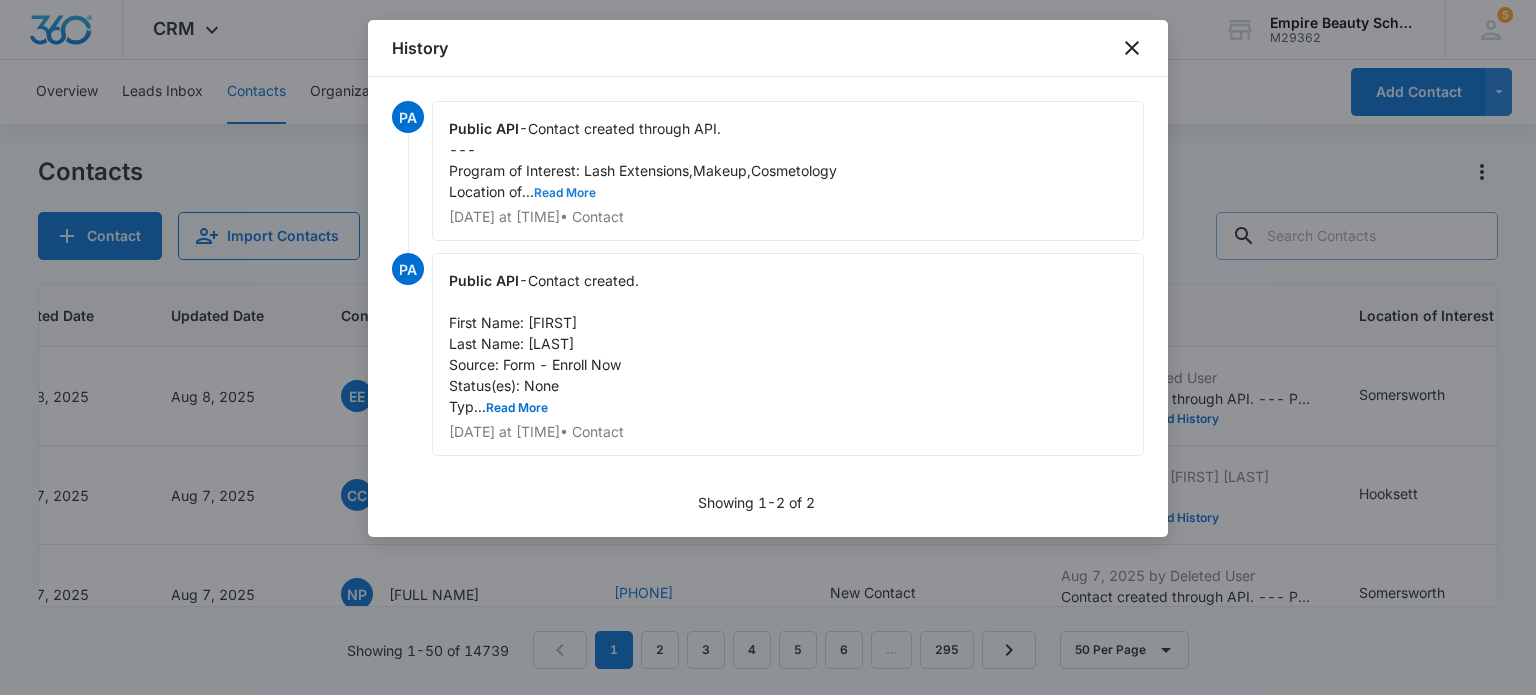 click on "Read More" at bounding box center (565, 193) 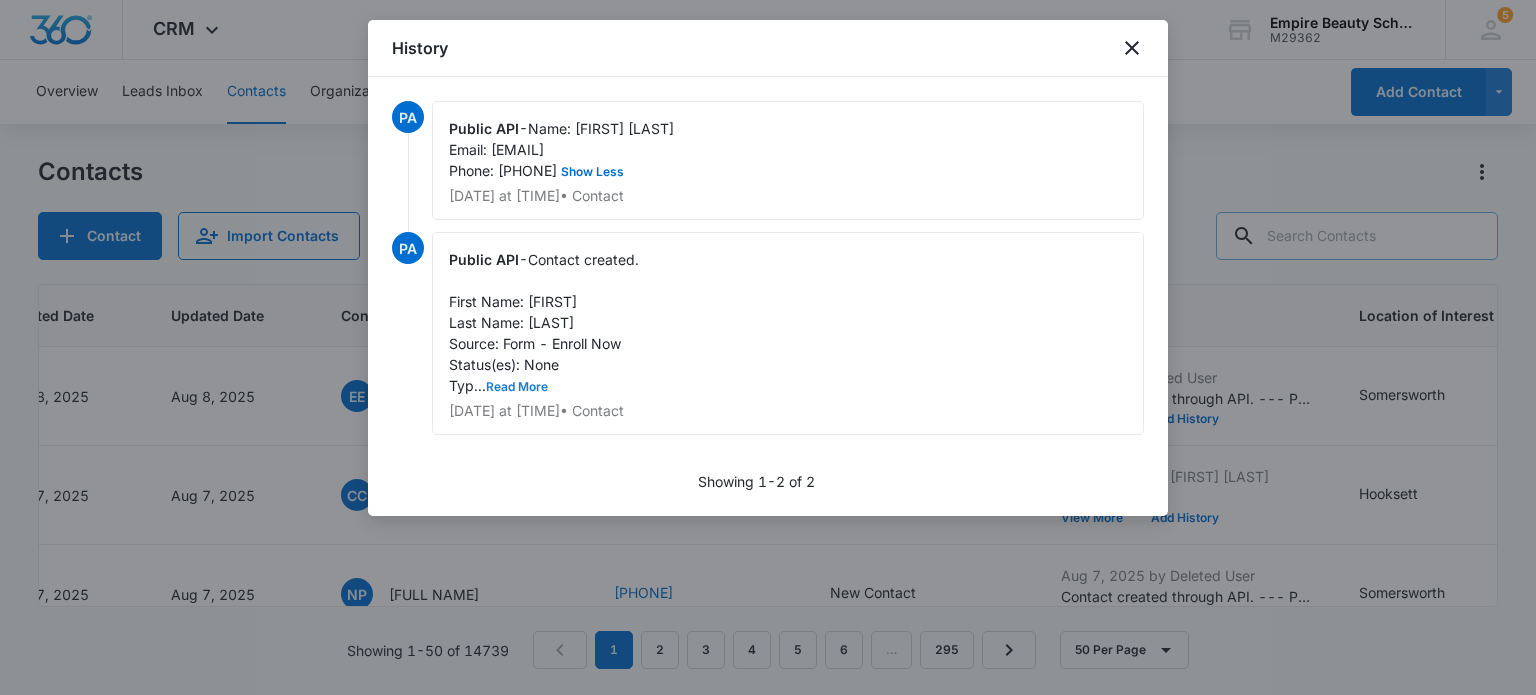 click on "Read More" at bounding box center (517, 387) 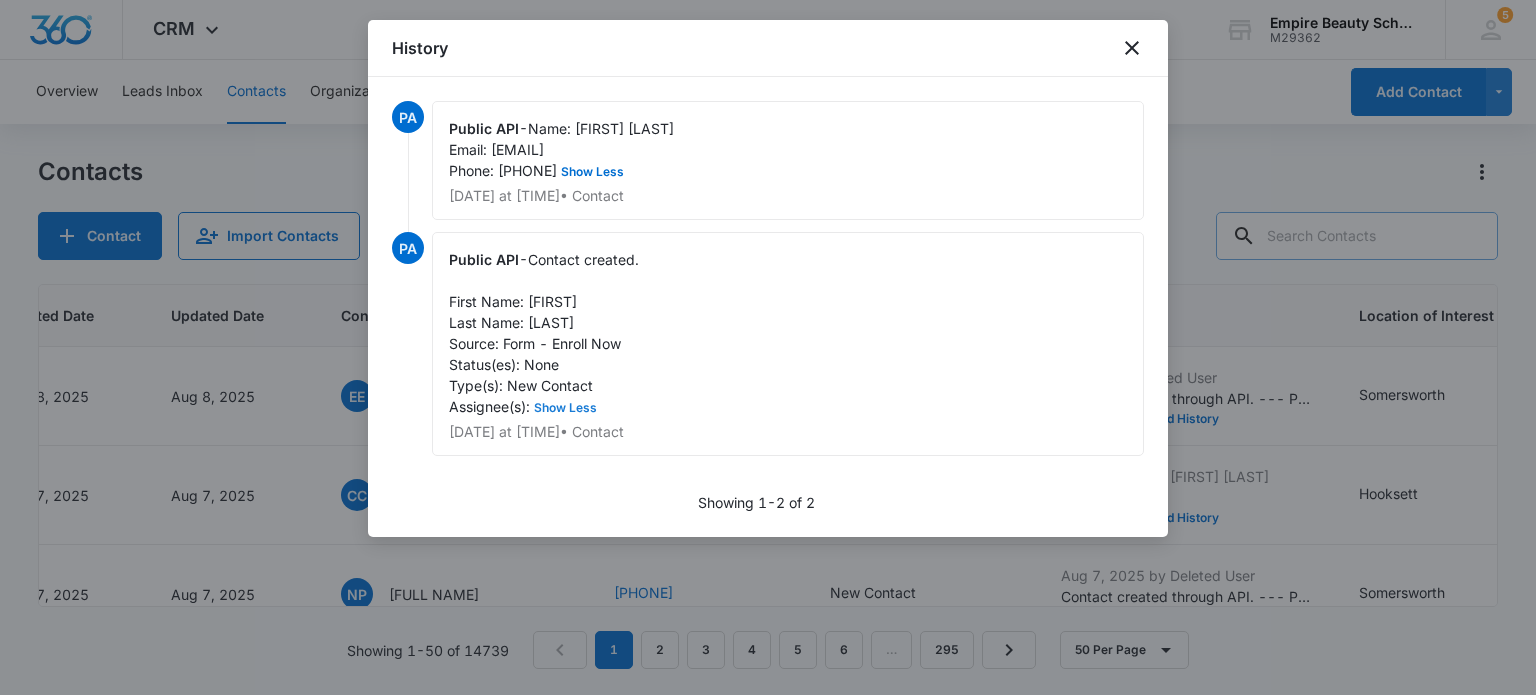 scroll, scrollTop: 0, scrollLeft: 0, axis: both 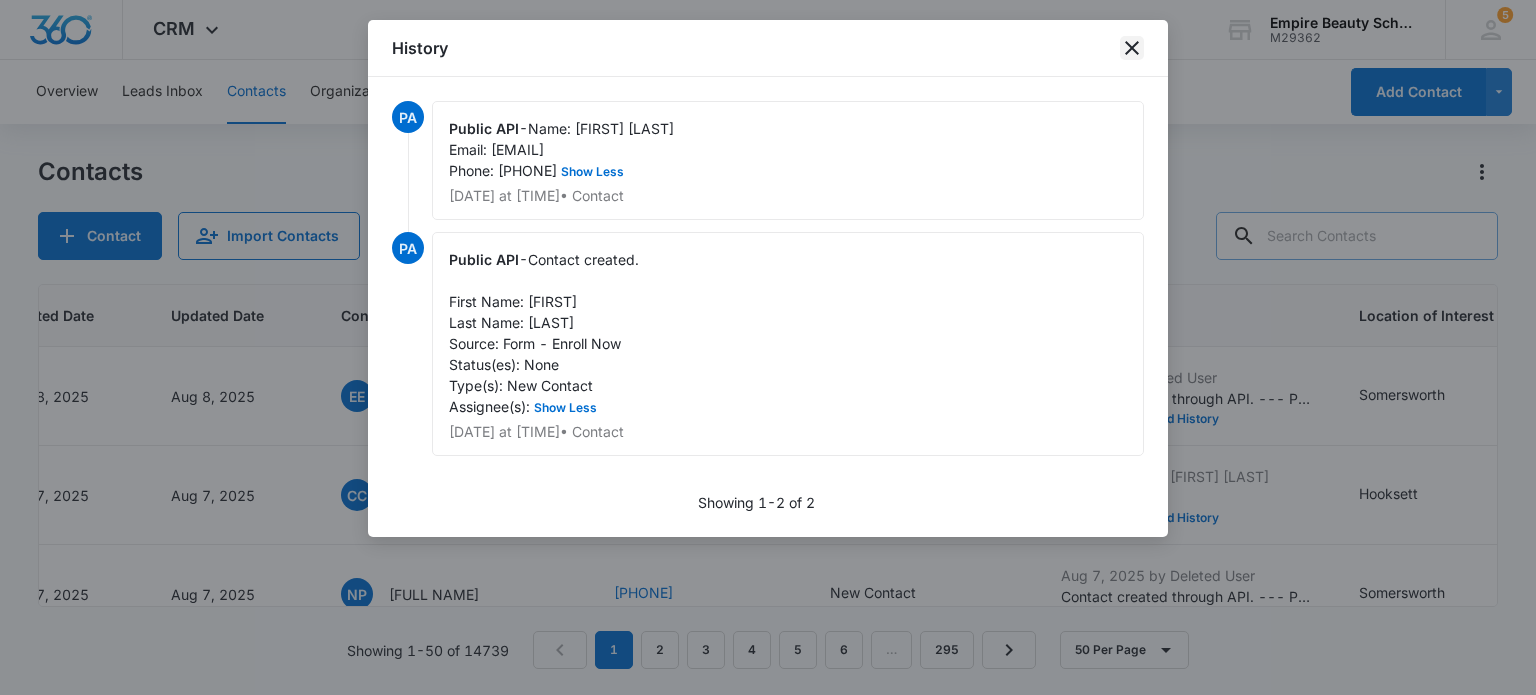 click 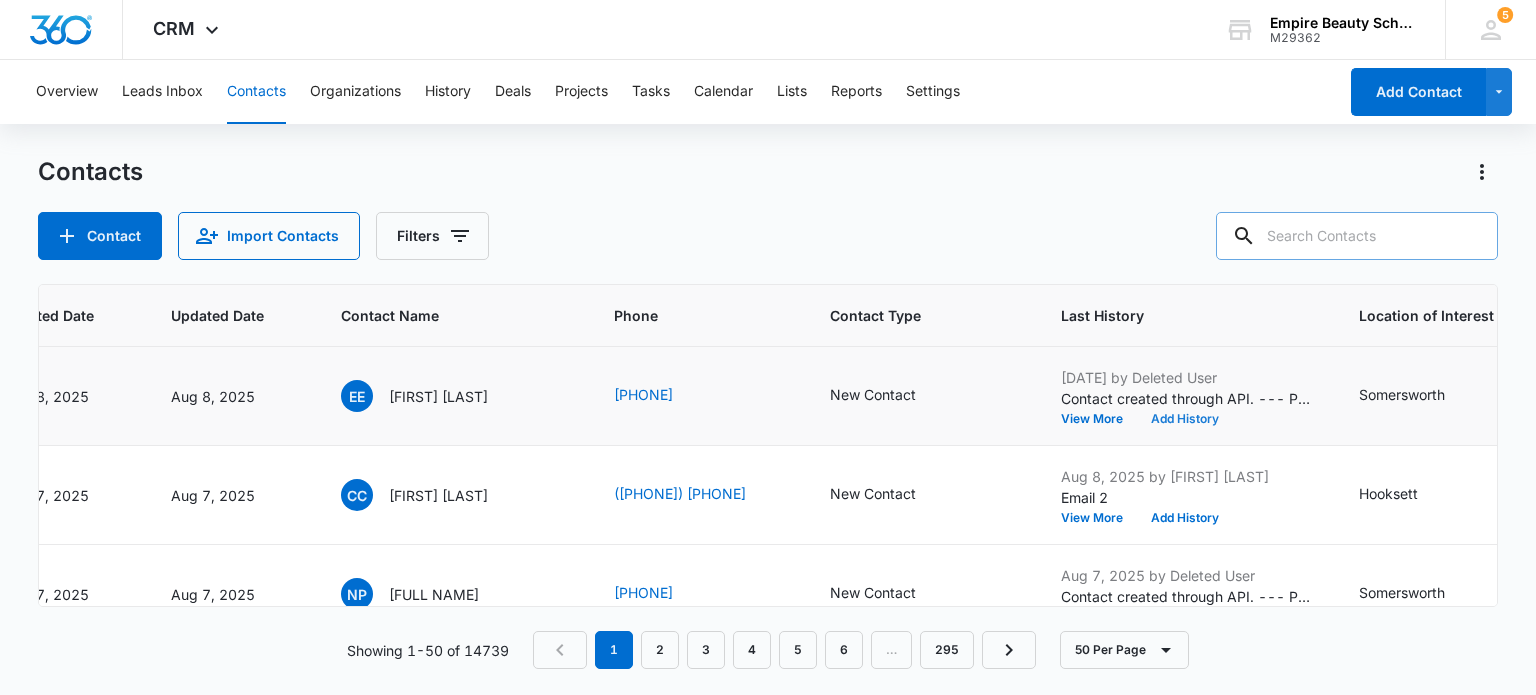 click on "Add History" at bounding box center [1185, 419] 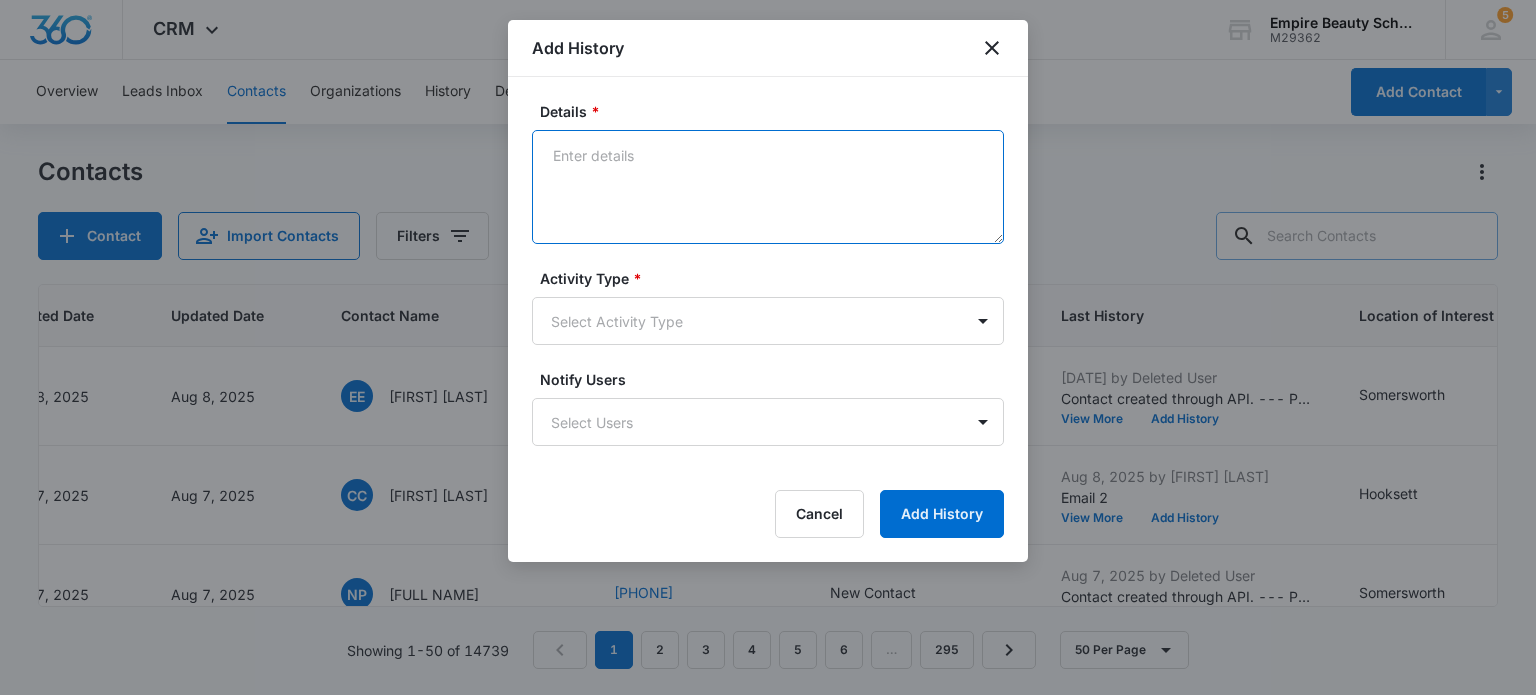 click on "Details *" at bounding box center (768, 187) 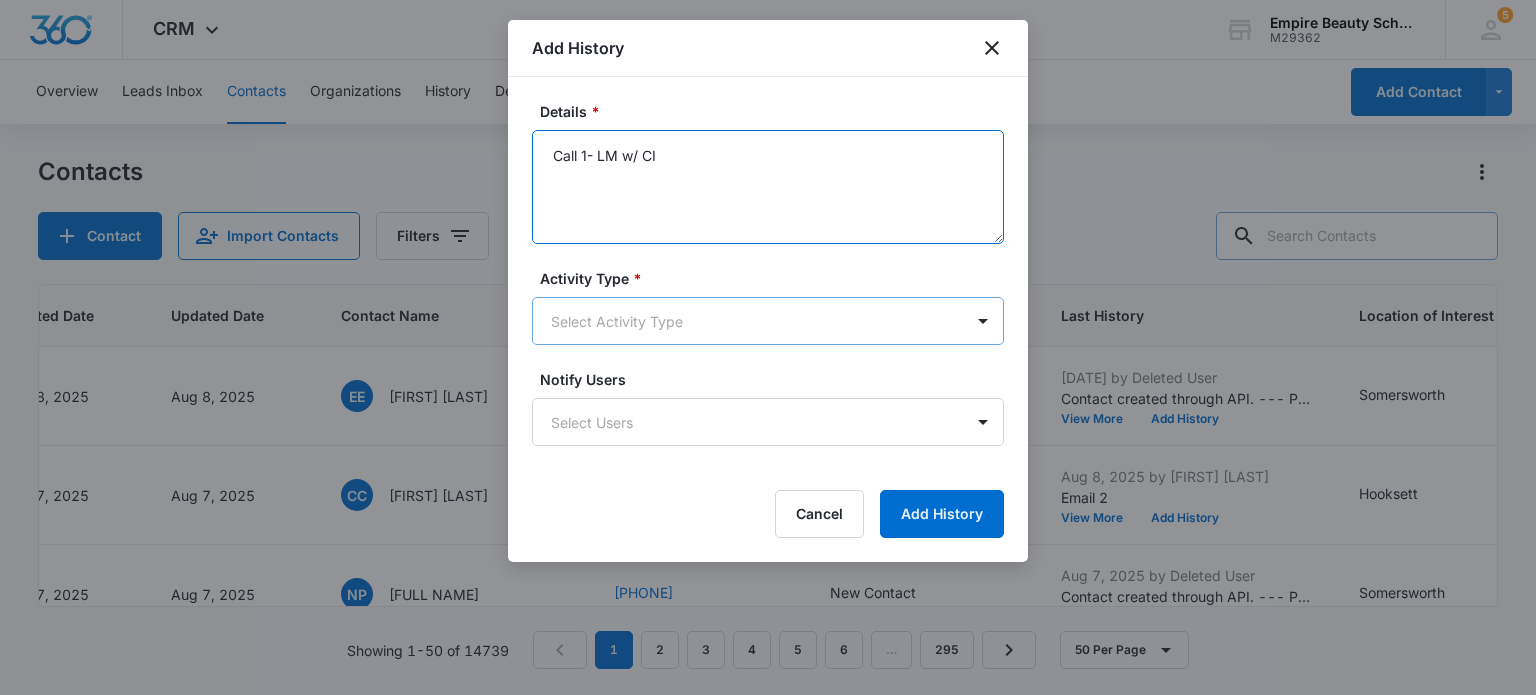 type on "Call 1- LM w/ CI" 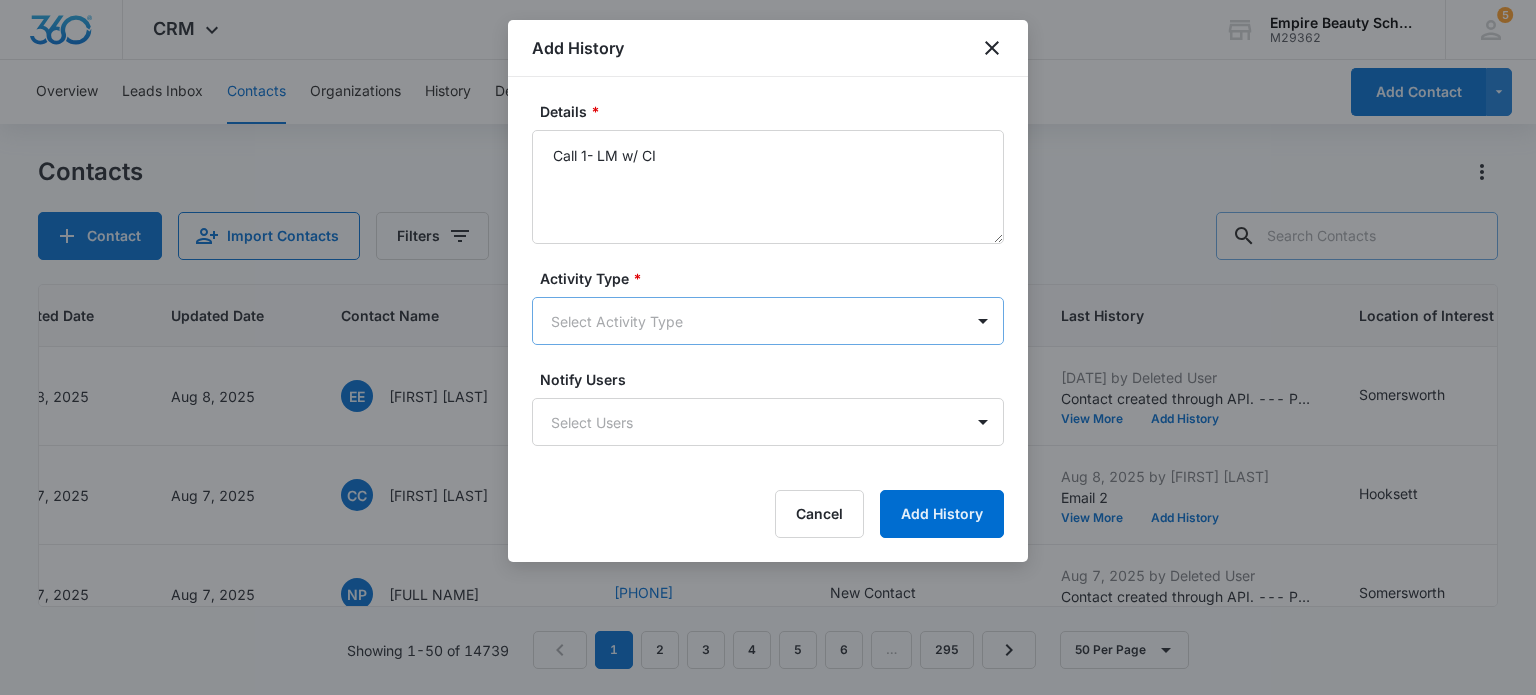 click on "CRM Apps Forms CRM Email Shop Payments POS Files Brand Settings Empire Beauty Schools M29362 Your Accounts View All 5 MJ [FIRST] [LAST] [EMAIL] My Profile 5 Notifications Support Logout Terms & Conditions &nbsp; &bull; &nbsp; Privacy Policy Overview Leads Inbox Contacts Organizations History Deals Projects Tasks Calendar Lists Reports Settings Add Contact Contacts Contact Import Contacts Filters ID Created Date Updated Date Contact Name Phone Contact Type Last History Location of Interest (for FB ad integration) Program of Interest Location Of Interest Program Email 16593 [DATE] [DATE] EE [FIRST] [LAST] [PHONE] New Contact [DATE] by Deleted User Contact created through API.
---
Program of Interest: Lash Extensions,Makeup,Cosmetology
Location of Interest (for FB ad integration): Somersworth
Name:...
View More Add History Somersworth Lash Extensions,Makeup,Cosmetology --- --- [EMAIL] 16592 [DATE] [DATE] CC [FIRST] [LAST] [PHONE] New Contact" at bounding box center (768, 347) 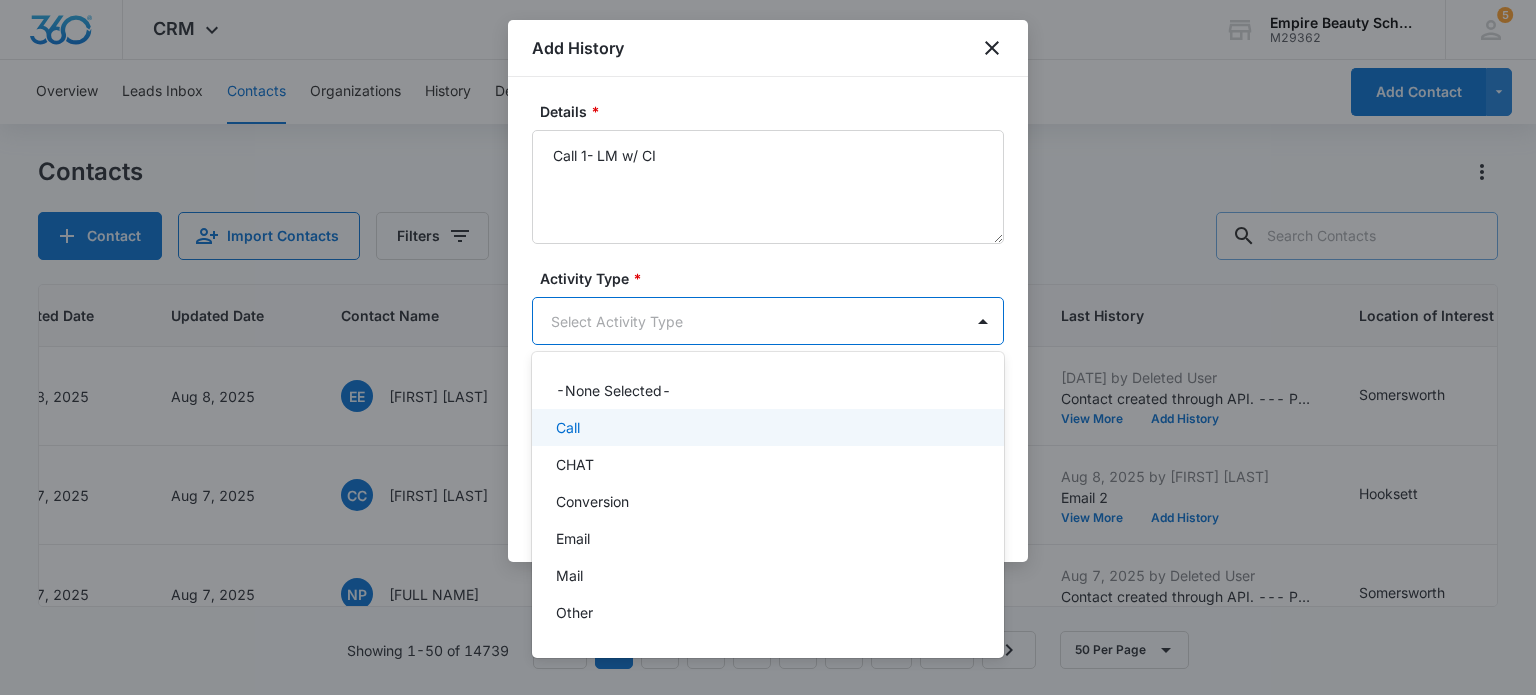 click on "Call" at bounding box center [766, 427] 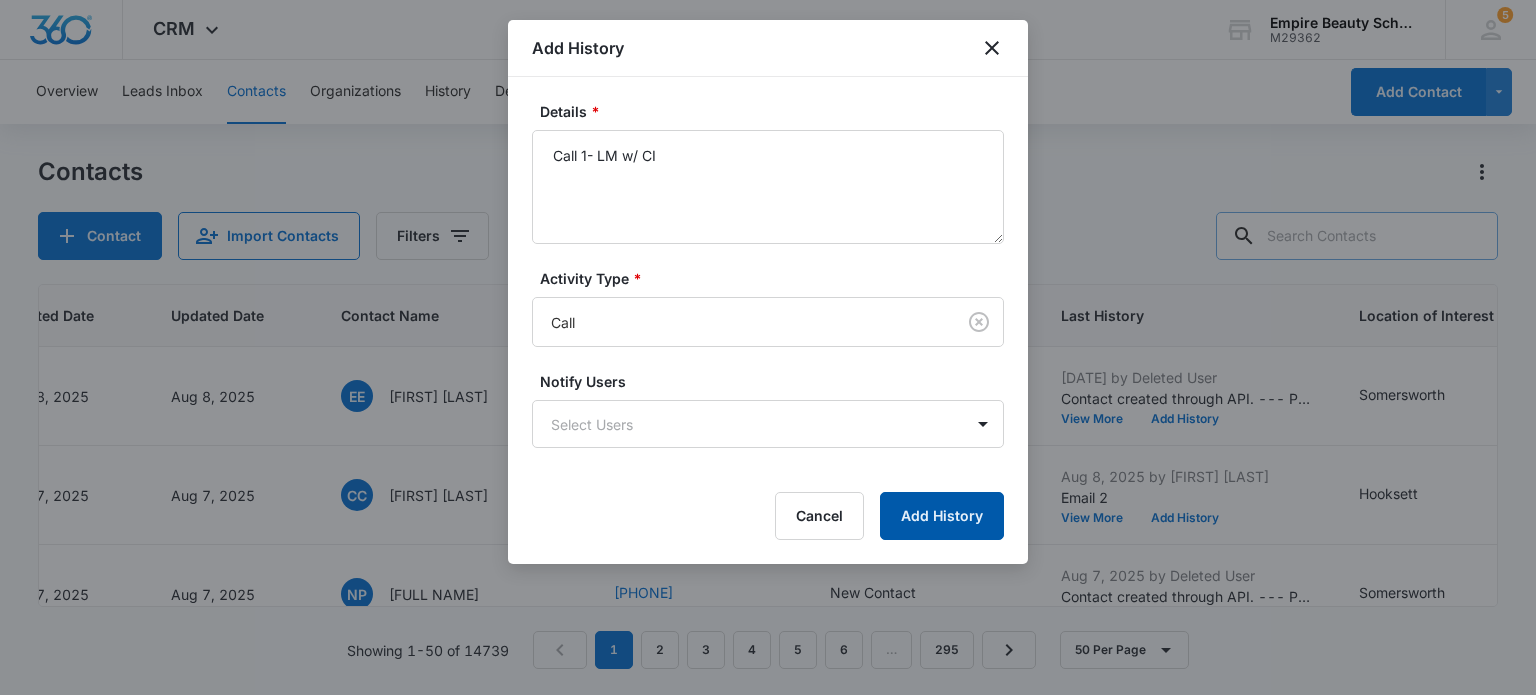 click on "Add History" at bounding box center [942, 516] 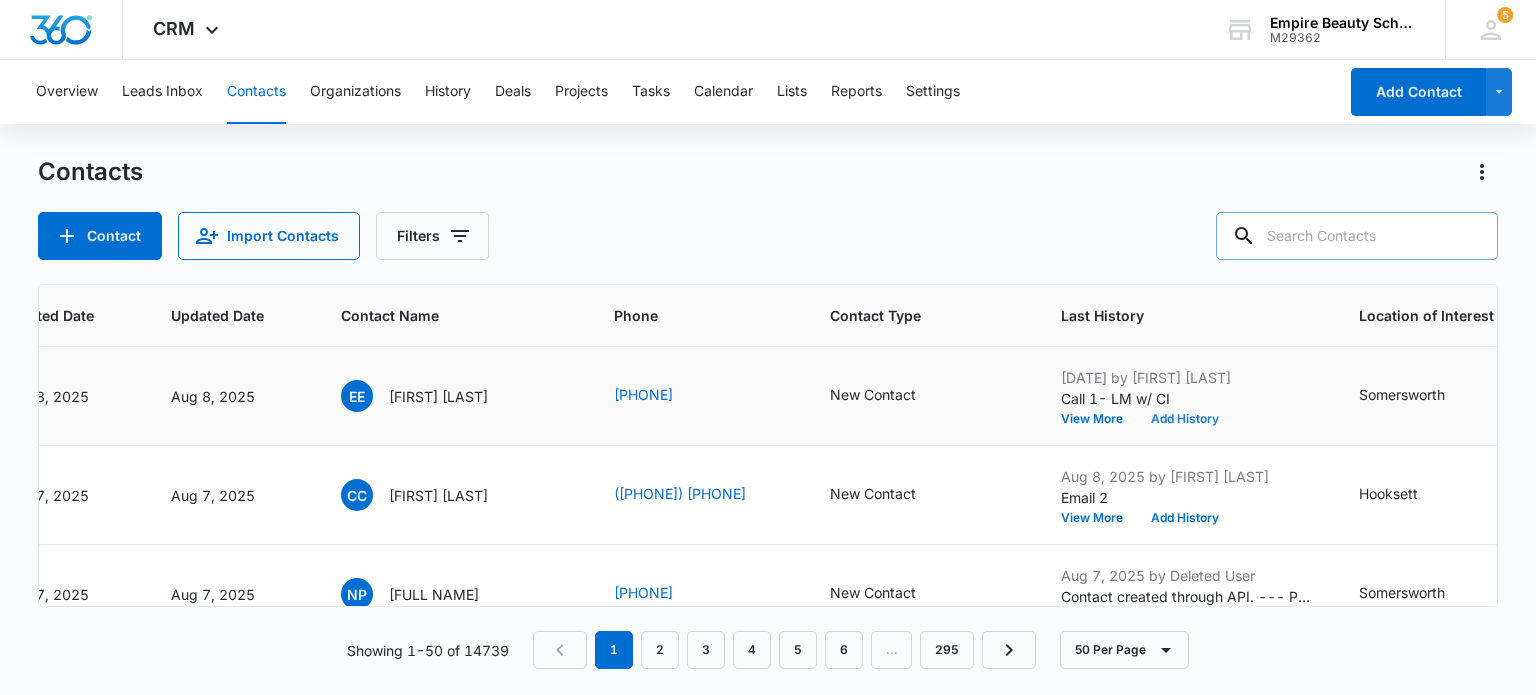 click on "Add History" at bounding box center [1185, 419] 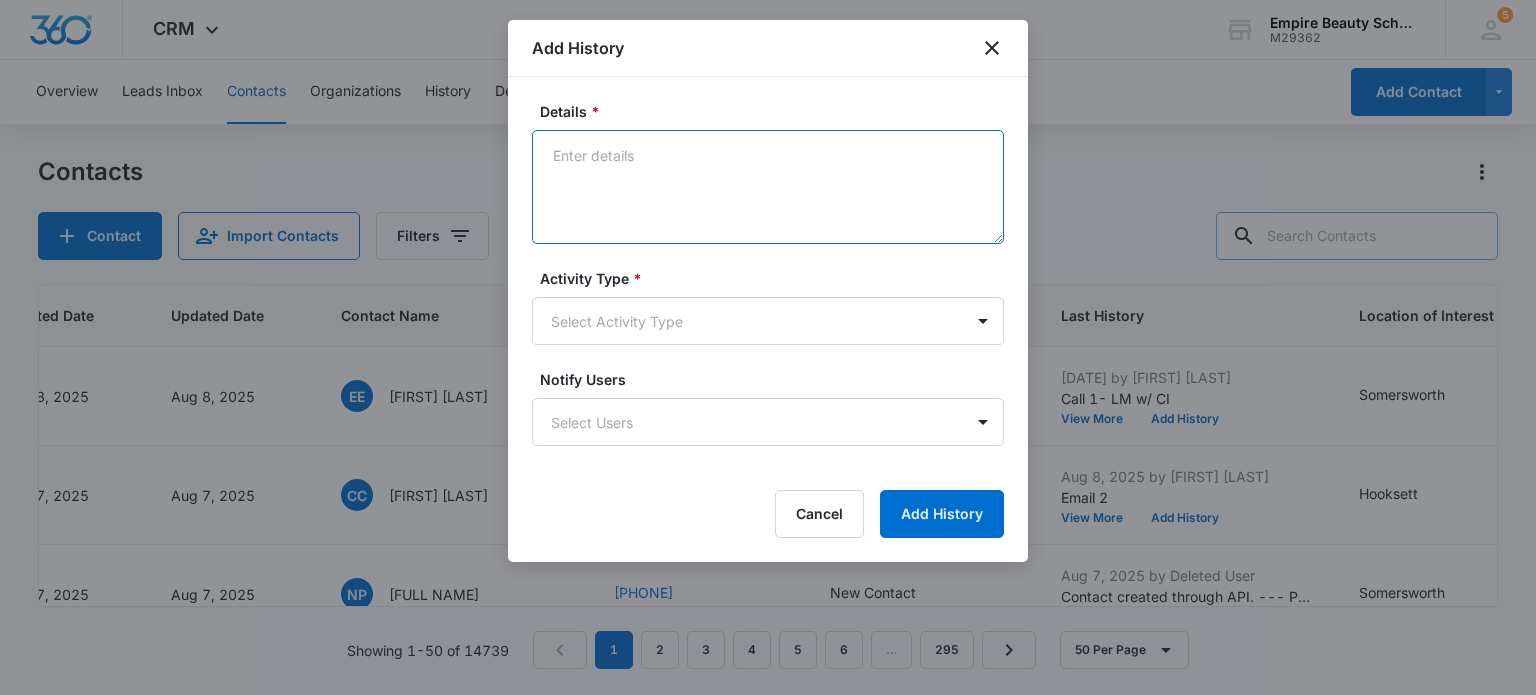 click on "Details *" at bounding box center (768, 187) 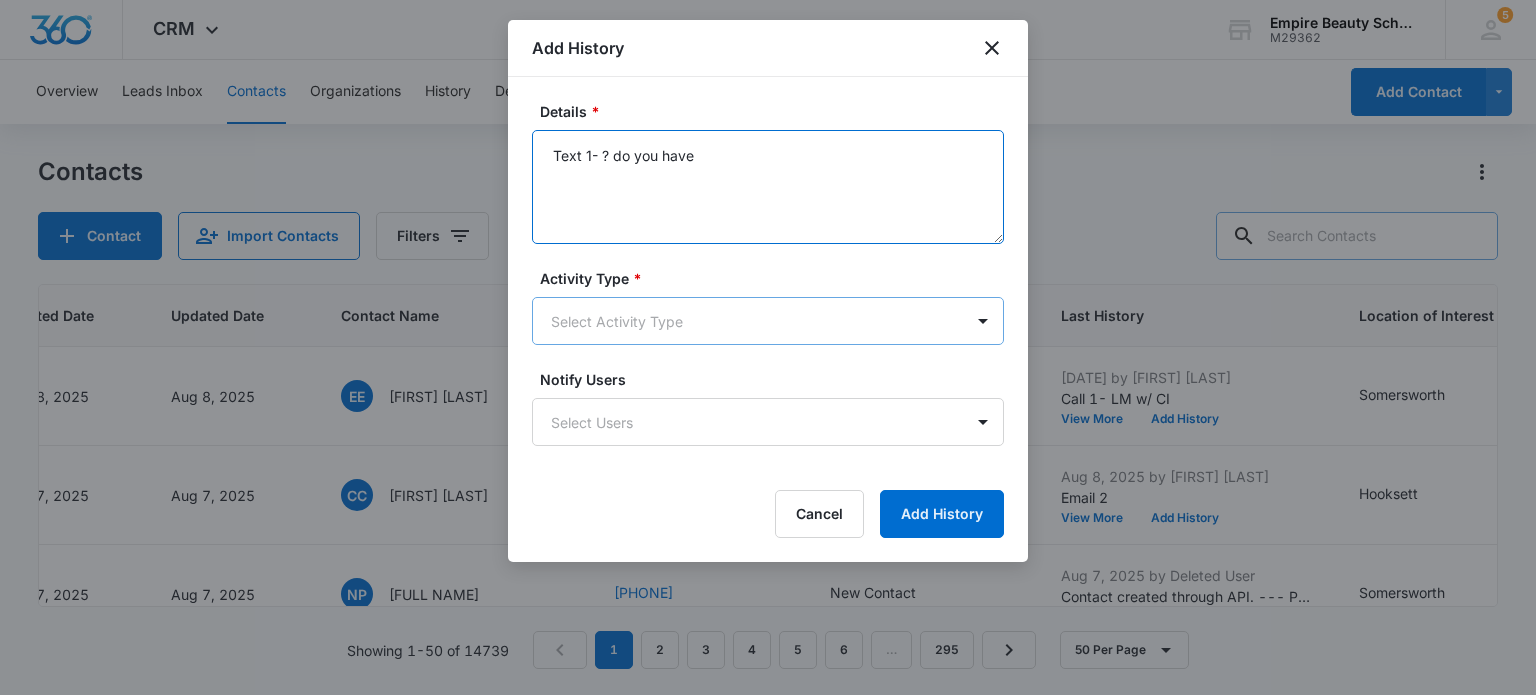 type on "Text 1- ? do you have" 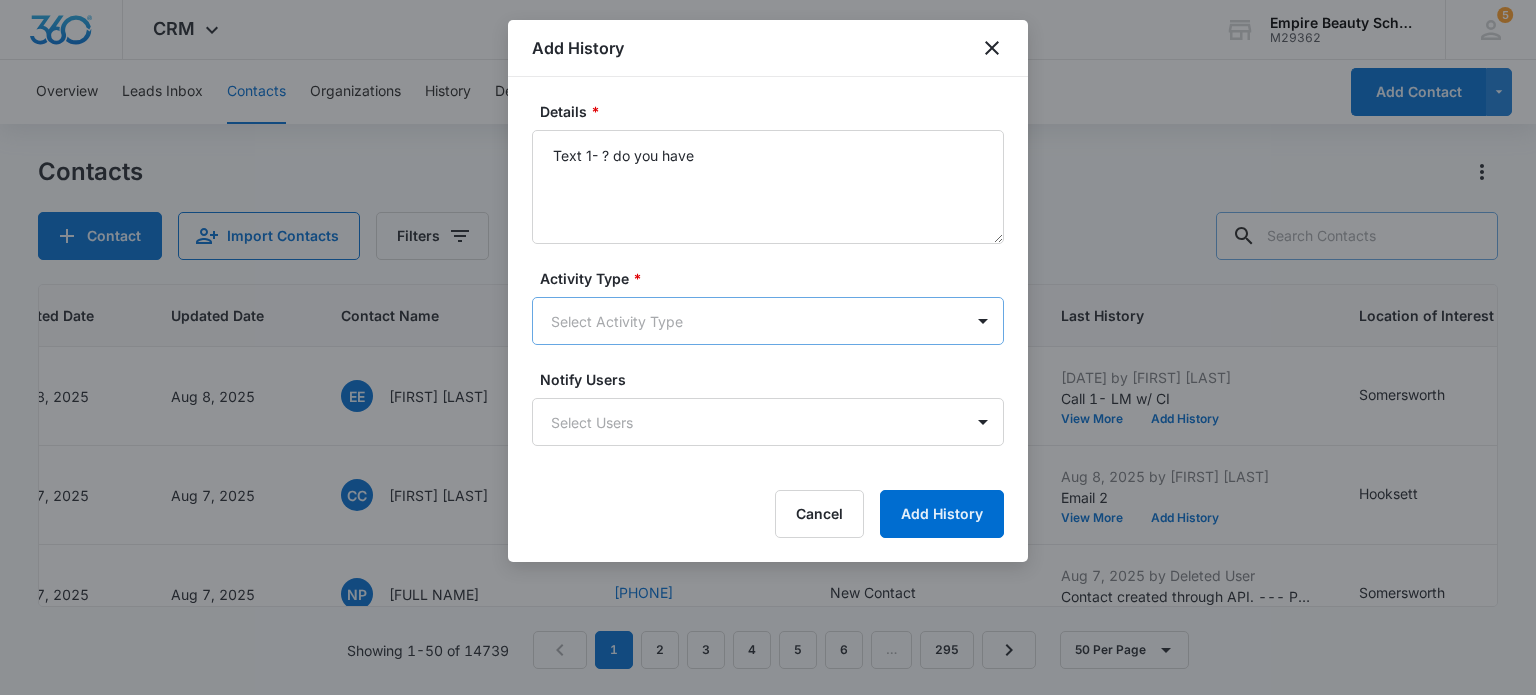 click on "CRM Apps Forms CRM Email Payments POS Files Brand Settings Empire Beauty Schools M29362 Your Accounts View All 5 MJ [FULL NAME] [EMAIL] My Profile 5 Notifications Support Logout Terms & Conditions &nbsp; &bull; &nbsp; Privacy Policy Overview Leads Inbox Contacts Organizations History Deals Projects Tasks Calendar Lists Reports Settings Add Contact Contacts Contact Import Contacts Filters ID Created Date Updated Date Contact Name Phone Contact Type Last History Location of Interest (for FB ad integration) Program of Interest Location Of Interest Program Email 16593 [MONTH] [DAY], [YEAR] [MONTH] [DAY], [YEAR] EE [FULL NAME] ([PHONE]) New Contact [MONTH] [DAY], [YEAR] by Meigra Jenkins Call [PHONE] w/ CI View More Add History Somersworth Lash Extensions,Makeup,Cosmetology --- --- [EMAIL] 16592 [MONTH] [DAY], [YEAR] [MONTH] [DAY], [YEAR] CC [FULL NAME] ([PHONE]) New Contact [MONTH] [DAY], [YEAR] by Amelia Gauthier Email 2 View More Add History Hooksett Lash Extensions,Barbering --- --- [EMAIL] 16591 NP HP" at bounding box center [768, 347] 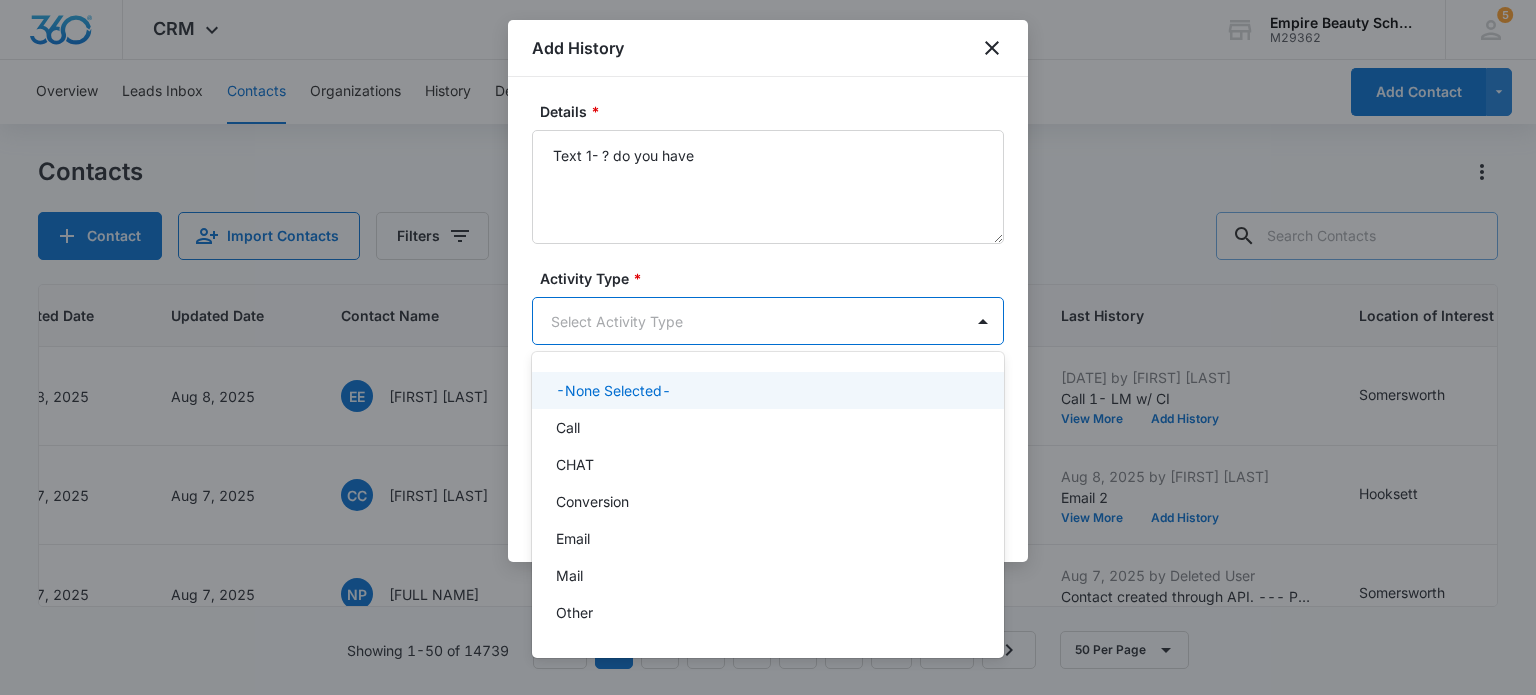 scroll, scrollTop: 104, scrollLeft: 0, axis: vertical 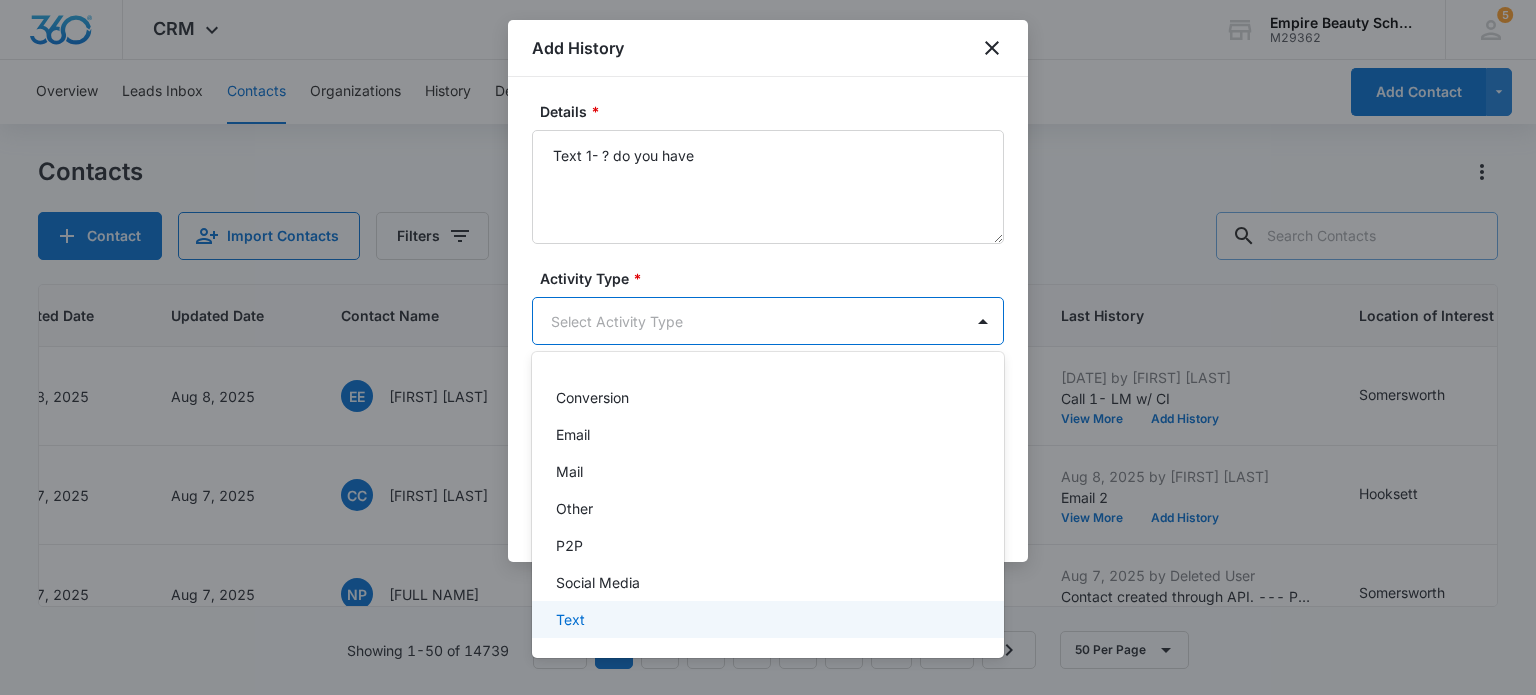 click on "Text" at bounding box center [766, 619] 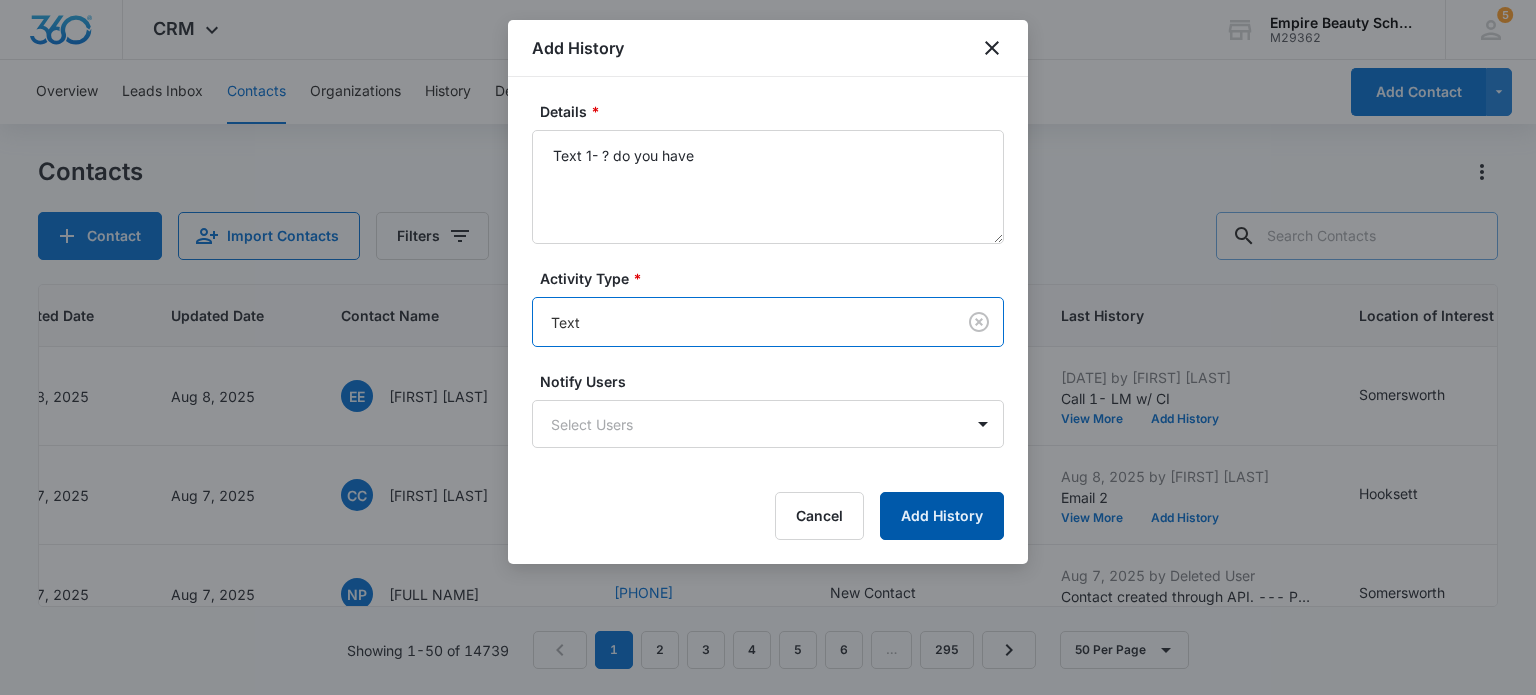 click on "Add History" at bounding box center (942, 516) 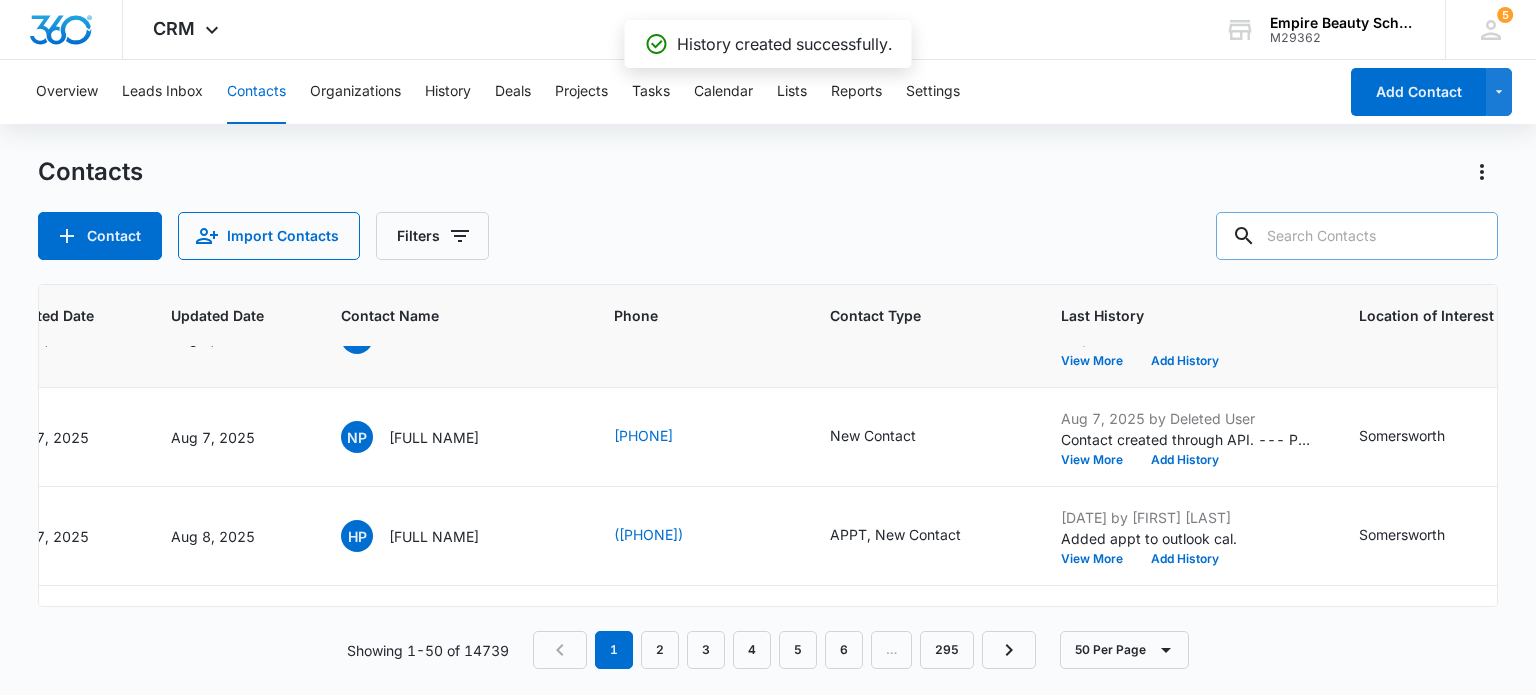 scroll, scrollTop: 200, scrollLeft: 253, axis: both 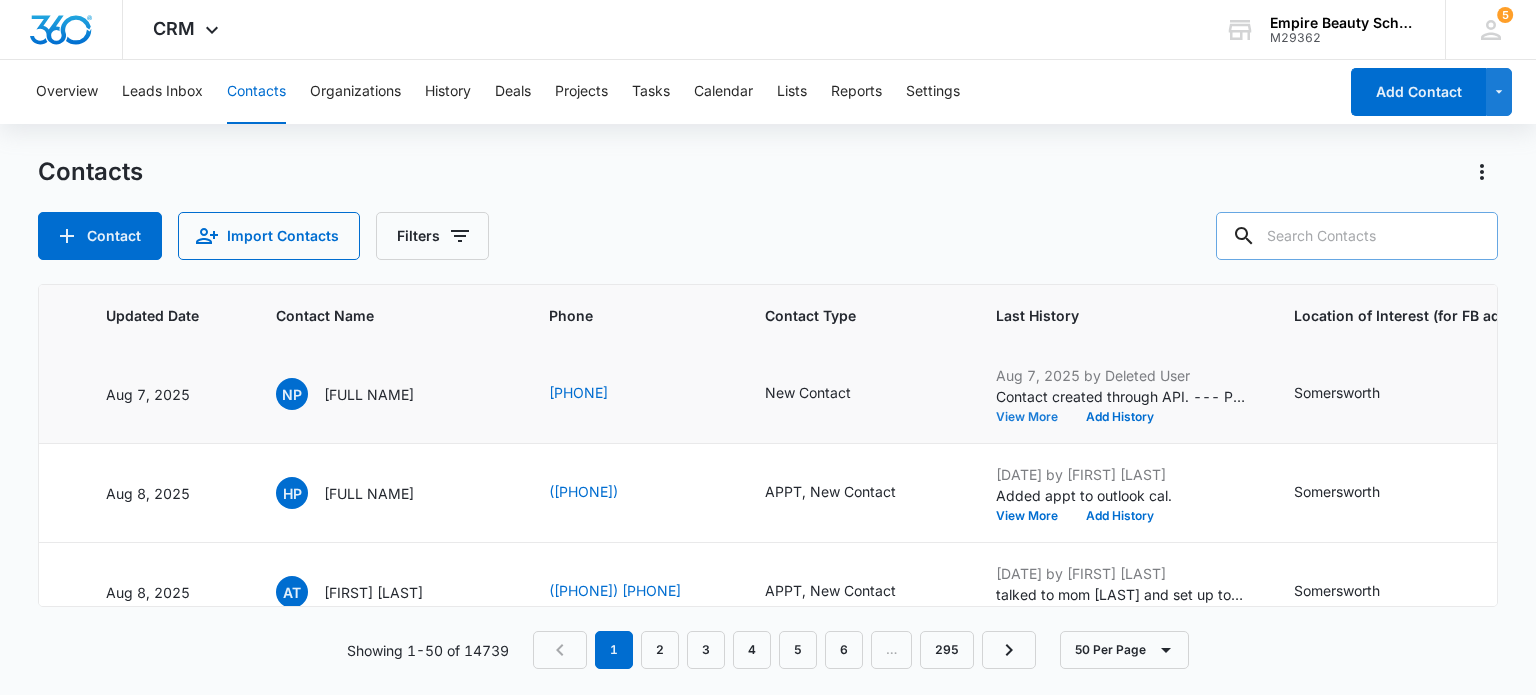 click on "View More" at bounding box center (1034, 417) 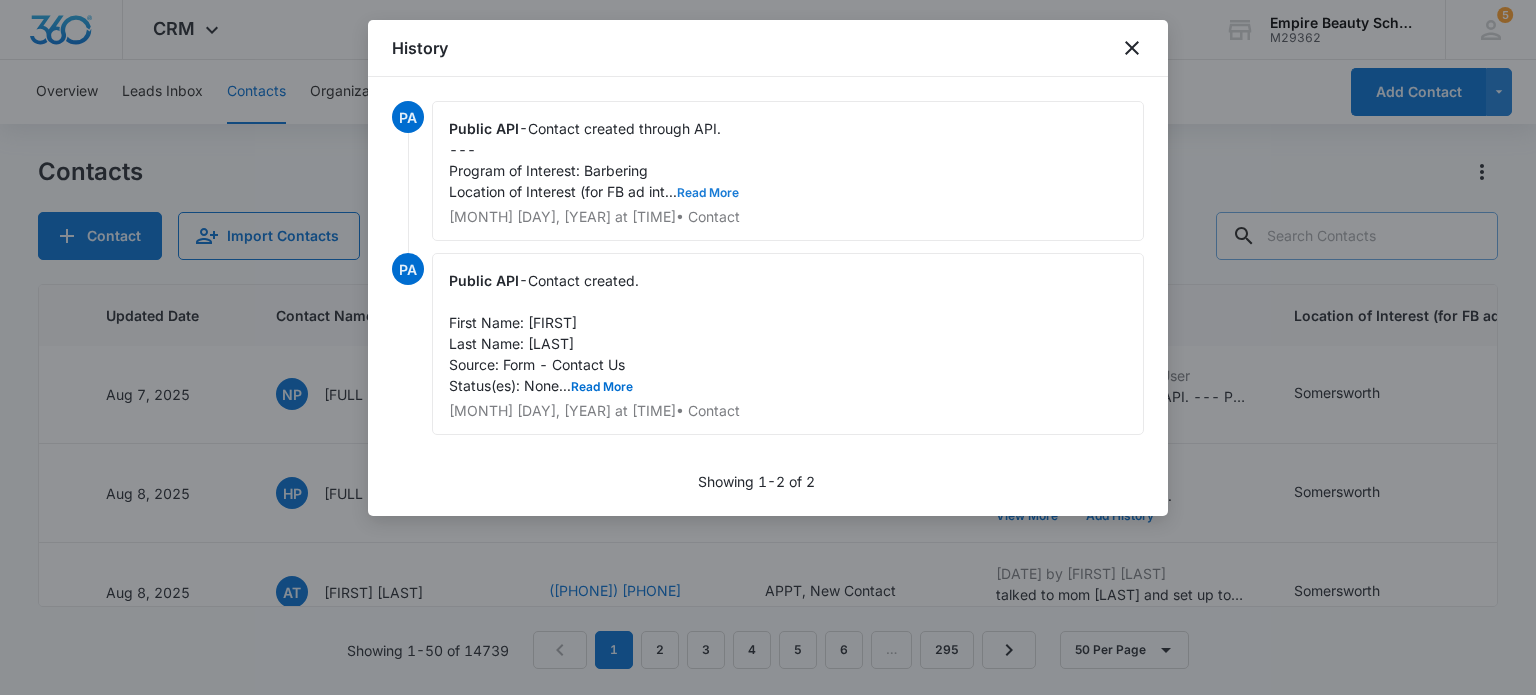 click on "Read More" at bounding box center [708, 193] 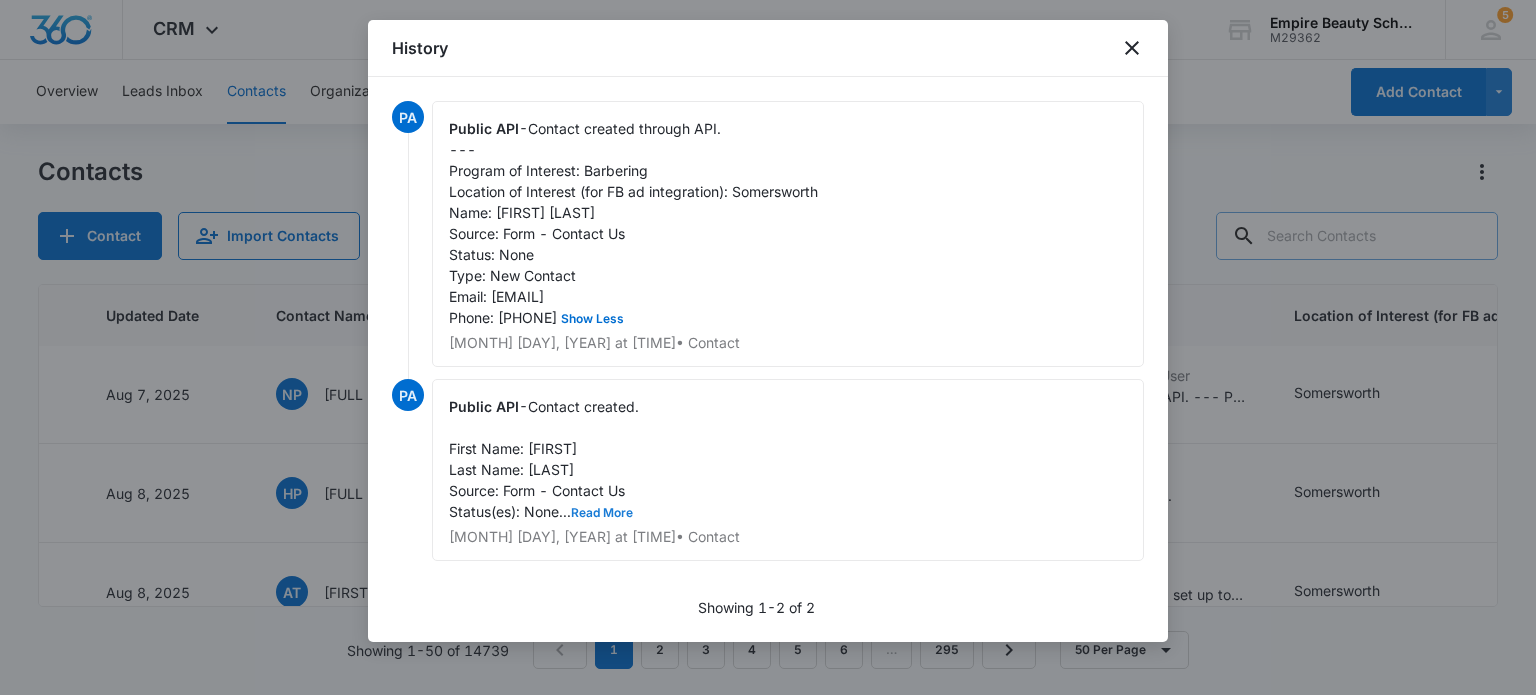 click on "Read More" at bounding box center (602, 513) 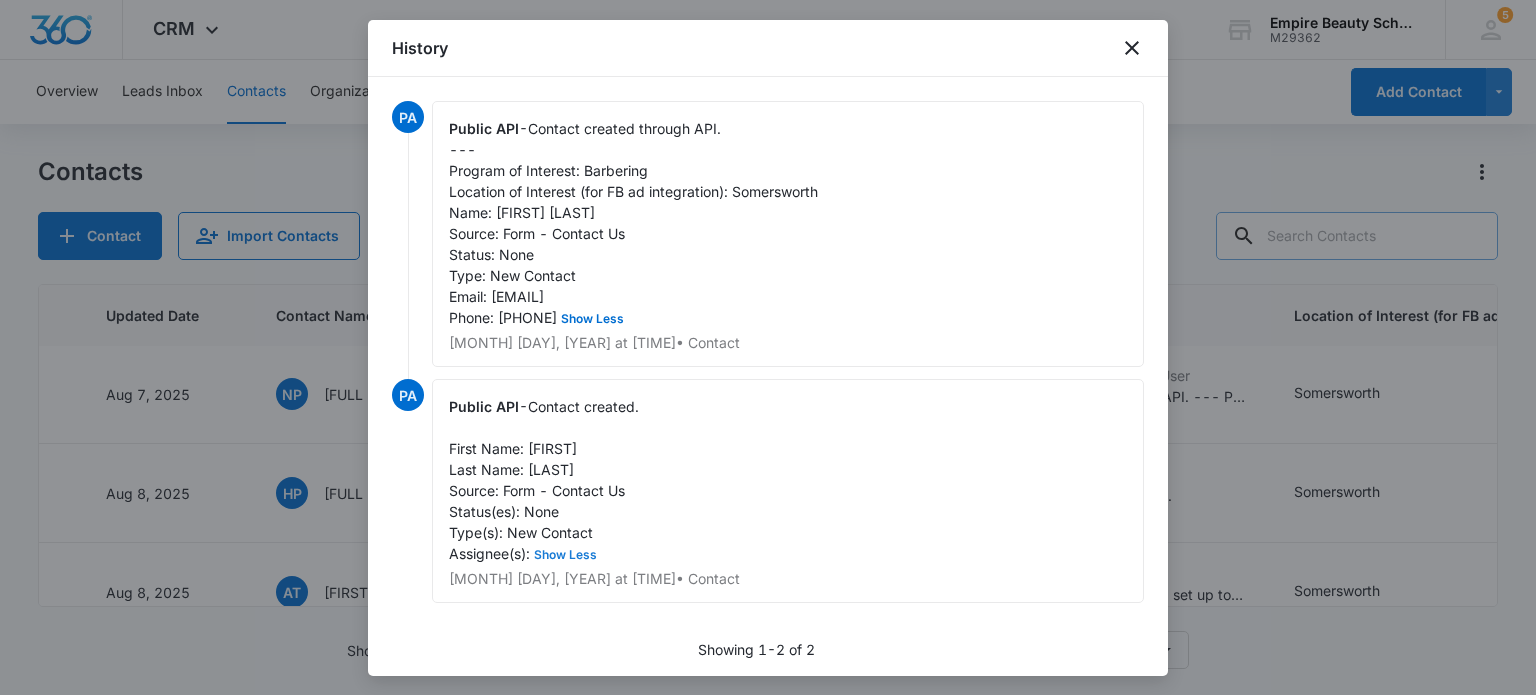 scroll, scrollTop: 28, scrollLeft: 0, axis: vertical 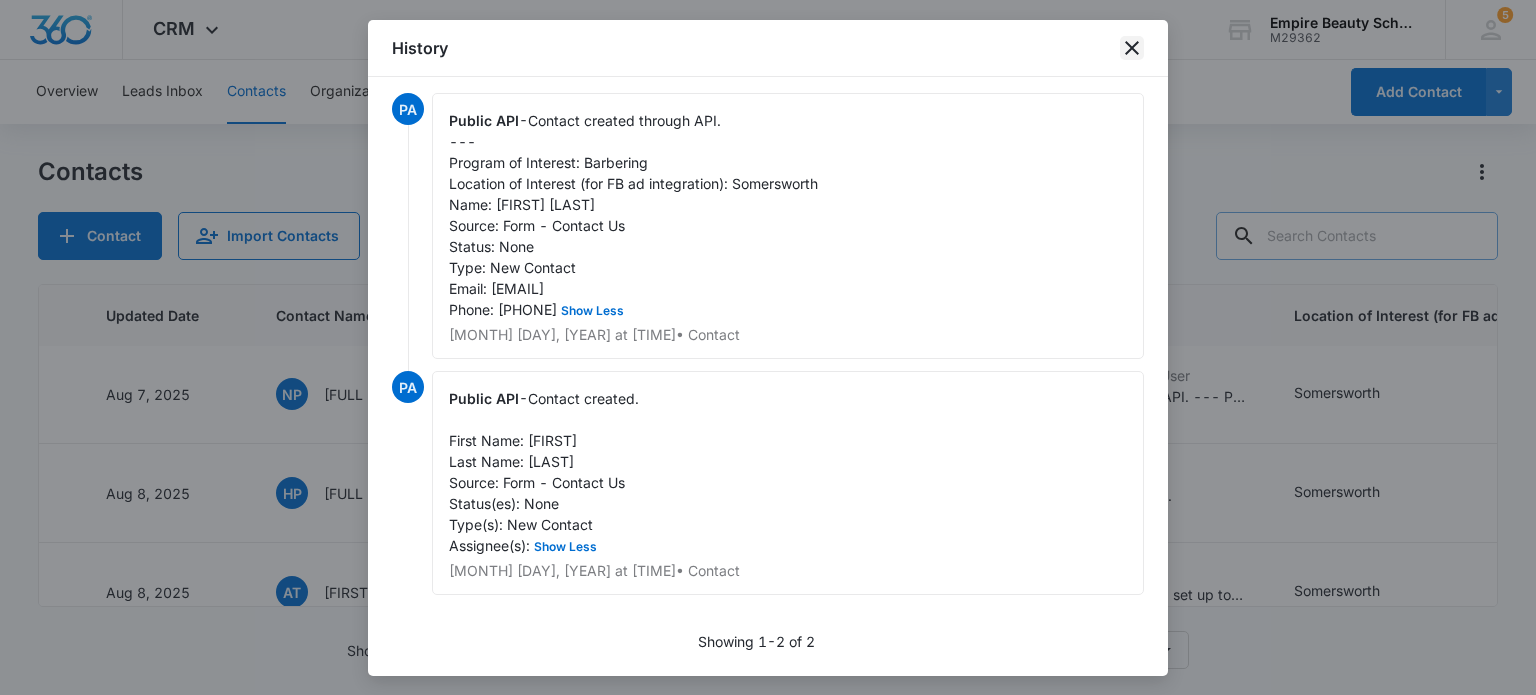 click 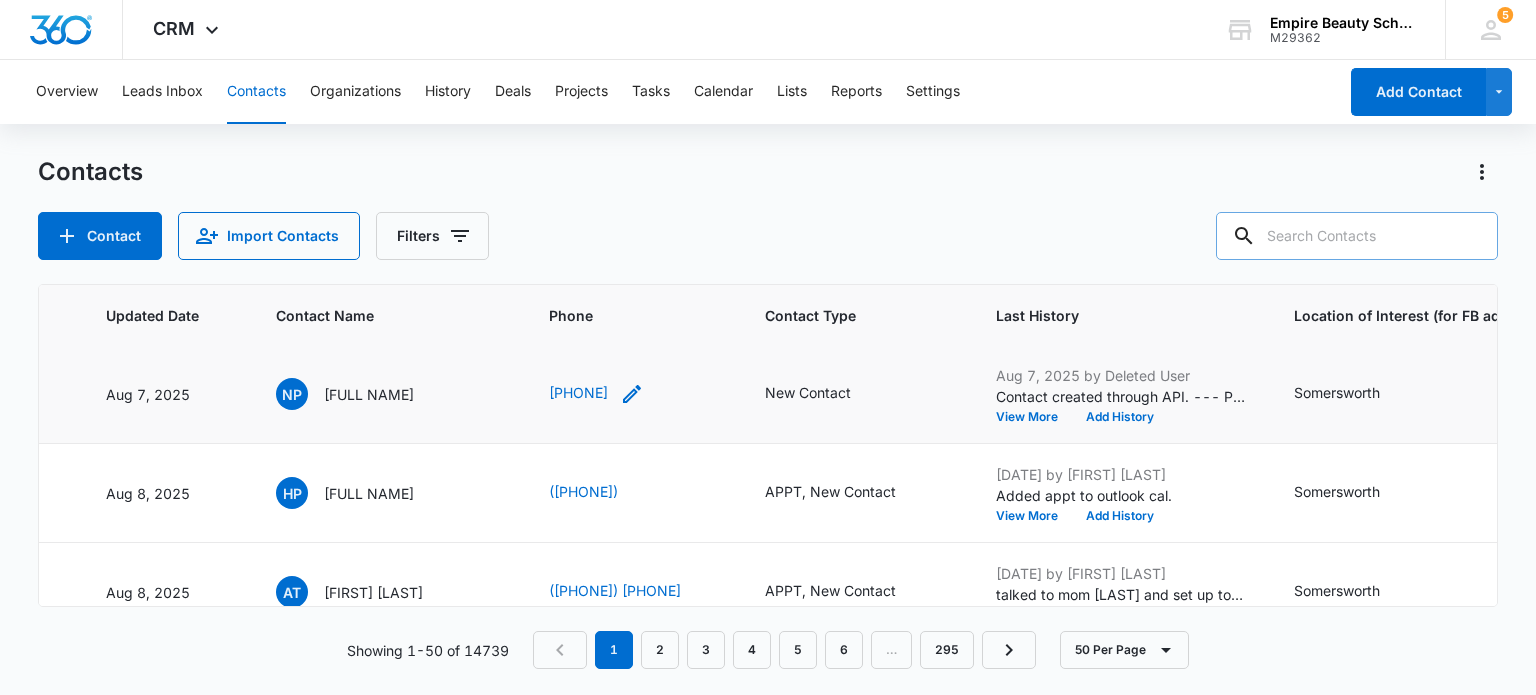 drag, startPoint x: 302, startPoint y: 393, endPoint x: 643, endPoint y: 394, distance: 341.00146 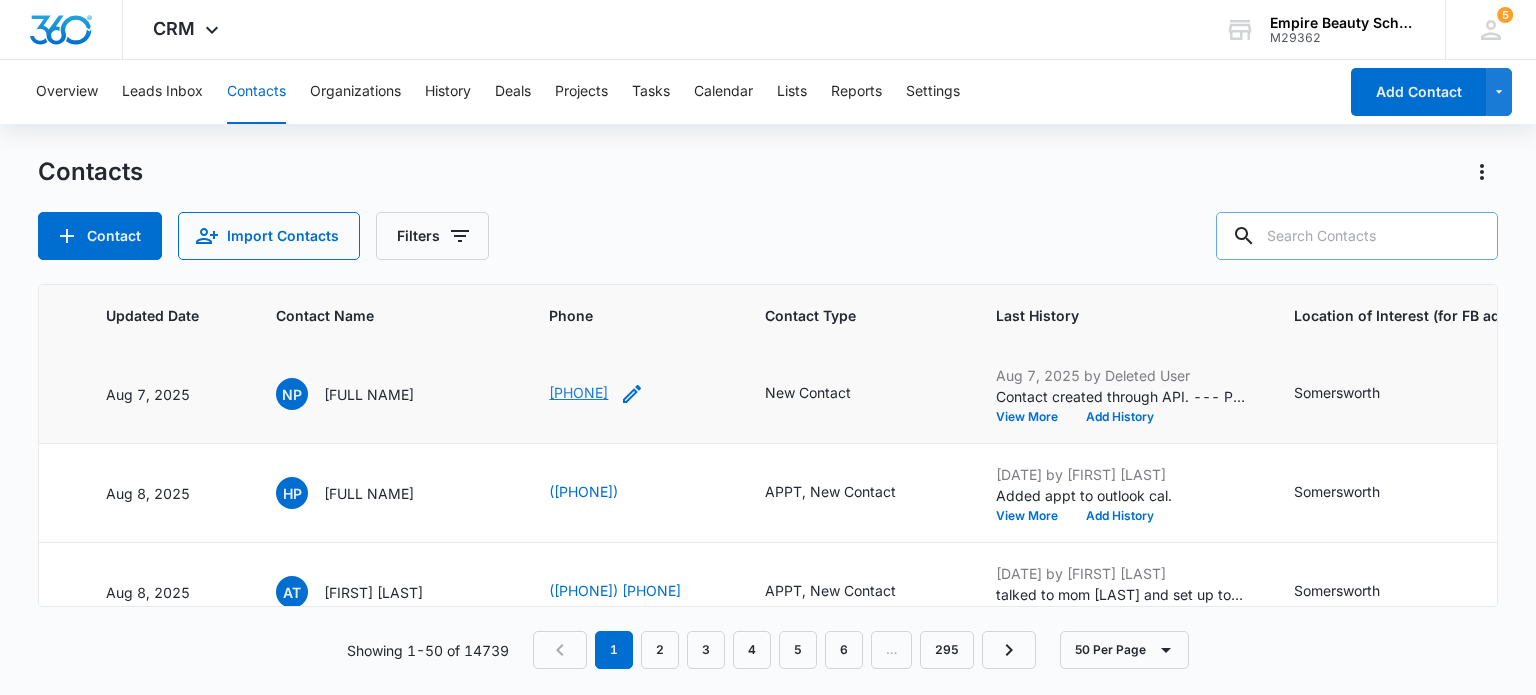 copy on "[FIRST] [LAST] [PHONE]" 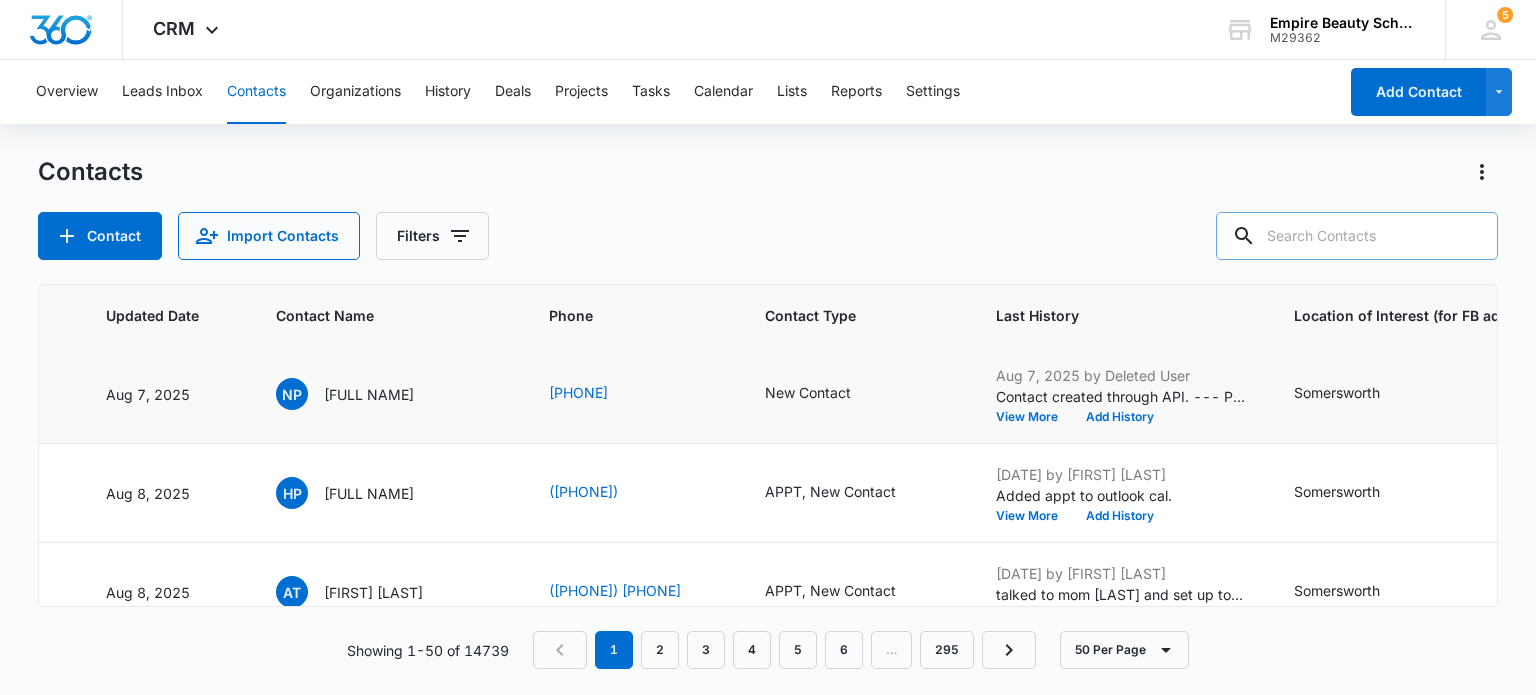 click on "New Contact" at bounding box center [856, 394] 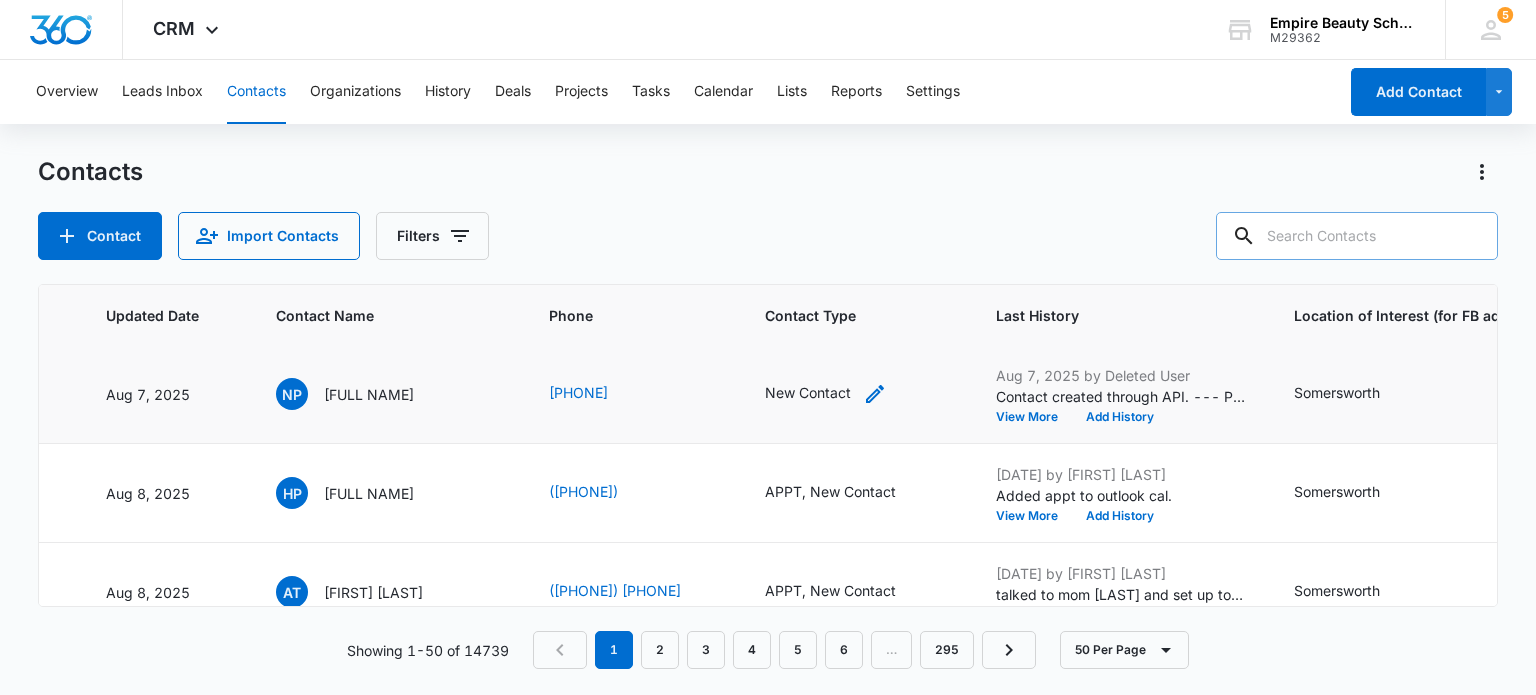 click on "New Contact" at bounding box center (808, 392) 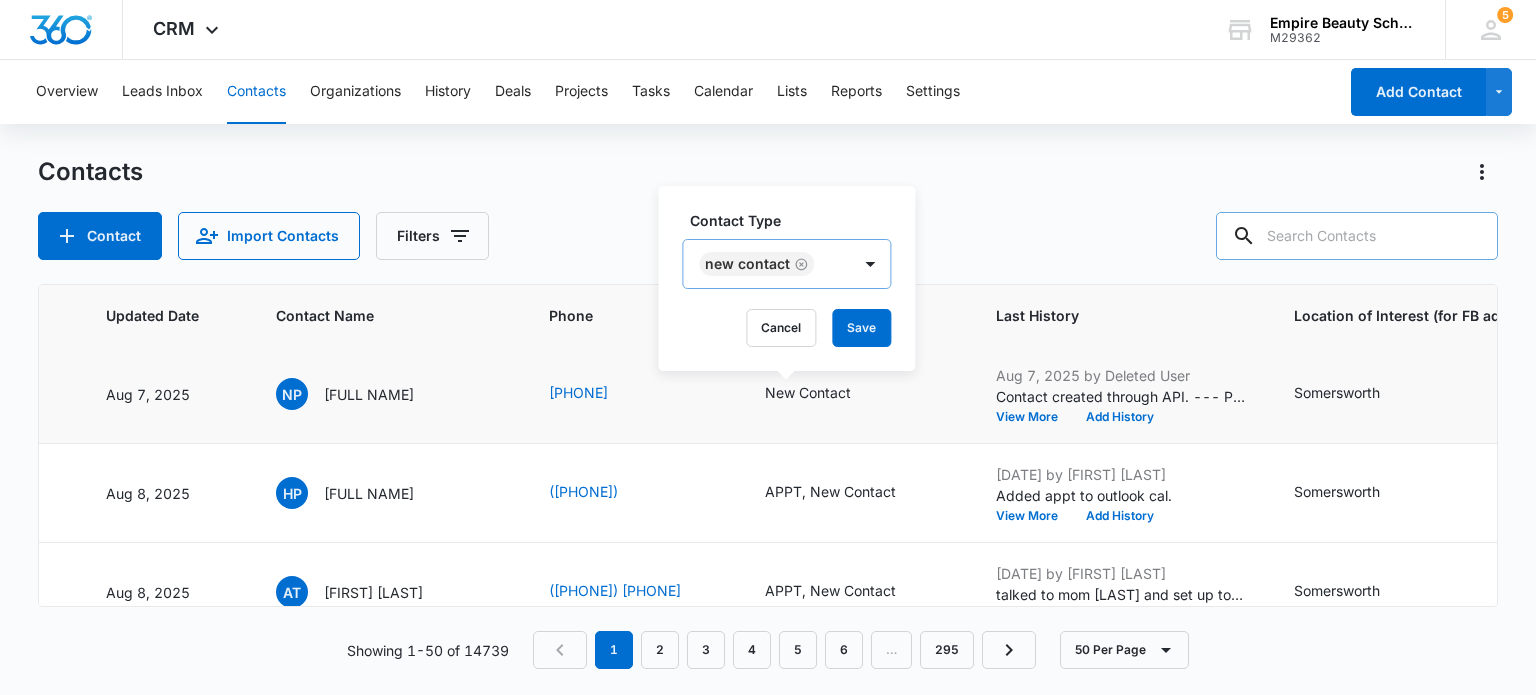 click on "New Contact" at bounding box center [766, 264] 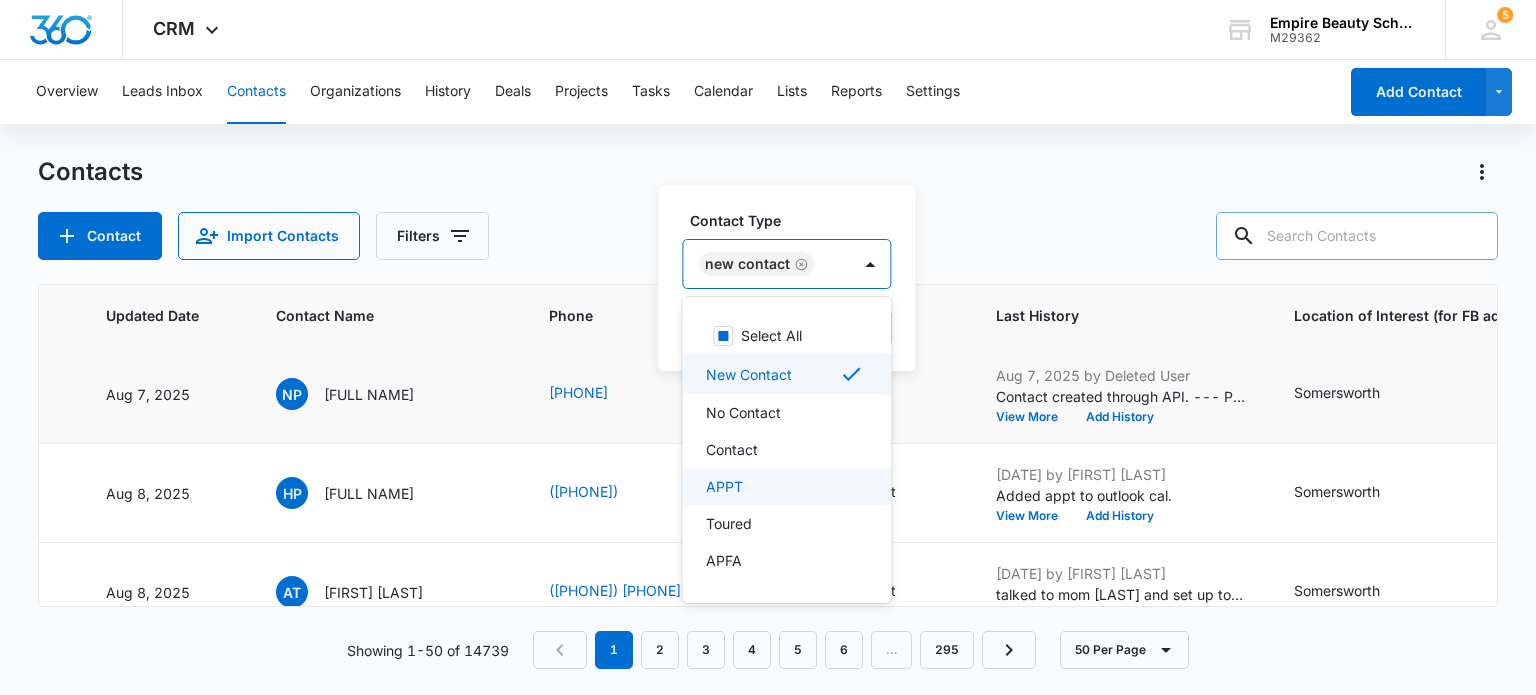 click on "APPT" at bounding box center [724, 486] 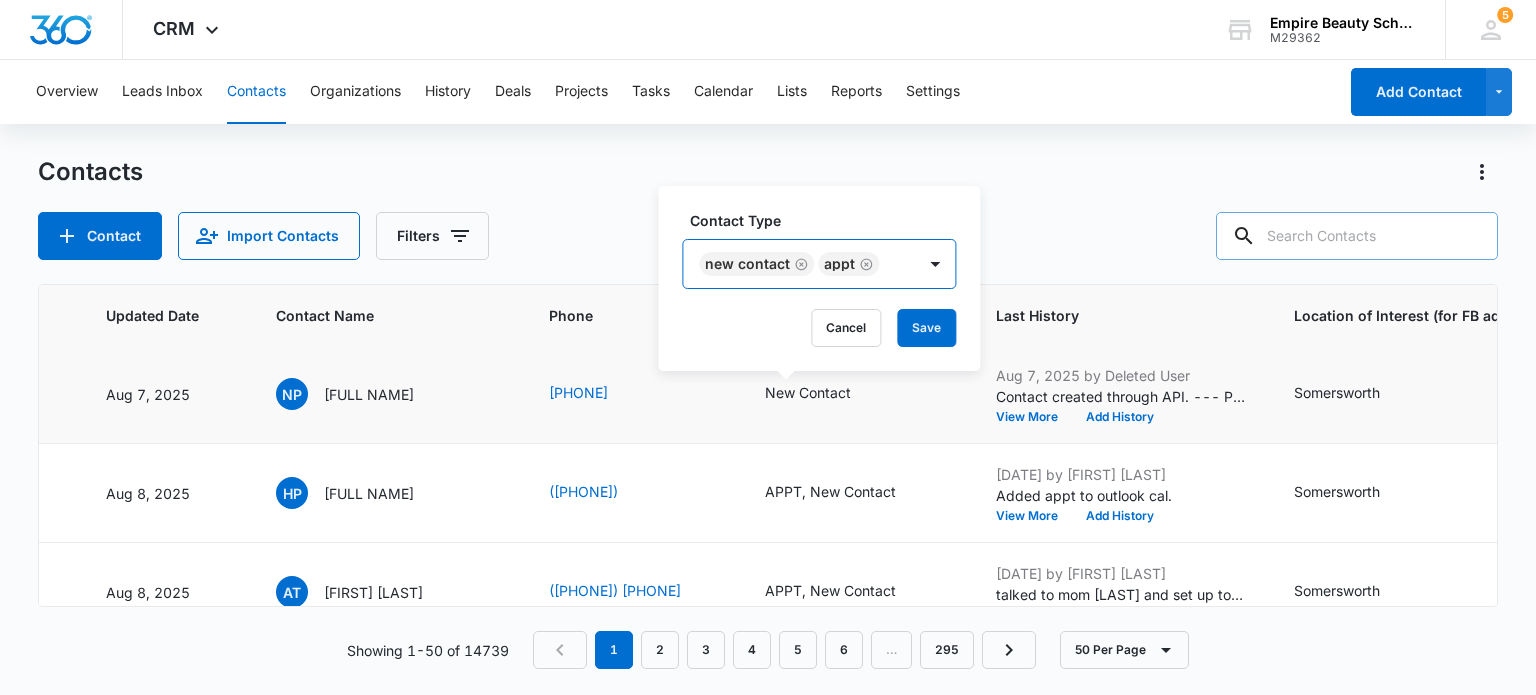 click on "New Contact APPT" at bounding box center (799, 264) 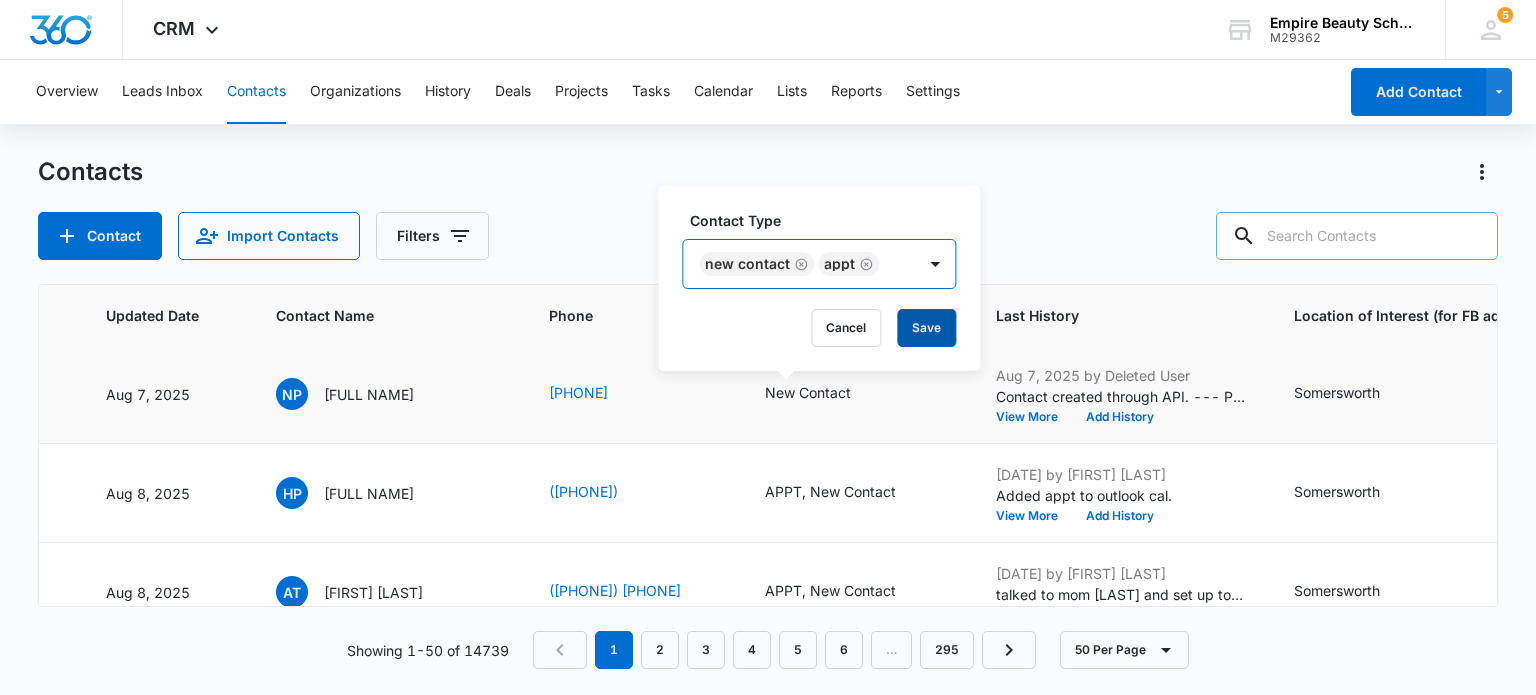 click on "Save" at bounding box center [926, 328] 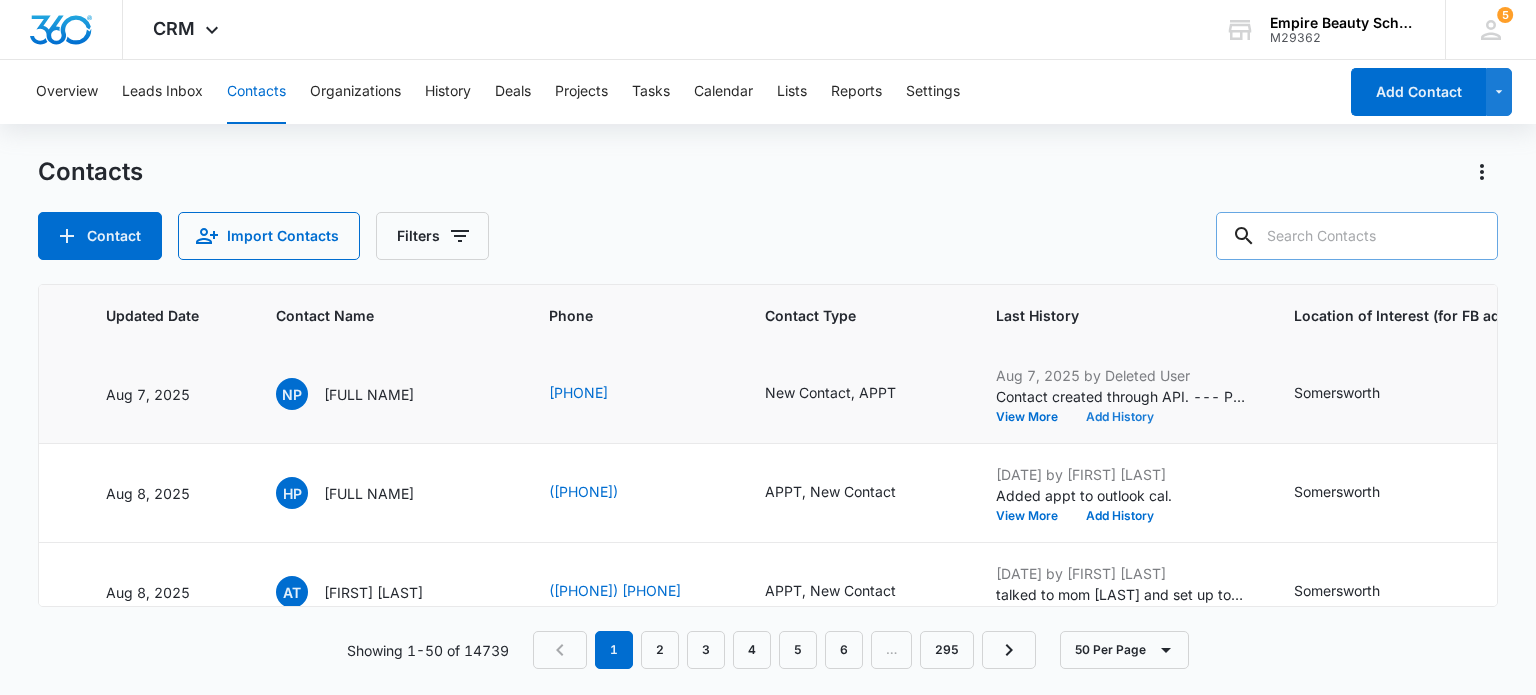 click on "Add History" at bounding box center (1120, 417) 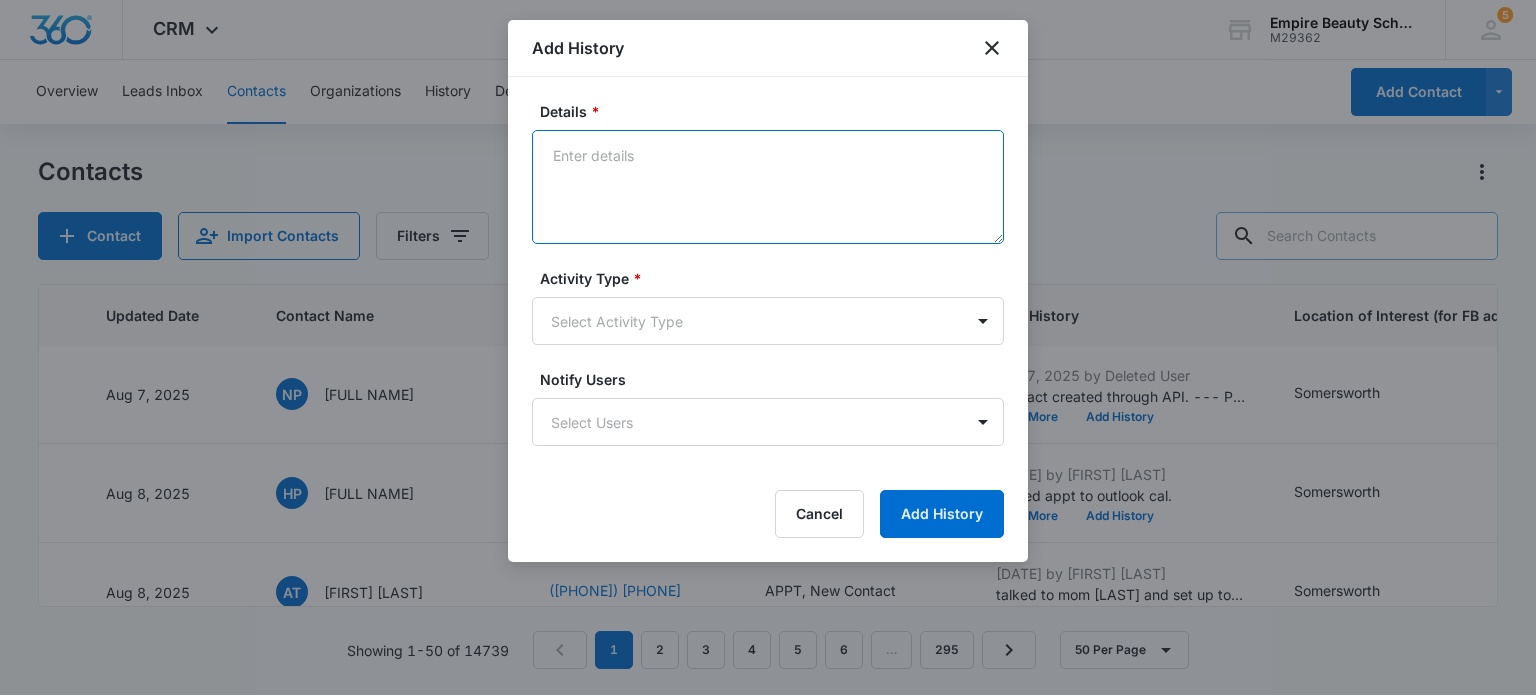 click on "Details *" at bounding box center [768, 187] 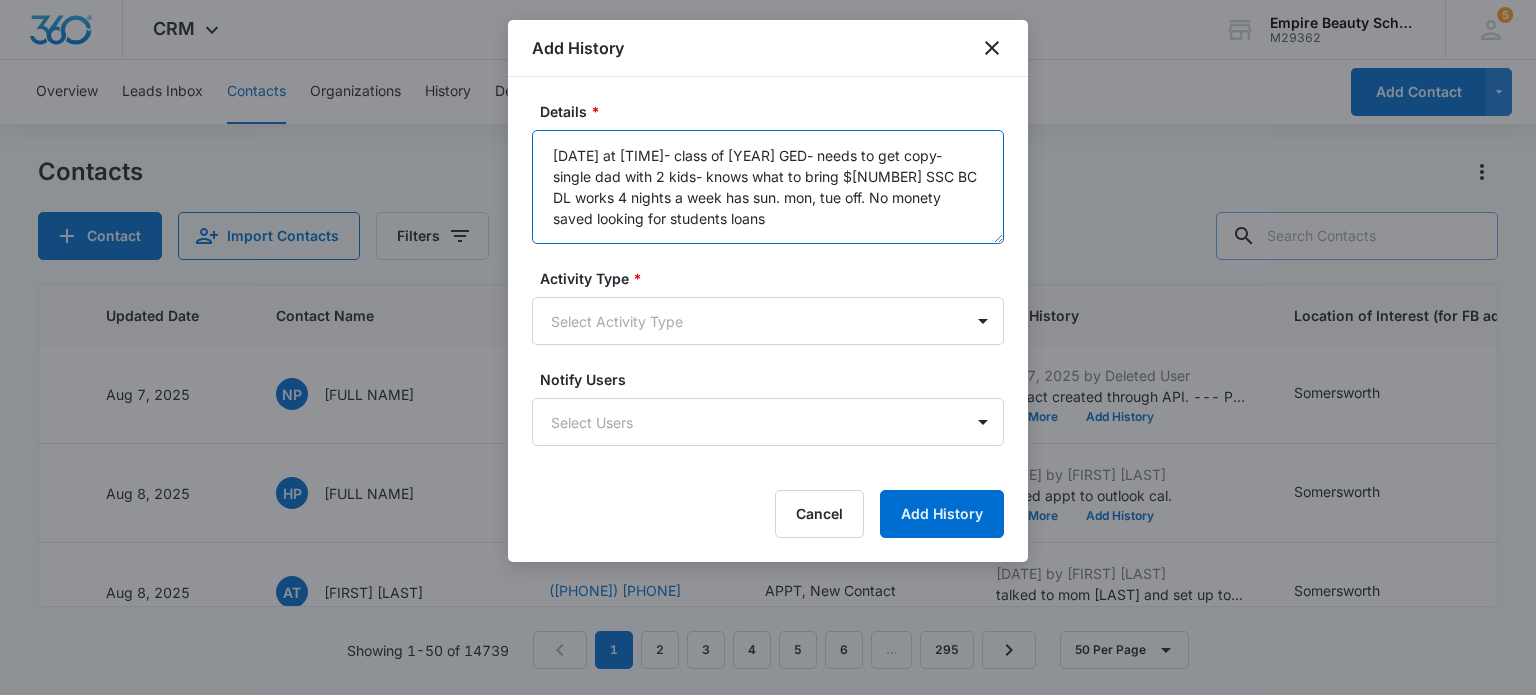 click on "[DATE] at [TIME]- class of [YEAR] GED- needs to get copy- single dad with 2 kids- knows what to bring $[NUMBER] SSC BC DL works 4 nights a week has sun. mon, tue off. No monety saved looking for students loans" at bounding box center [768, 187] 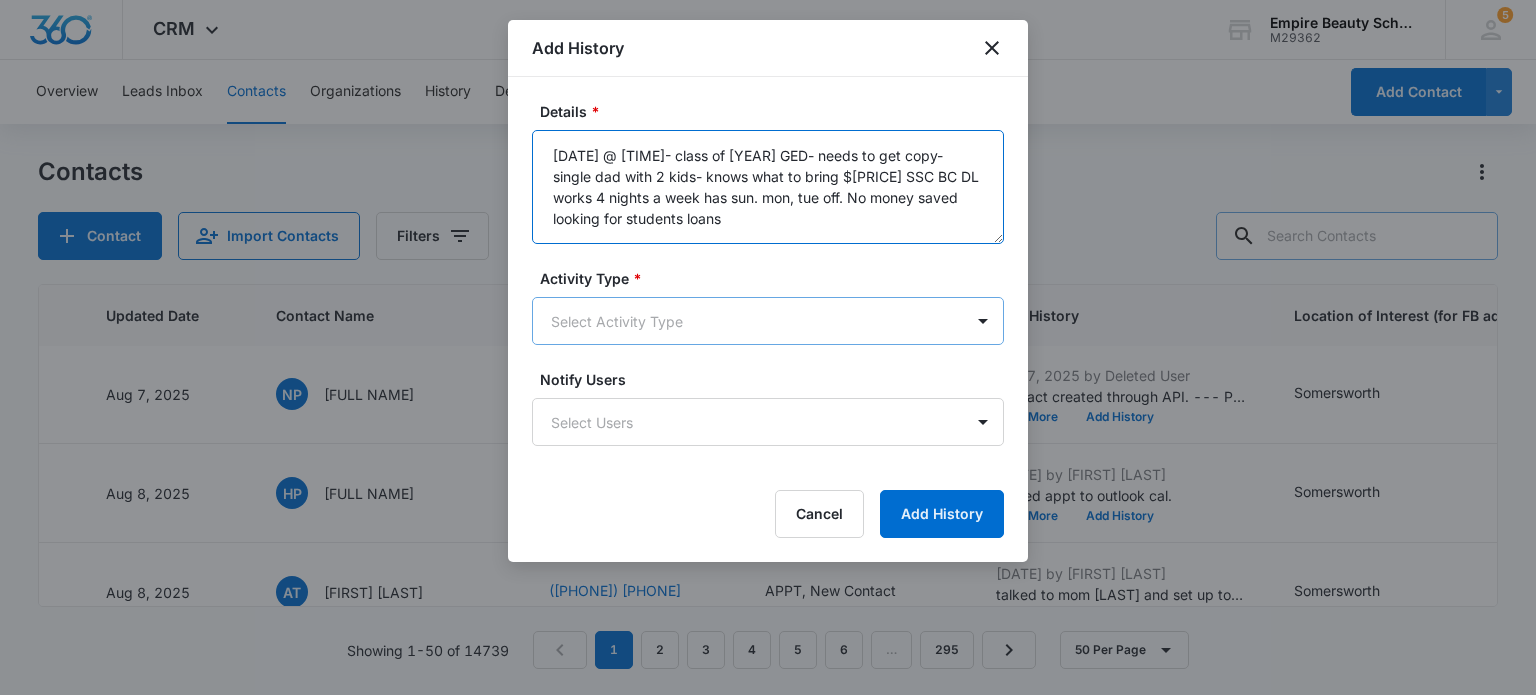type on "[DATE] @ [TIME]- class of [YEAR] GED- needs to get copy- single dad with 2 kids- knows what to bring $[PRICE] SSC BC DL works 4 nights a week has sun. mon, tue off. No money saved looking for students loans" 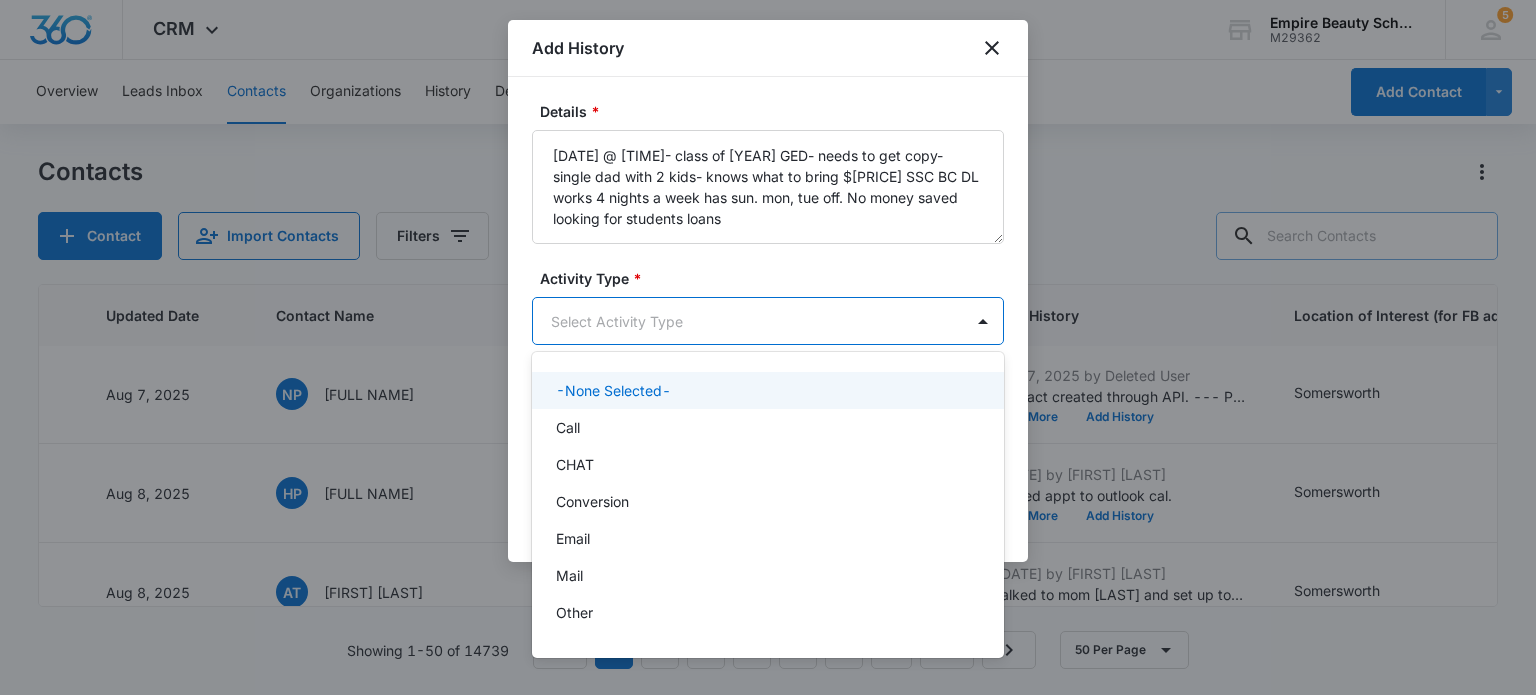 click on "Contact Name: [FIRST] [LAST]
Phone: [PHONE]
Email: [EMAIL]" at bounding box center [768, 347] 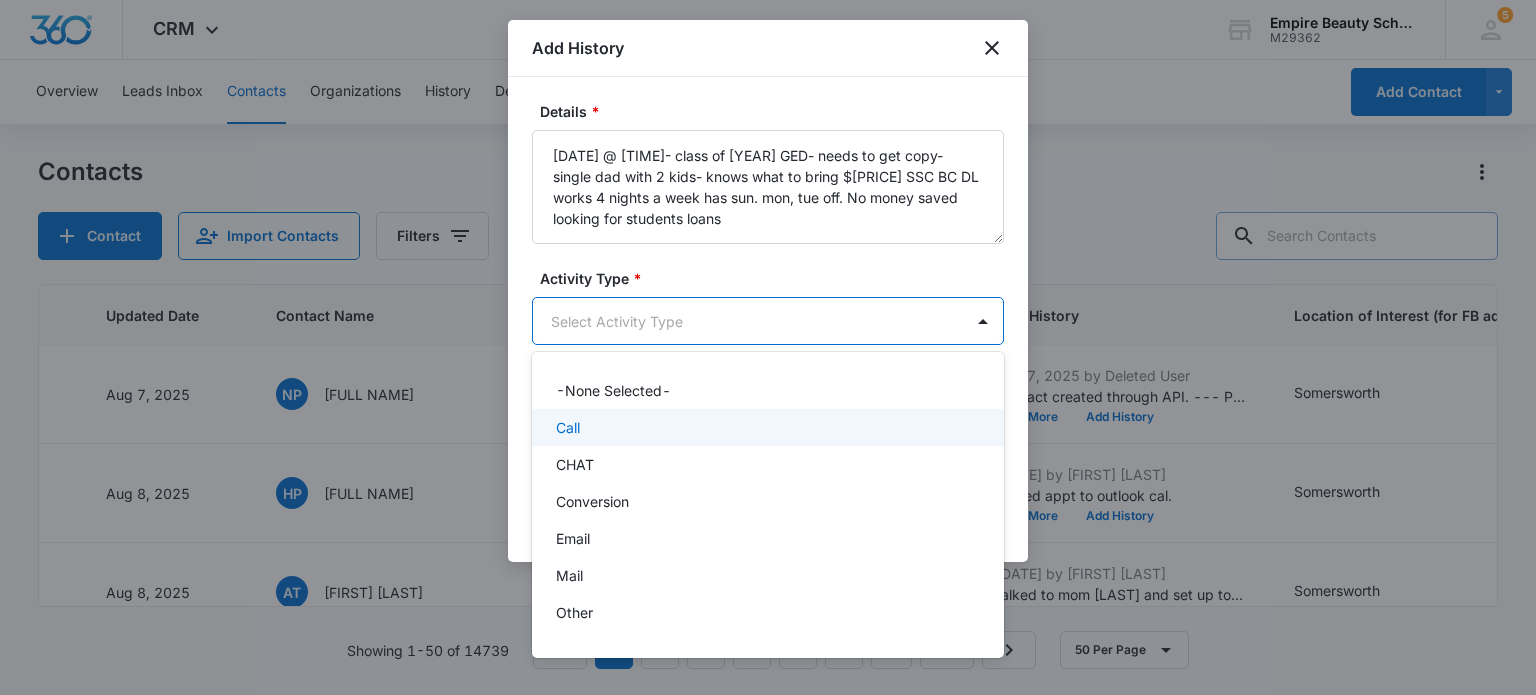 click on "Call" at bounding box center (766, 427) 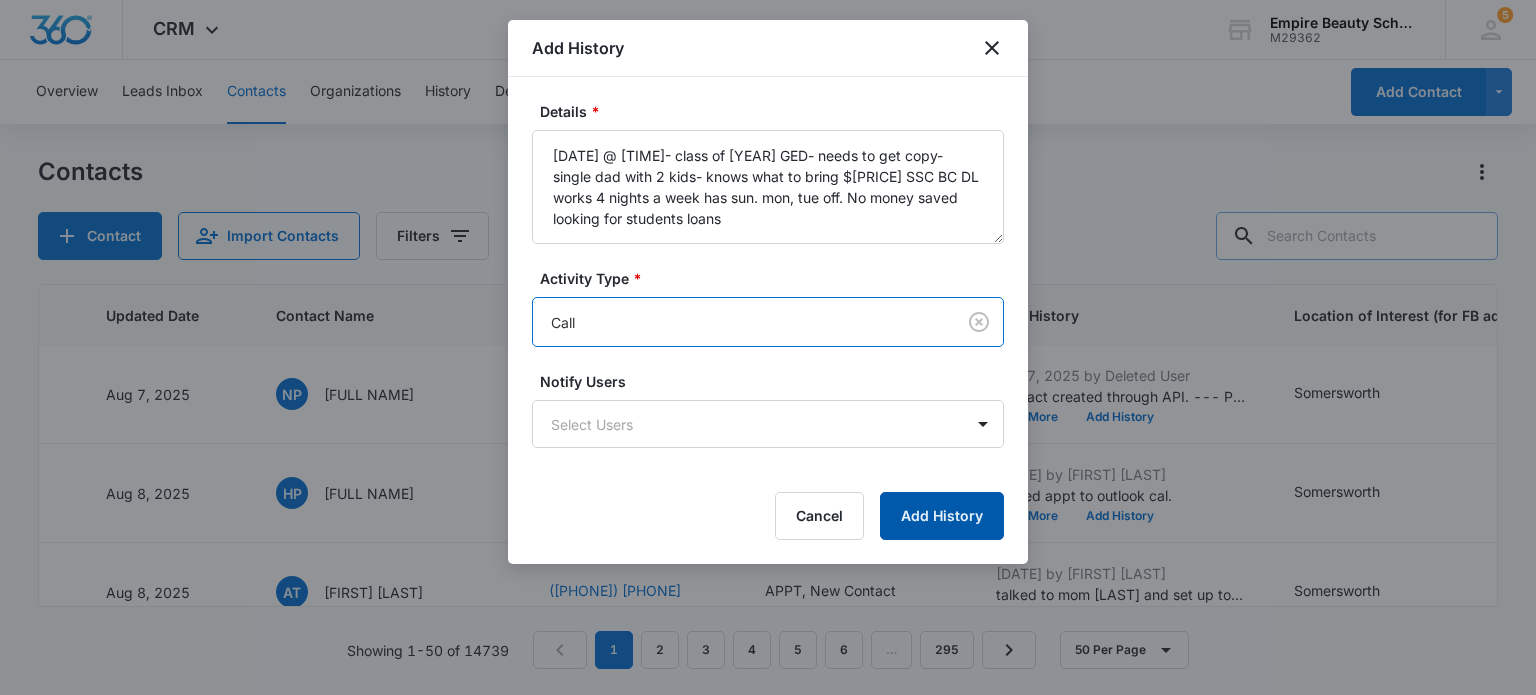 click on "Add History" at bounding box center [942, 516] 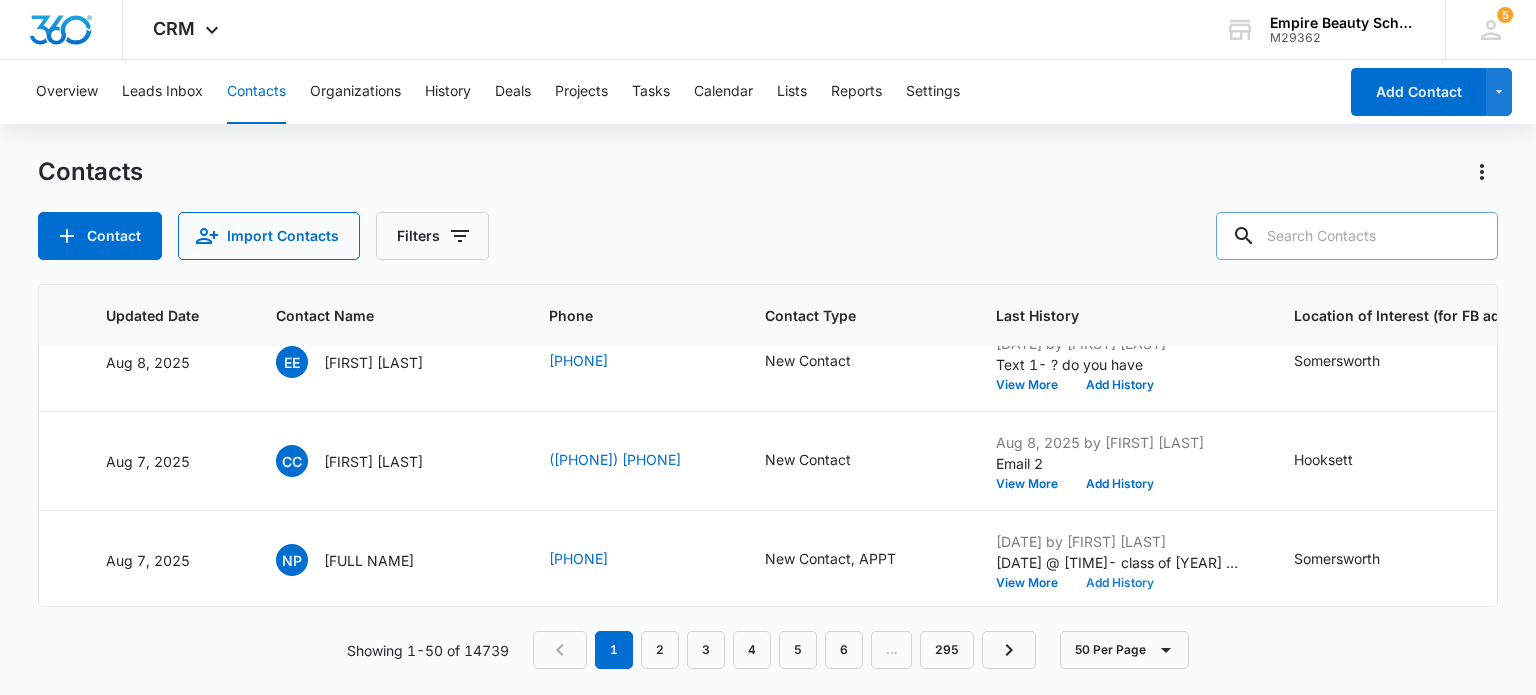 scroll, scrollTop: 0, scrollLeft: 318, axis: horizontal 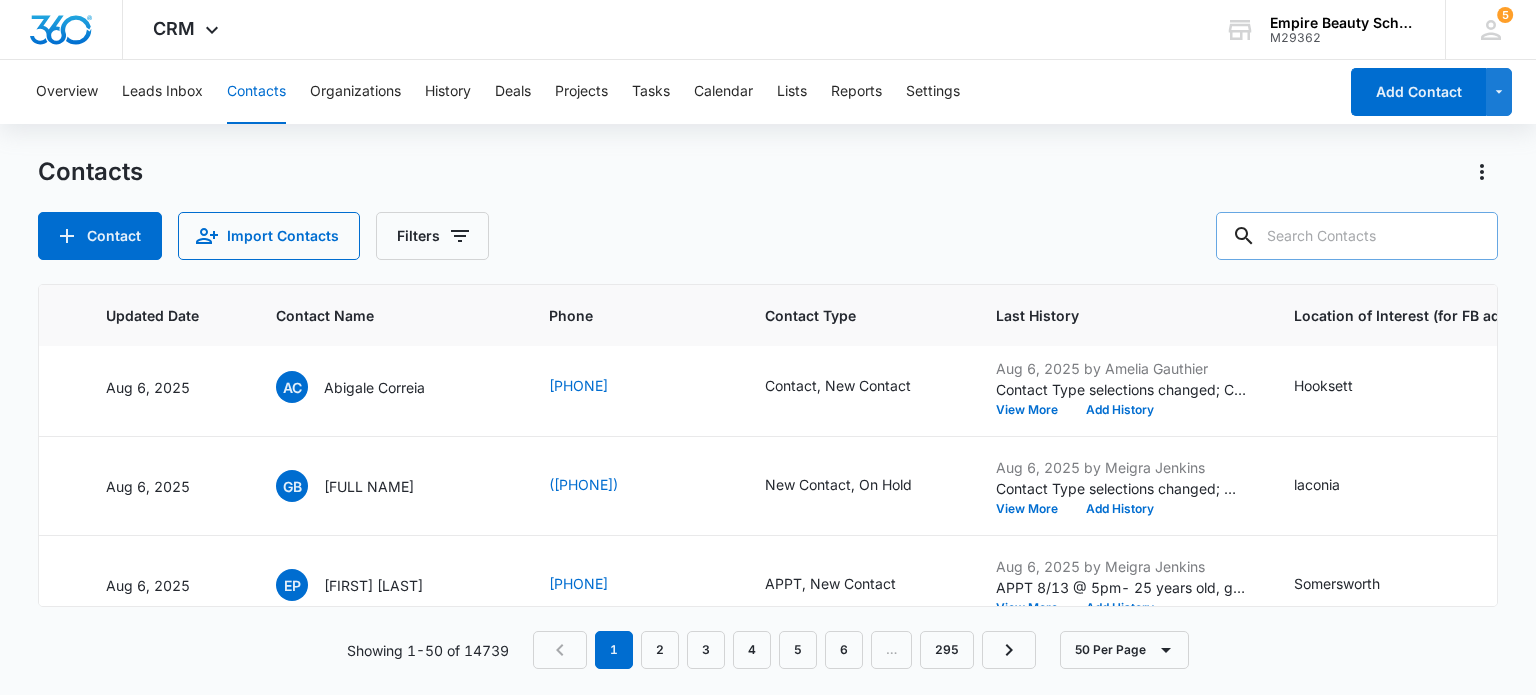click at bounding box center [1357, 236] 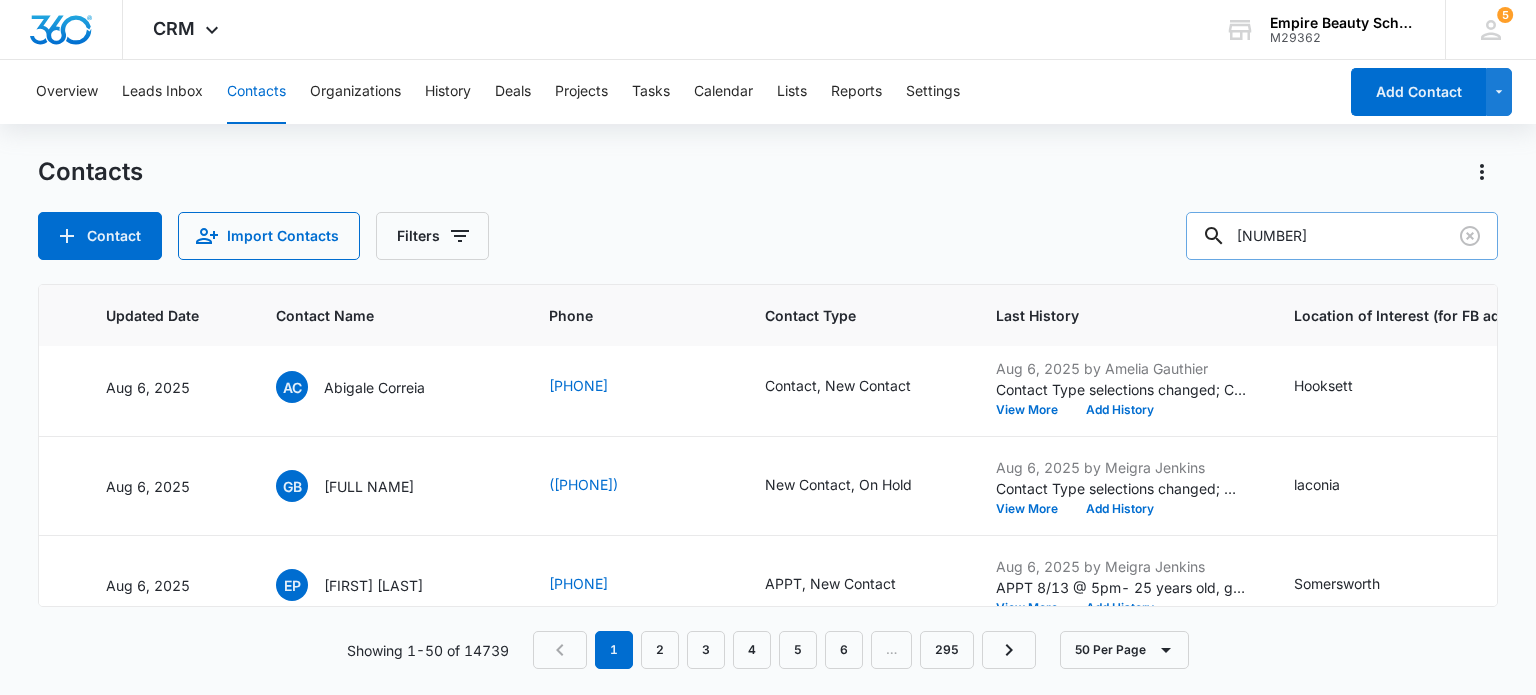 type on "[NUMBER]" 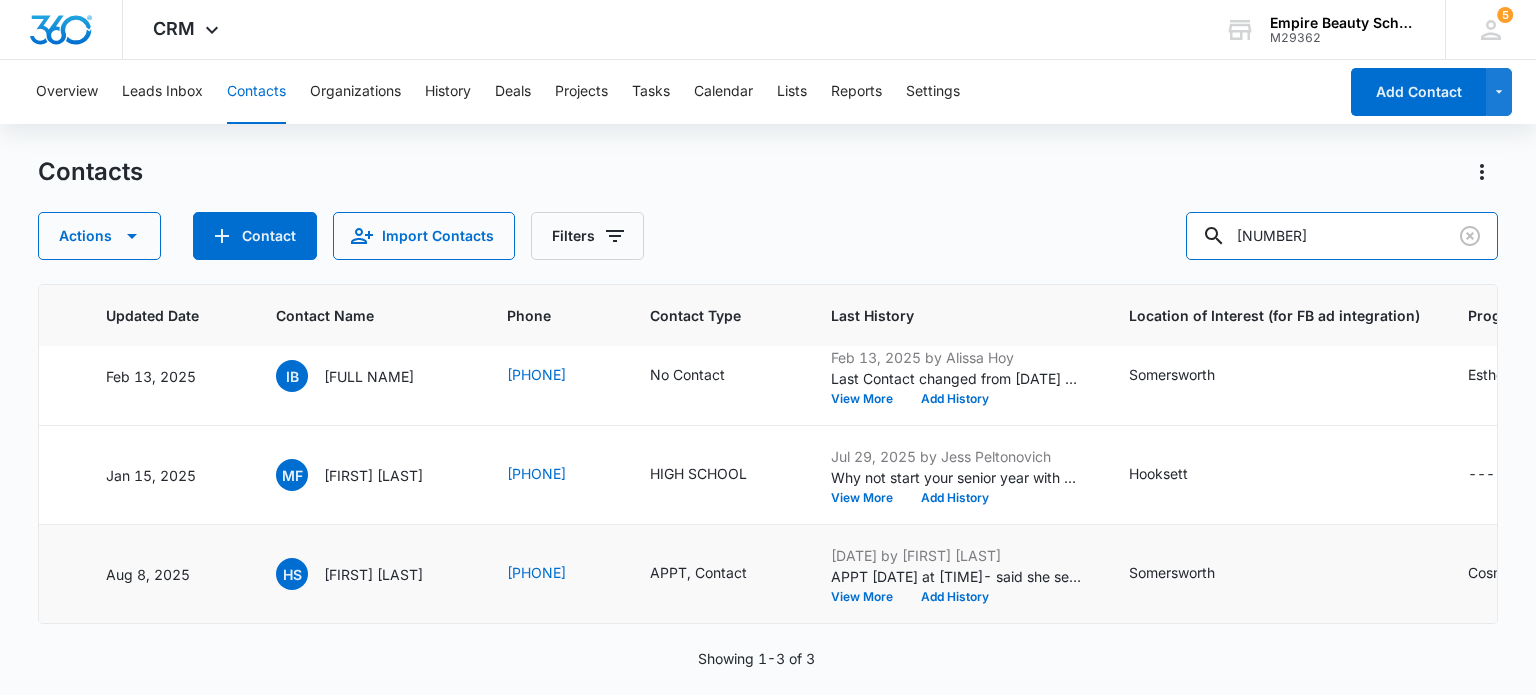 scroll, scrollTop: 34, scrollLeft: 318, axis: both 